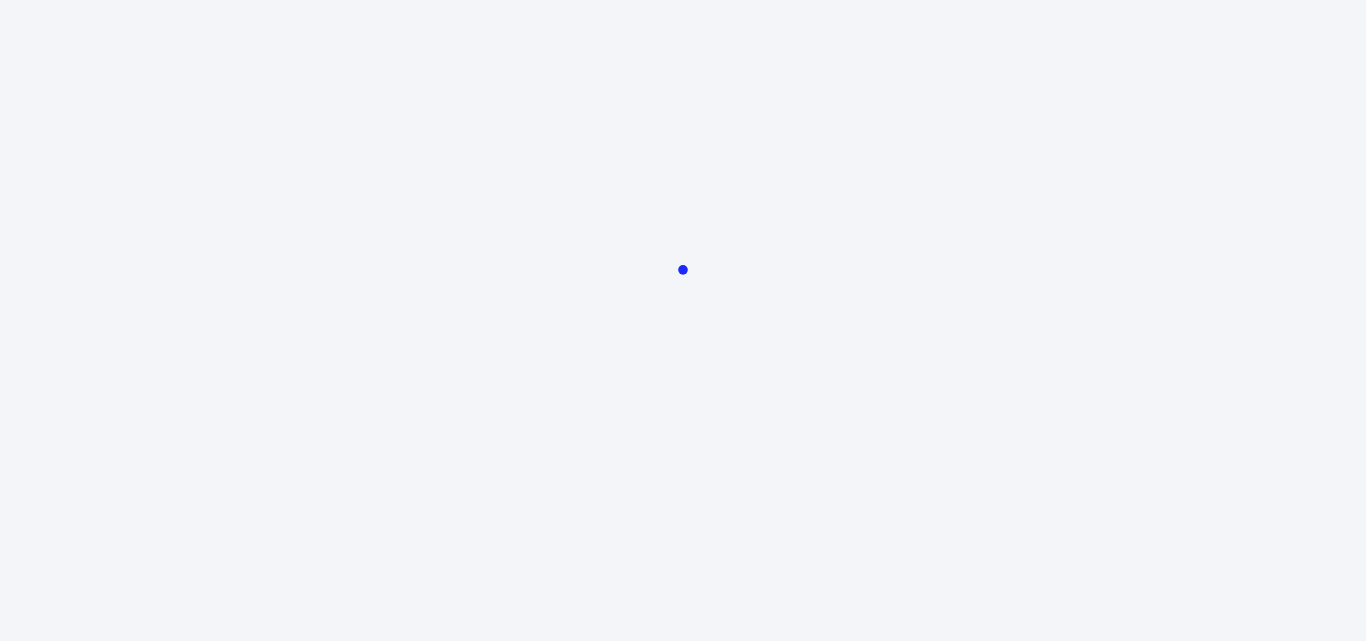 scroll, scrollTop: 0, scrollLeft: 0, axis: both 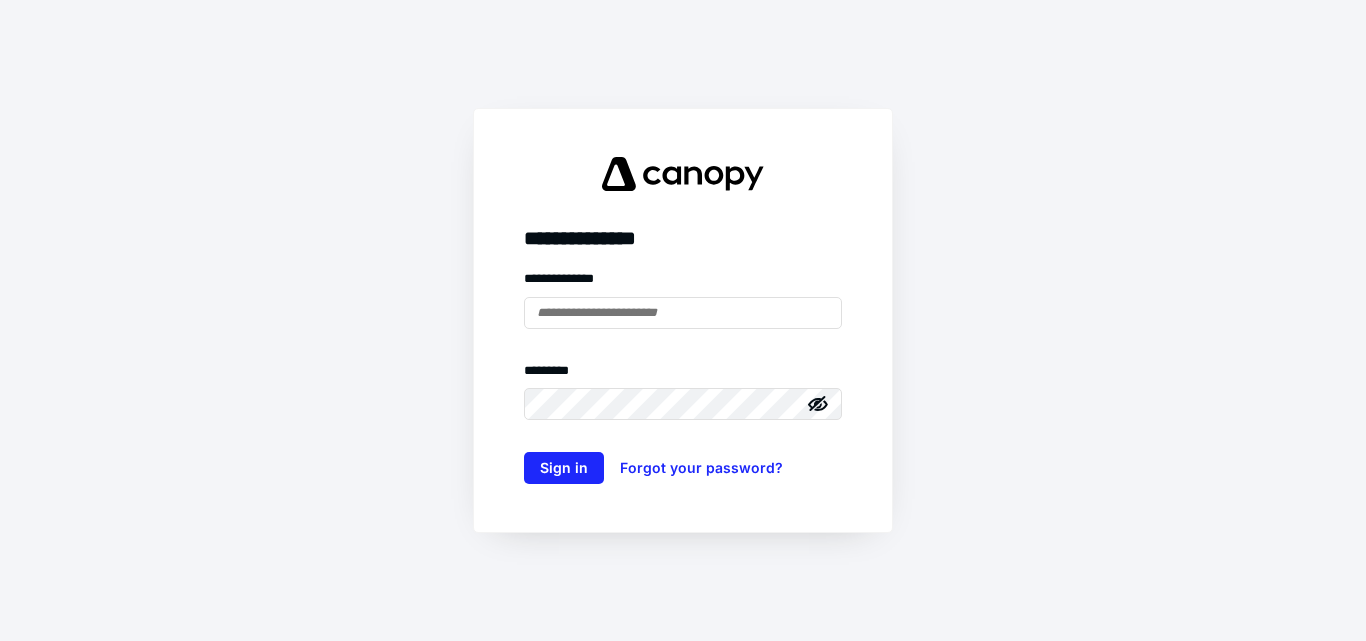 click at bounding box center [0, 0] 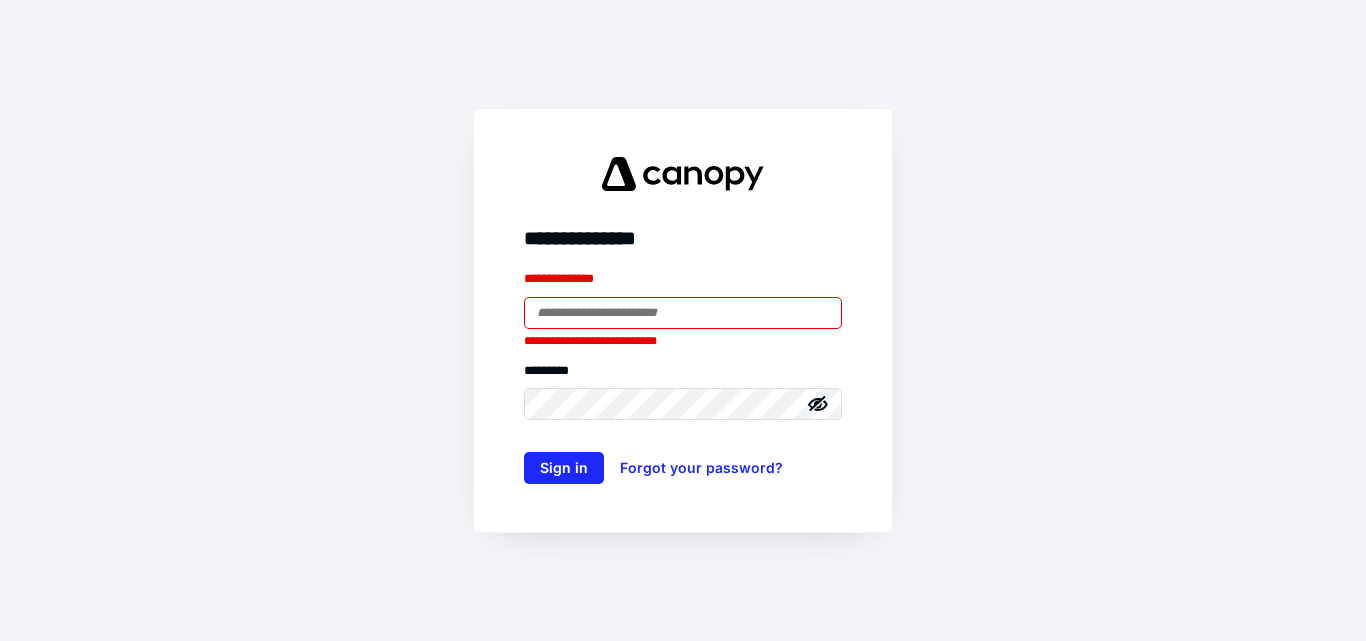 type on "**********" 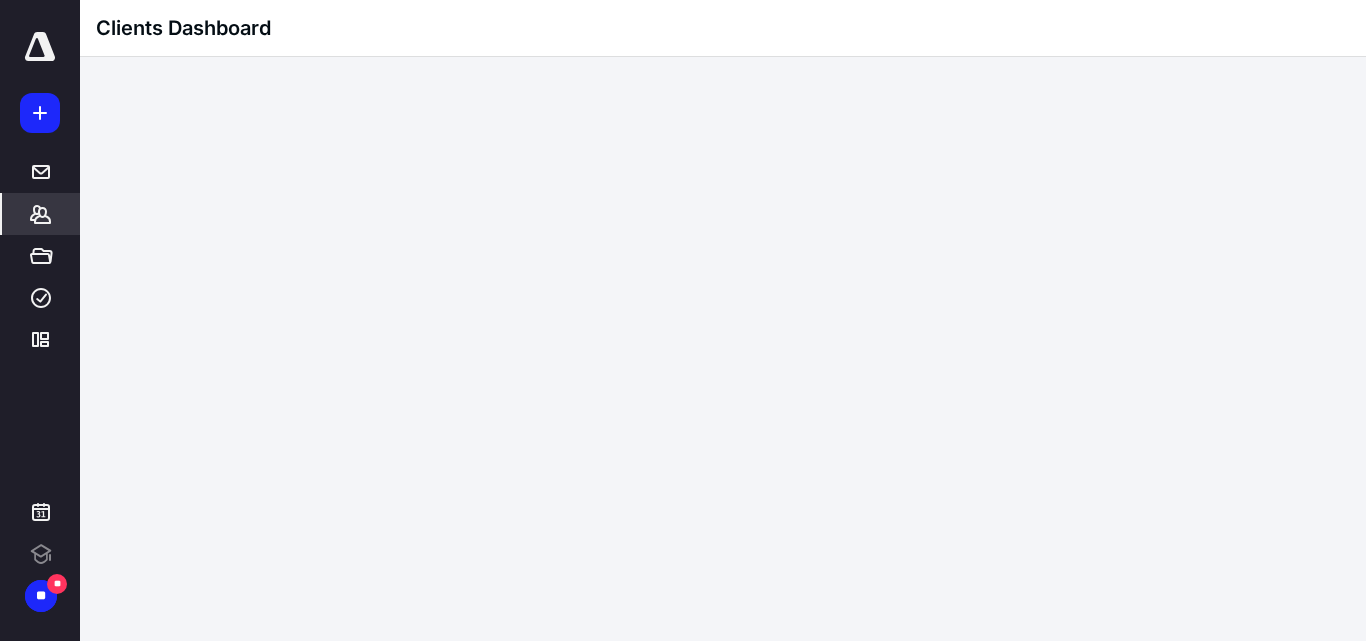 scroll, scrollTop: 0, scrollLeft: 0, axis: both 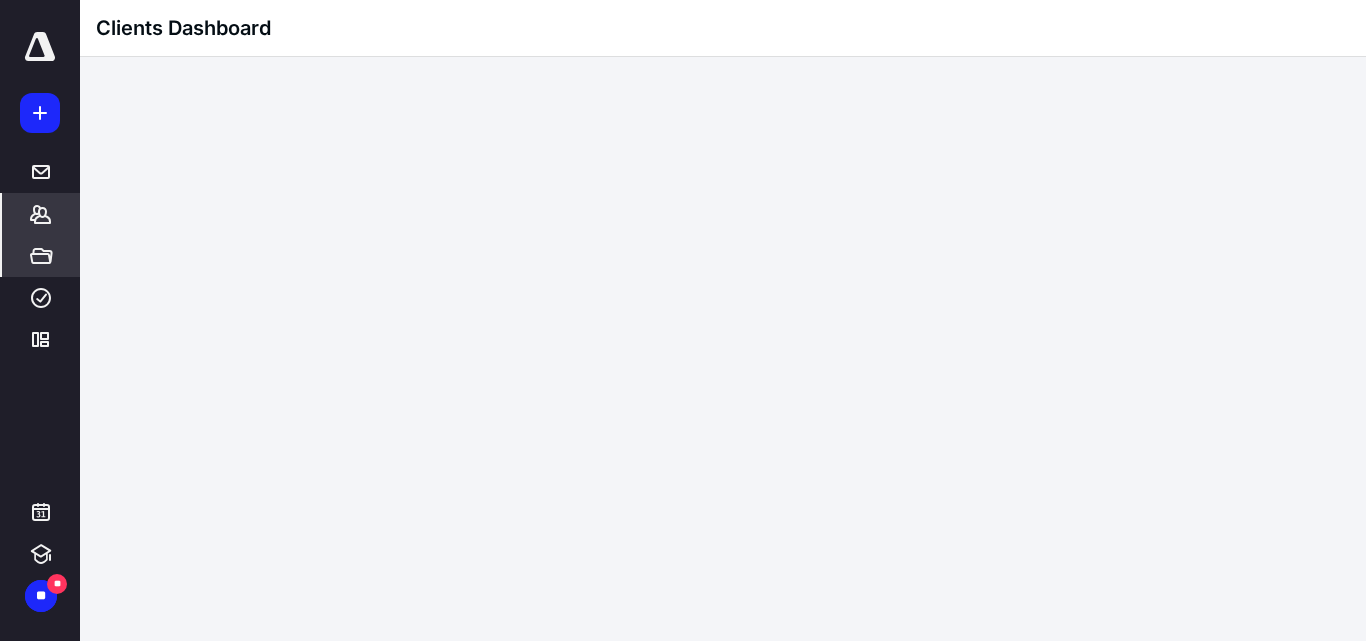 click 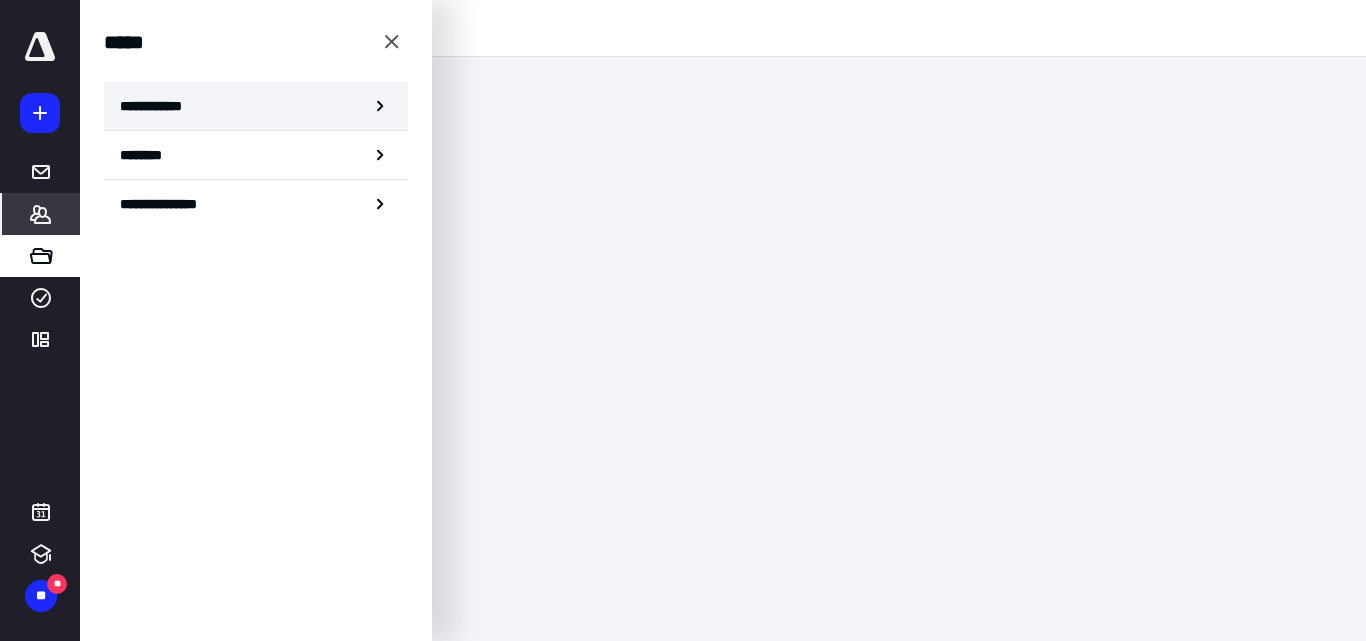 click on "**********" at bounding box center [157, 106] 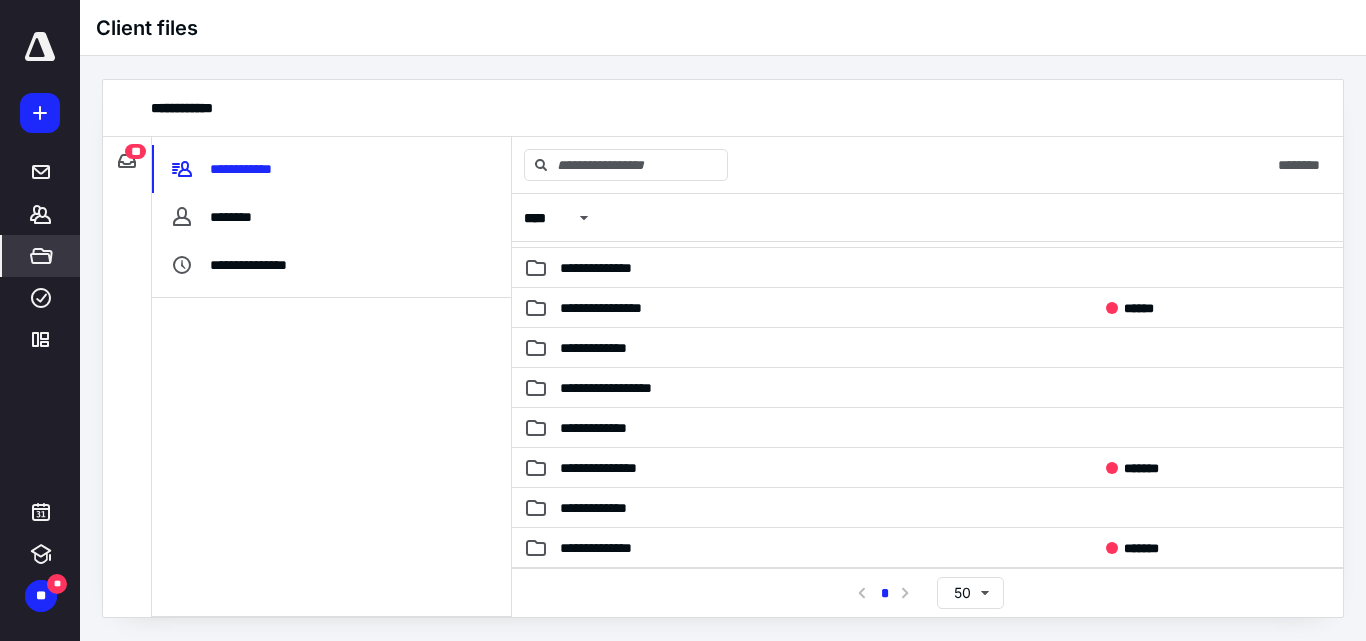 scroll, scrollTop: 300, scrollLeft: 0, axis: vertical 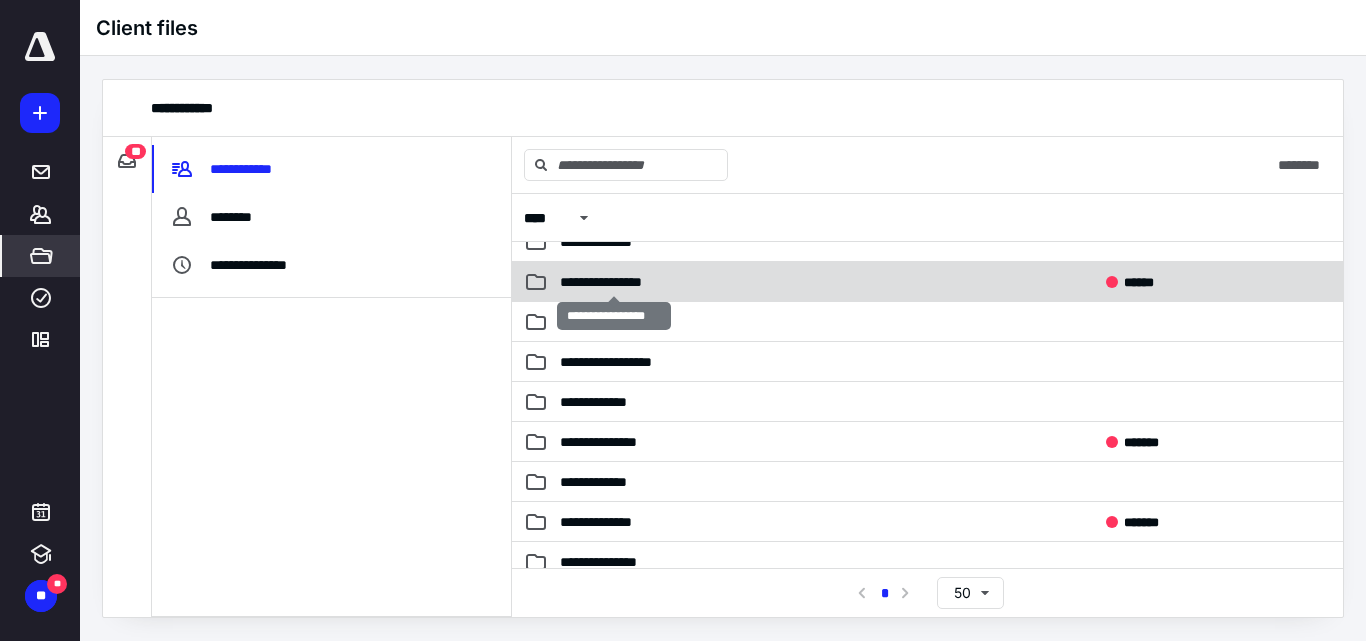 click on "**********" at bounding box center (614, 282) 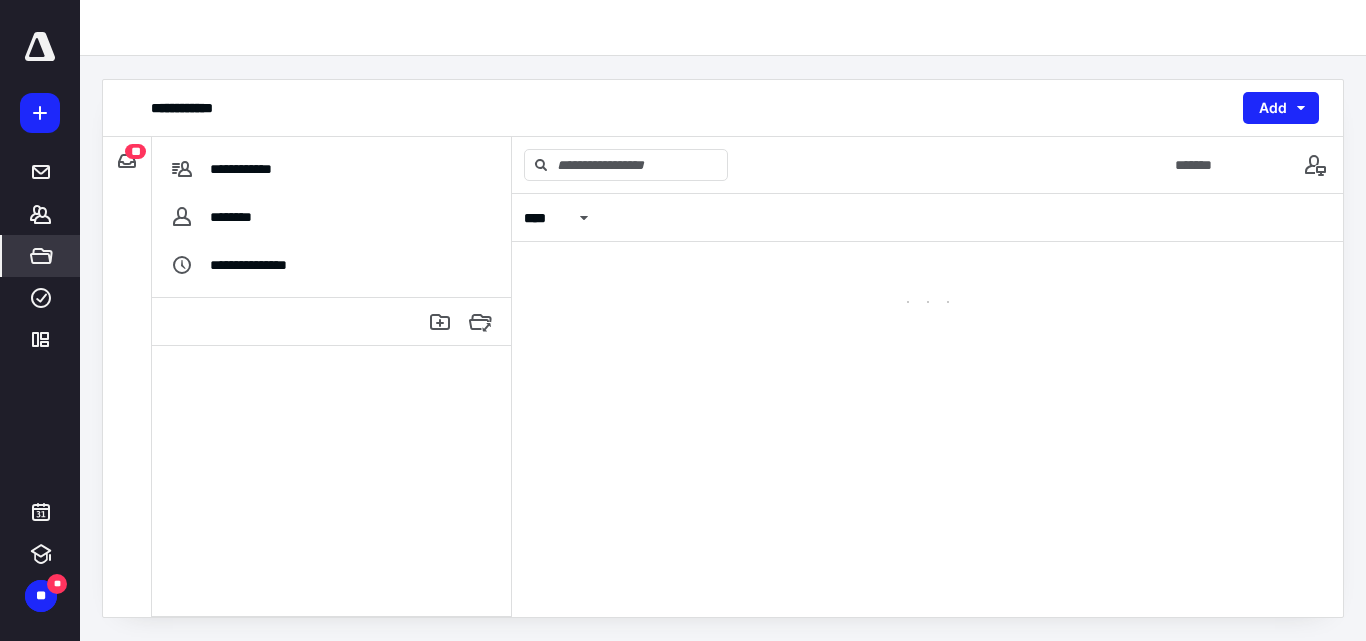 scroll, scrollTop: 0, scrollLeft: 0, axis: both 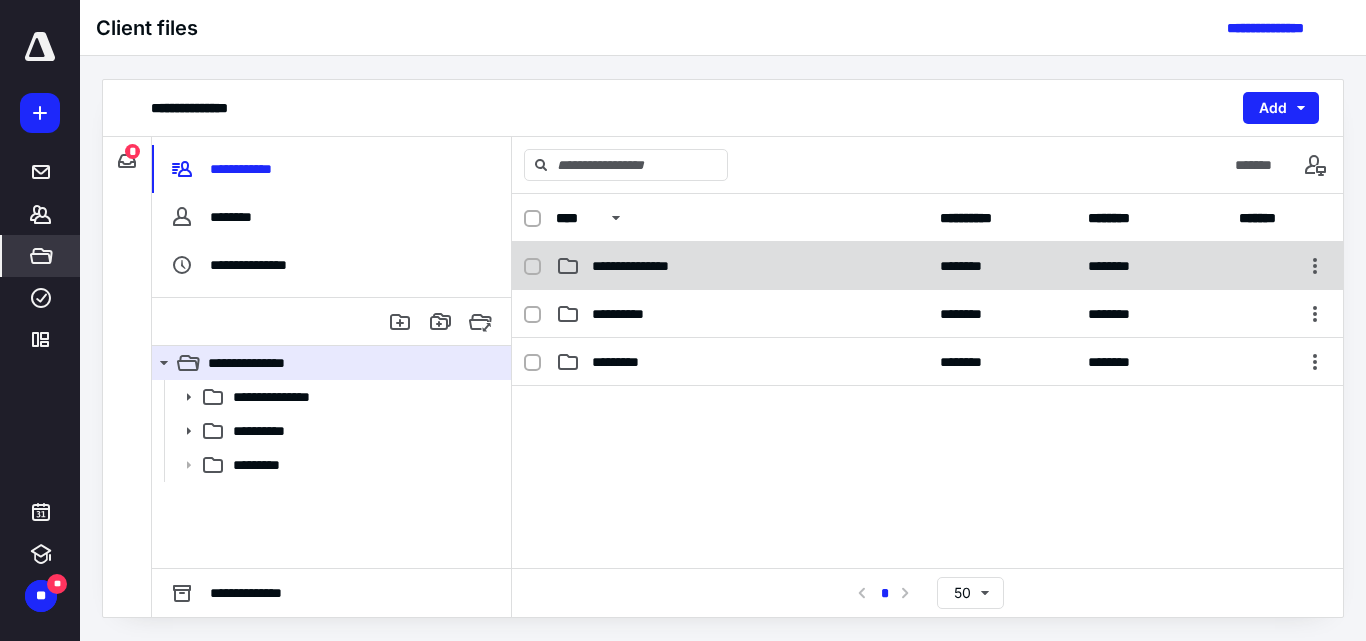 click on "**********" at bounding box center (648, 266) 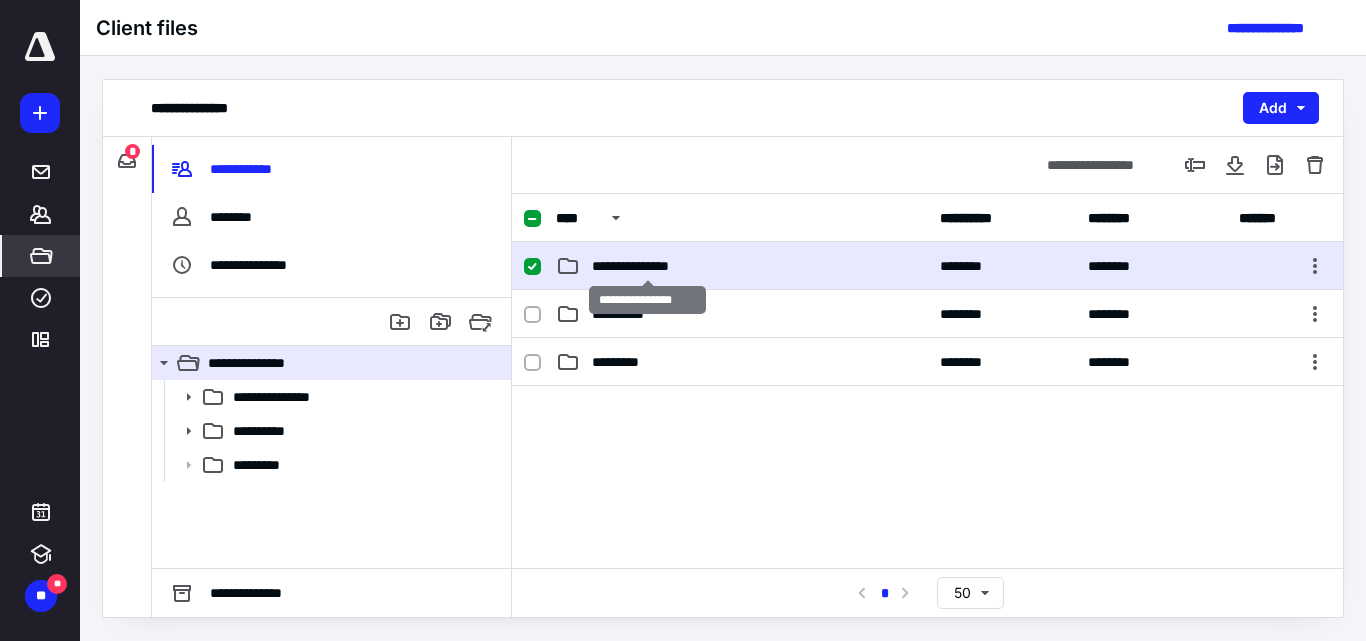 click on "**********" at bounding box center [648, 266] 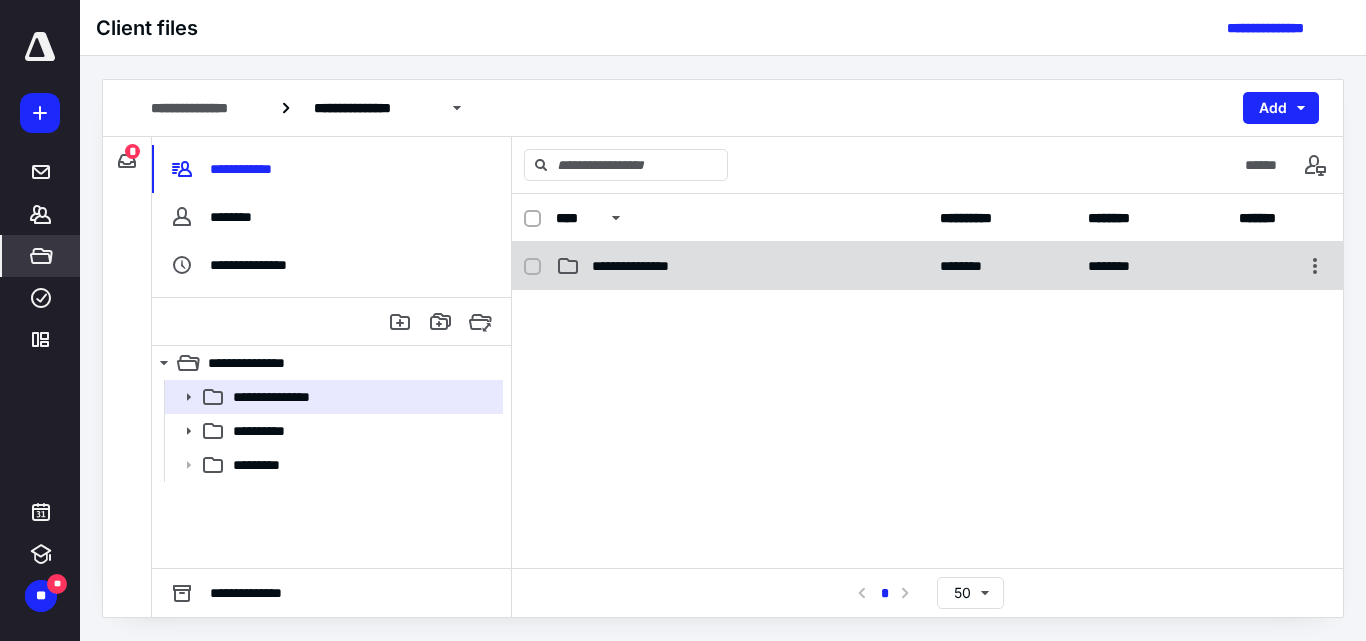 click on "**********" at bounding box center (927, 266) 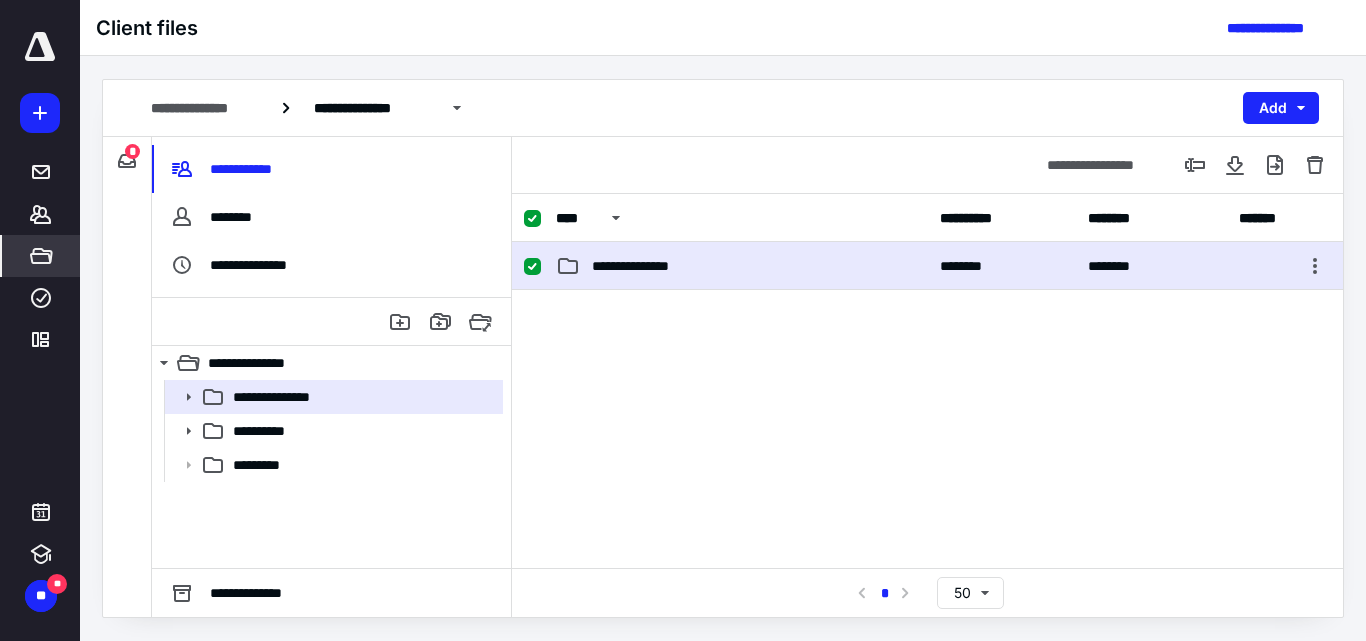 click on "**********" at bounding box center (927, 266) 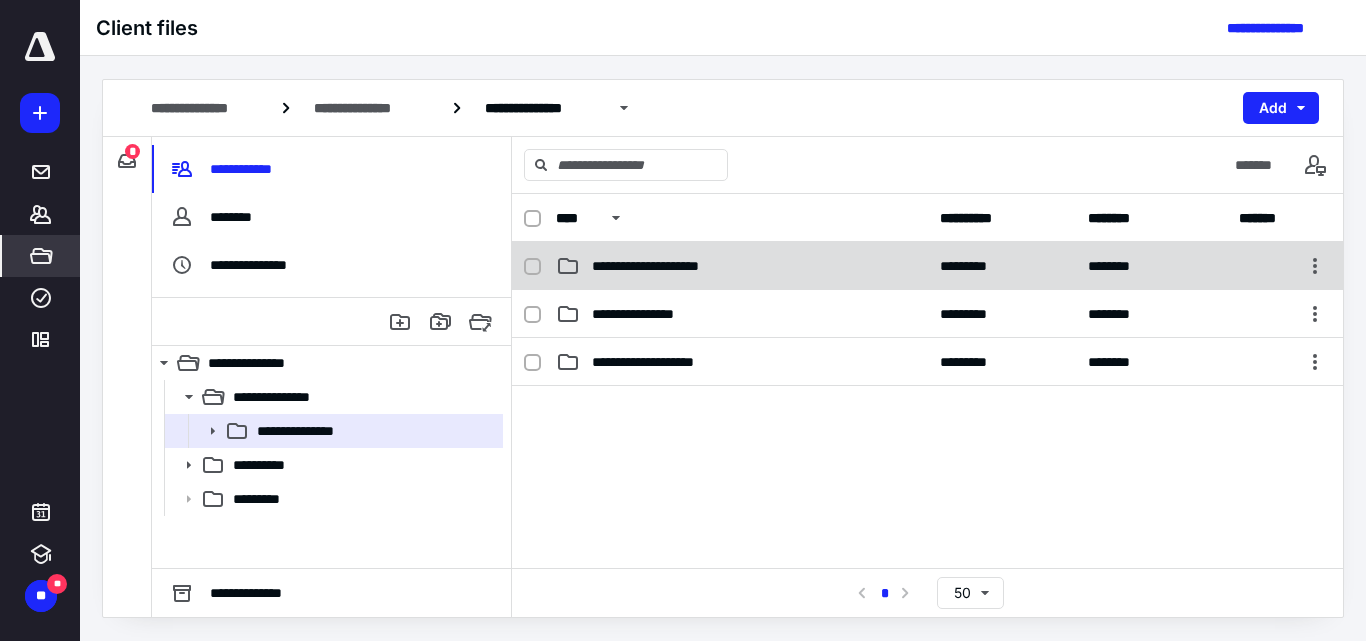 click on "**********" at bounding box center [667, 266] 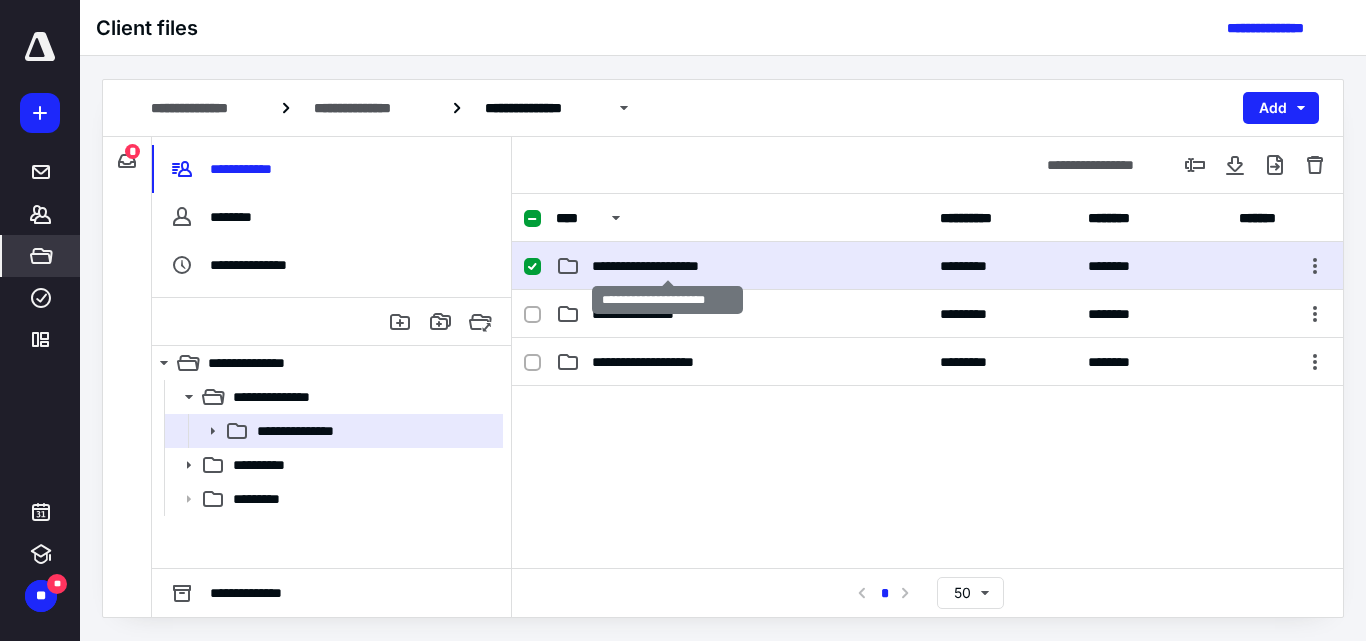 click on "**********" at bounding box center [667, 266] 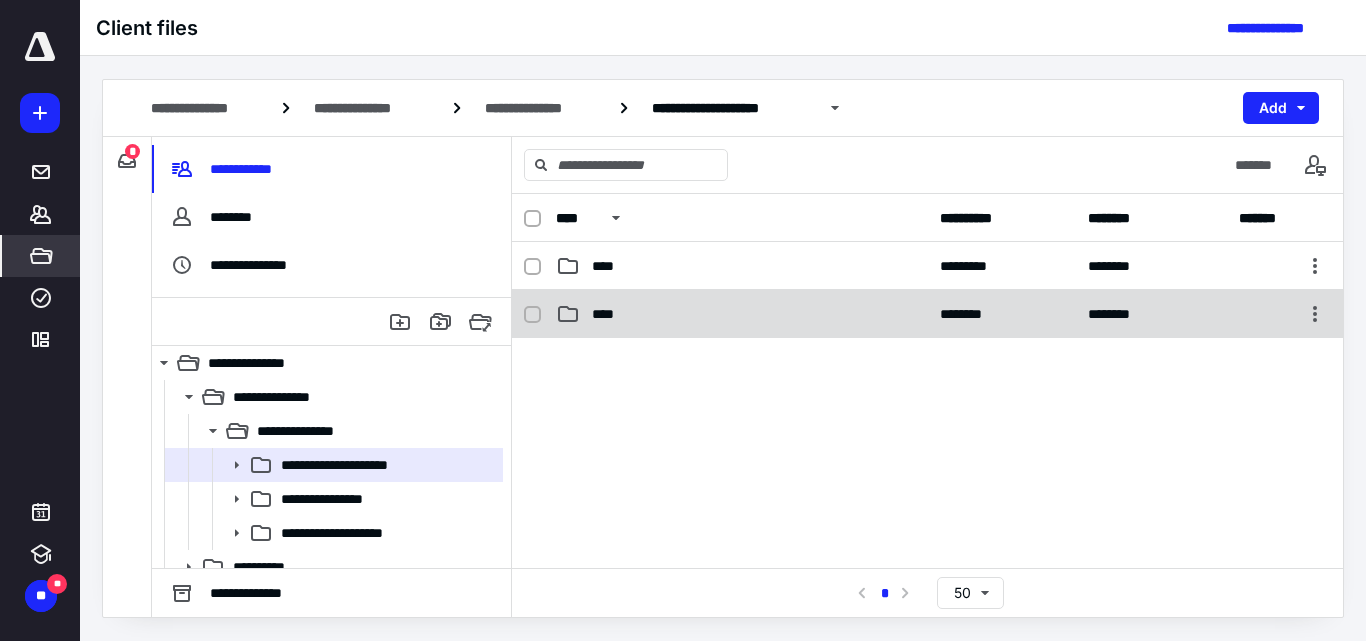 click on "**** ******** ********" at bounding box center (927, 314) 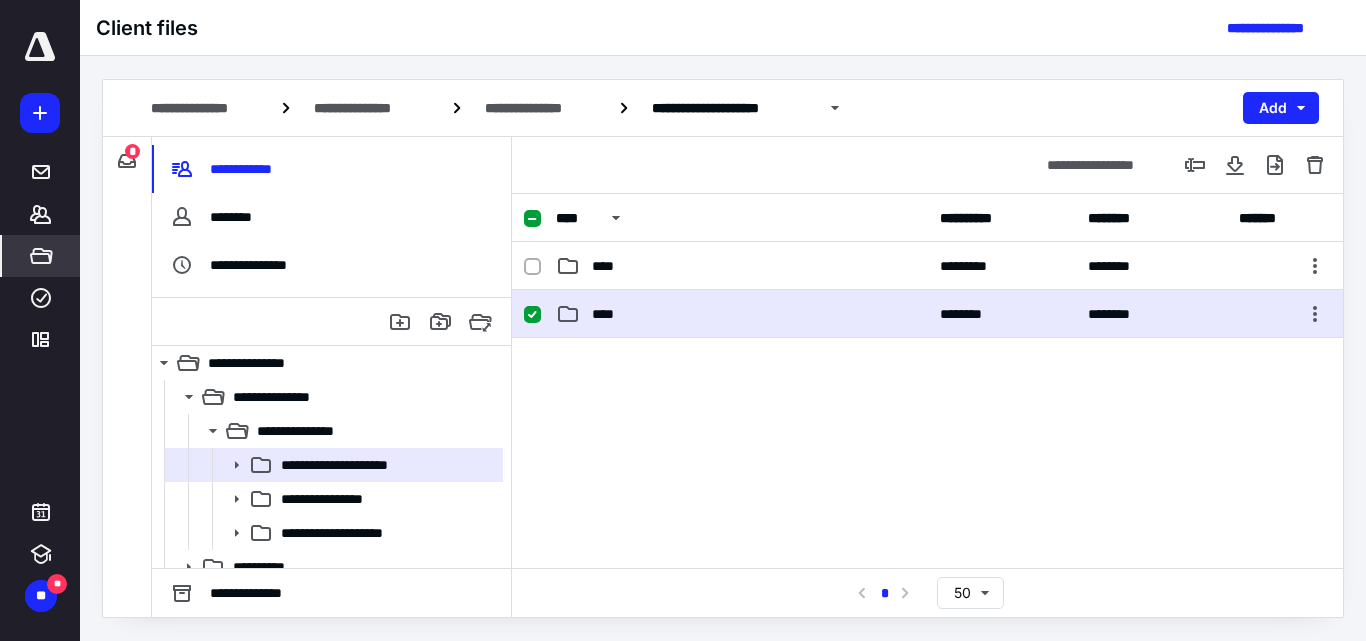 click on "**** ******** ********" at bounding box center [927, 314] 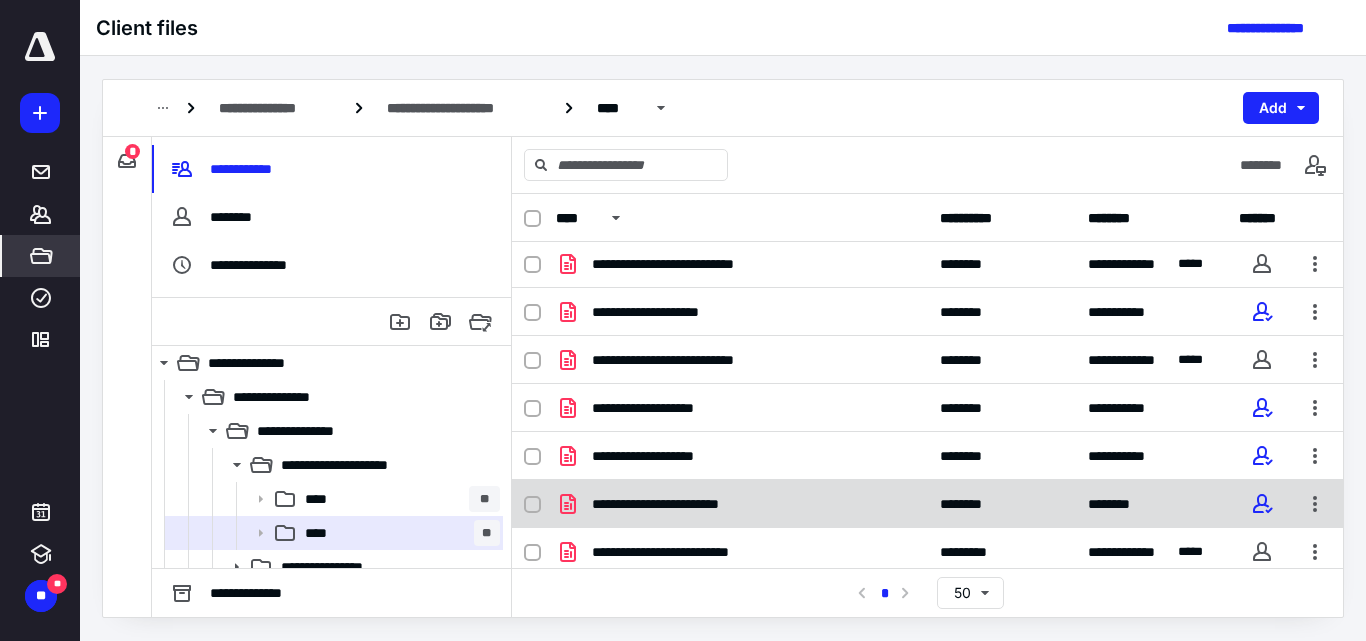 scroll, scrollTop: 0, scrollLeft: 0, axis: both 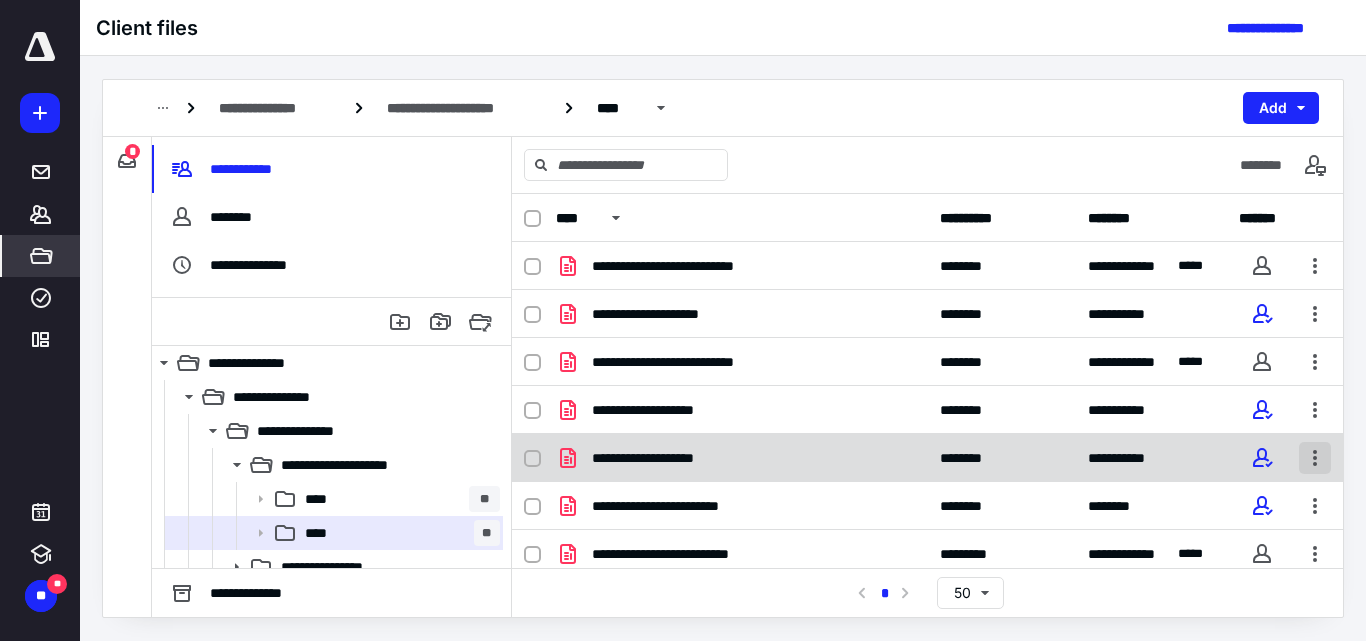 click at bounding box center (1315, 458) 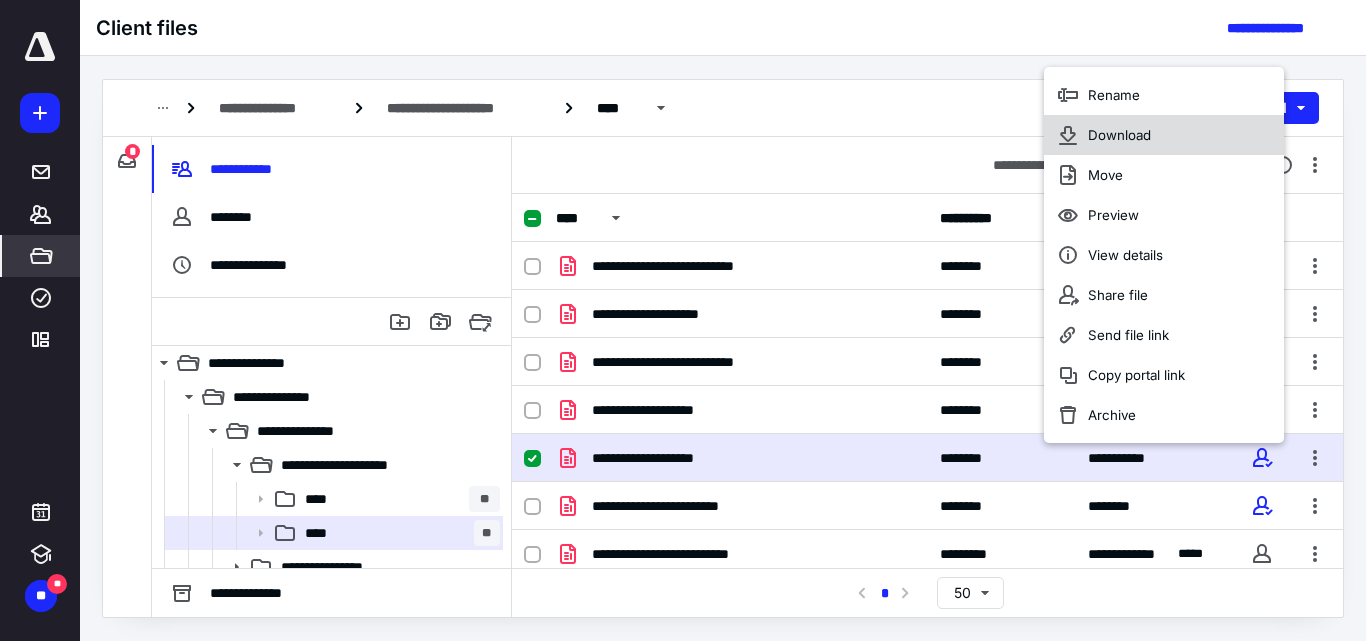 drag, startPoint x: 1140, startPoint y: 128, endPoint x: 1097, endPoint y: 132, distance: 43.185646 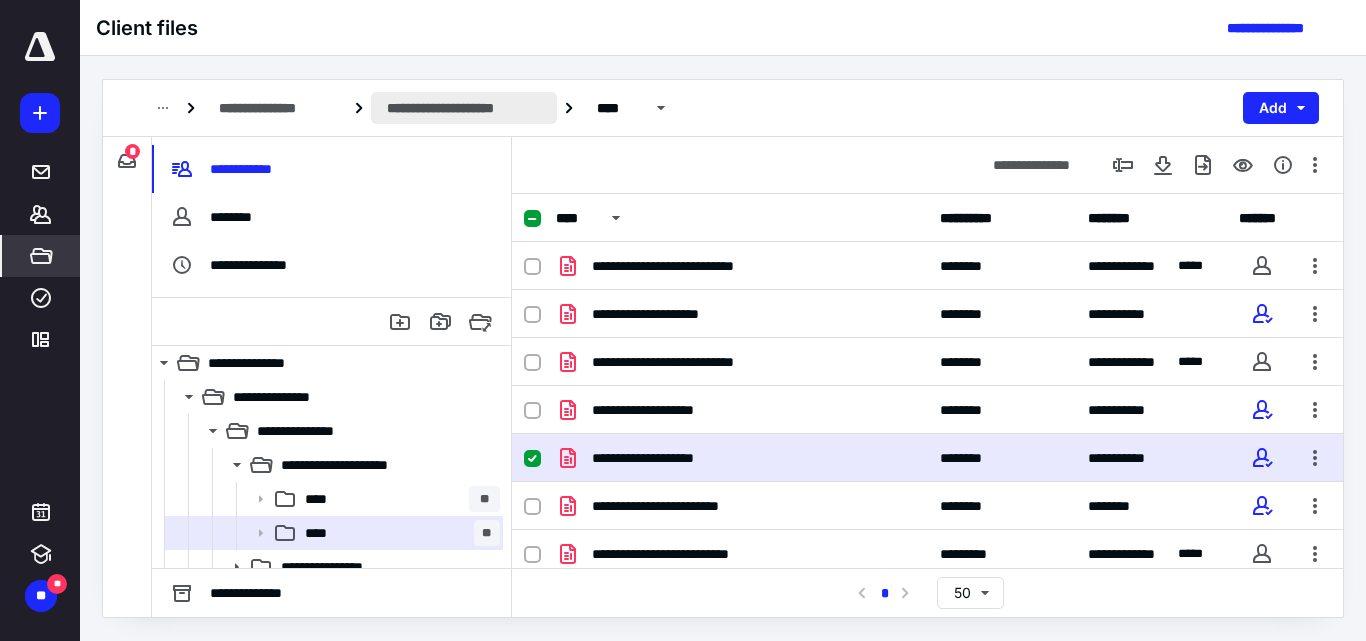 click on "**********" at bounding box center [464, 108] 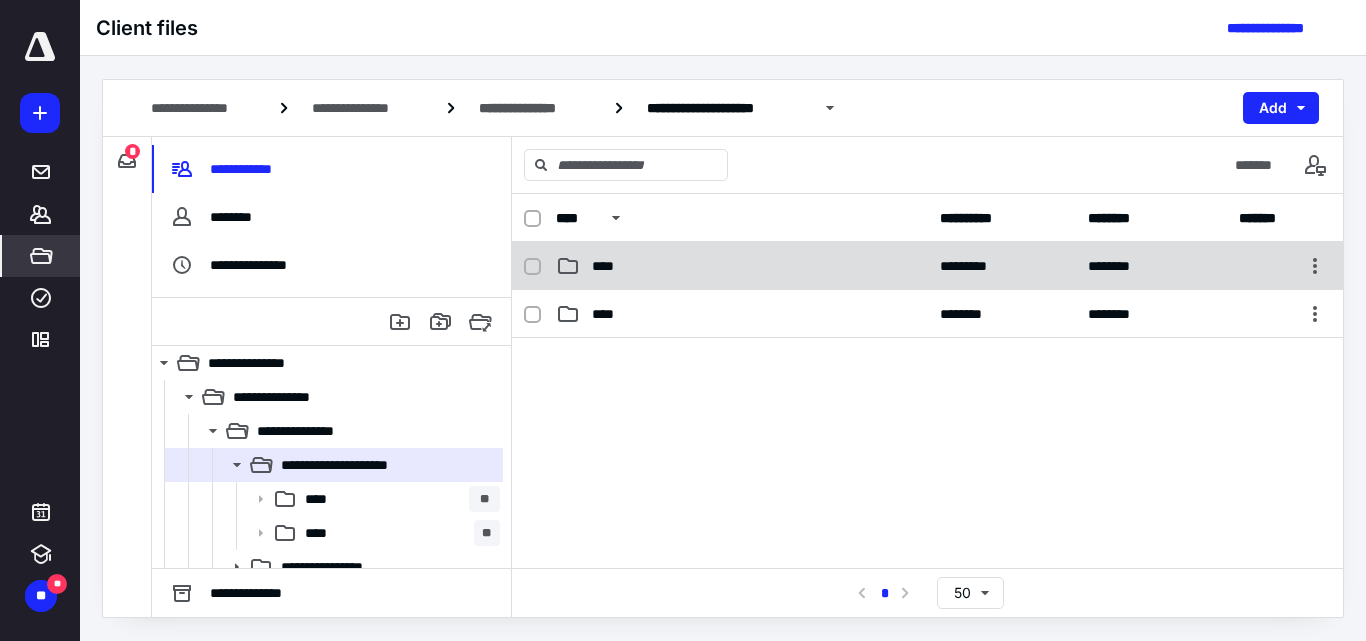 click on "****" at bounding box center [742, 266] 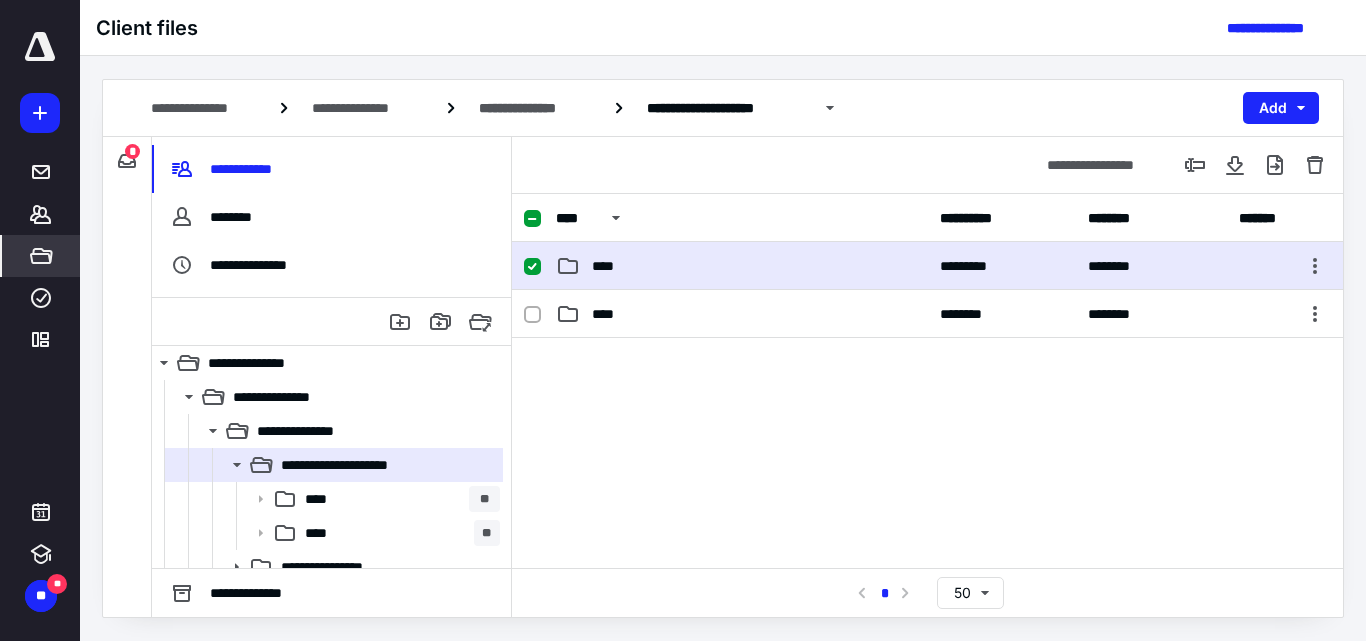 click on "****" at bounding box center (742, 266) 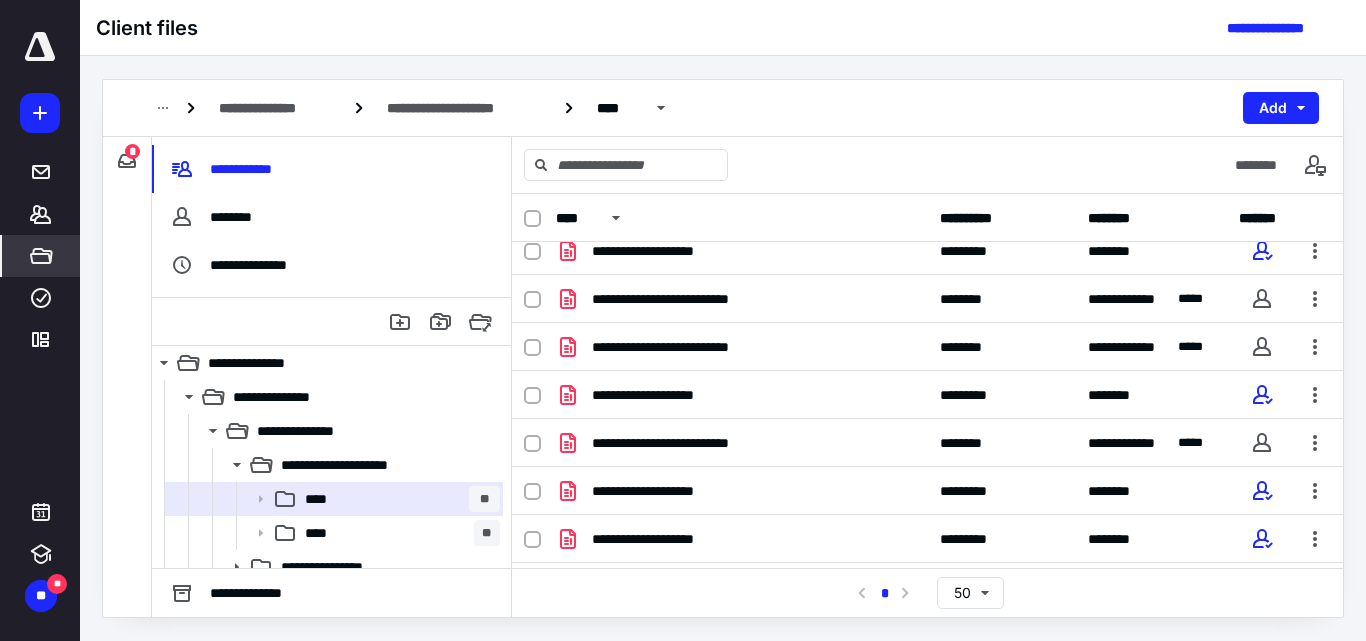 scroll, scrollTop: 700, scrollLeft: 0, axis: vertical 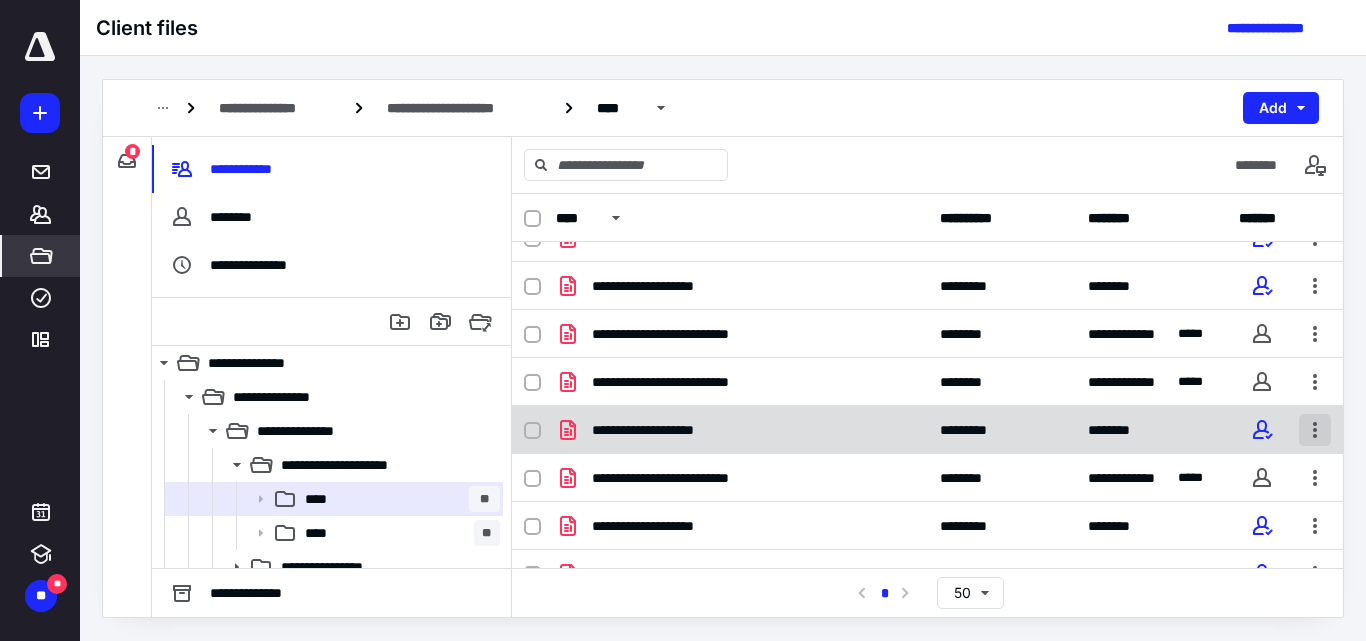 click at bounding box center [1315, 430] 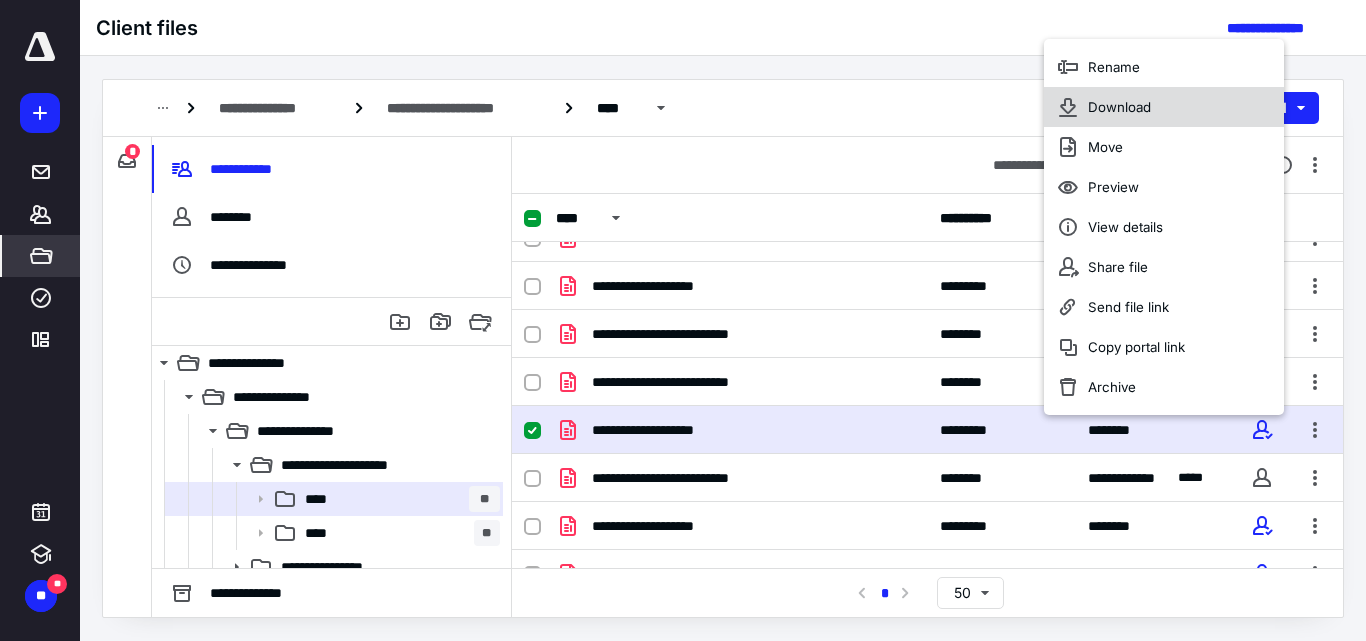 click on "Download" at bounding box center (1119, 107) 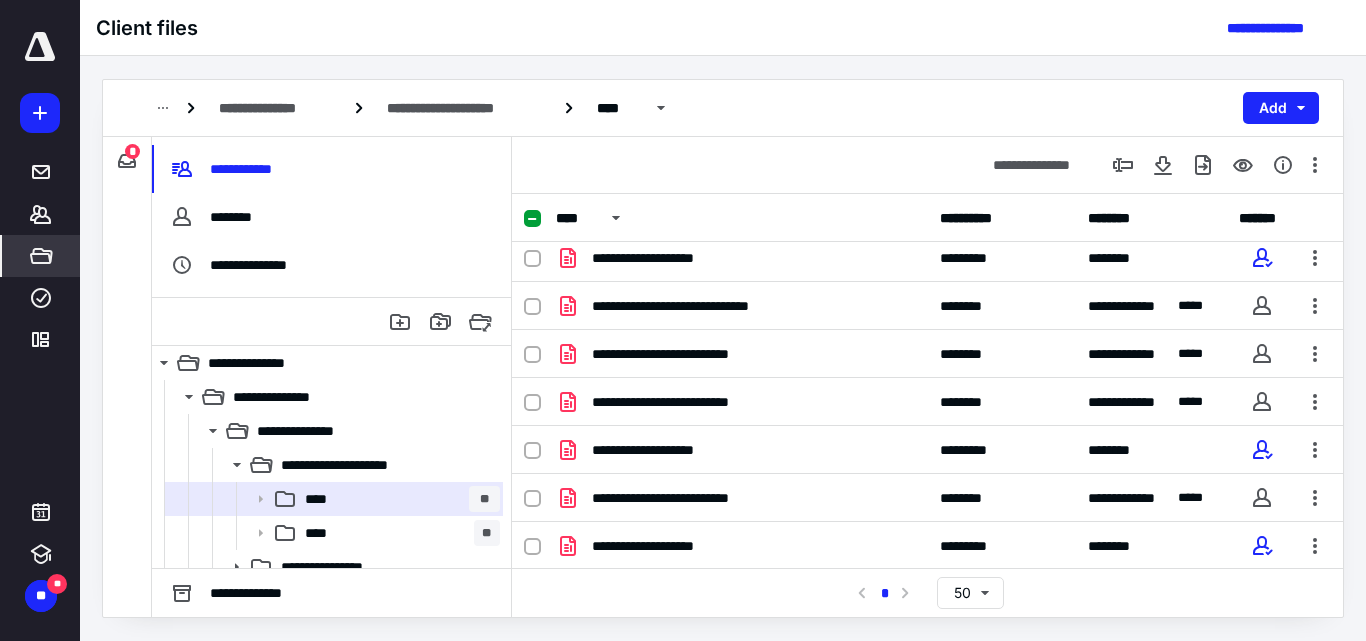 scroll, scrollTop: 0, scrollLeft: 0, axis: both 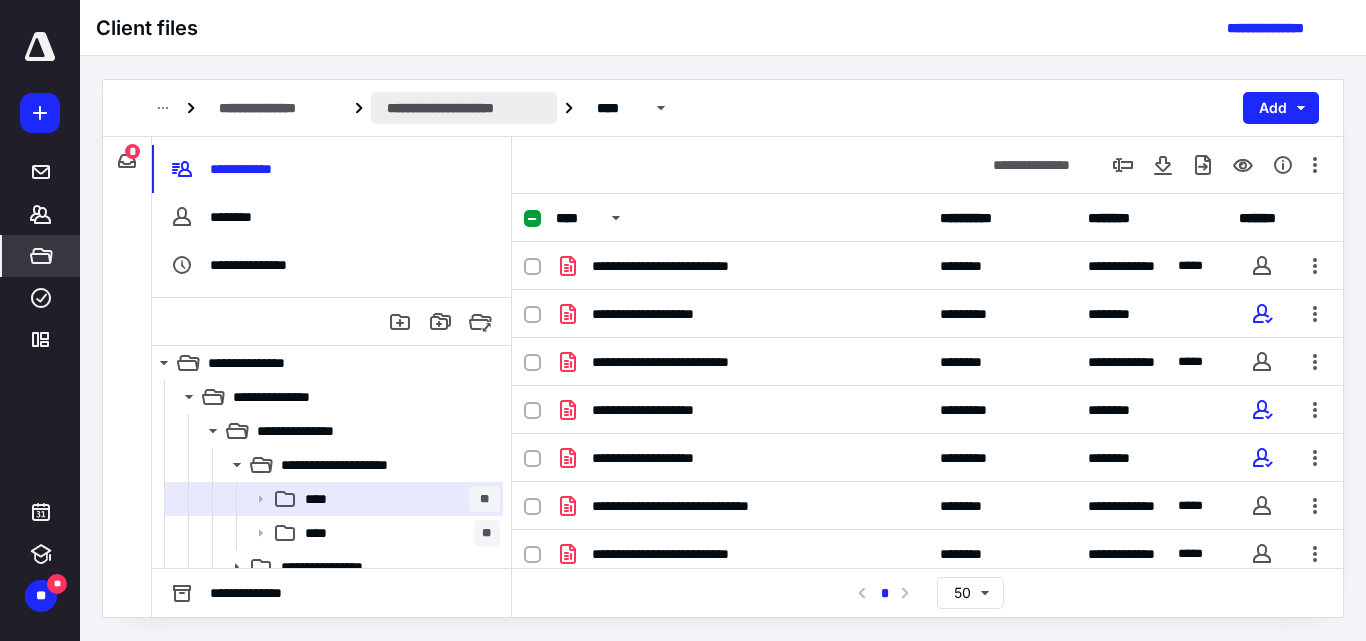 click on "**********" at bounding box center (464, 108) 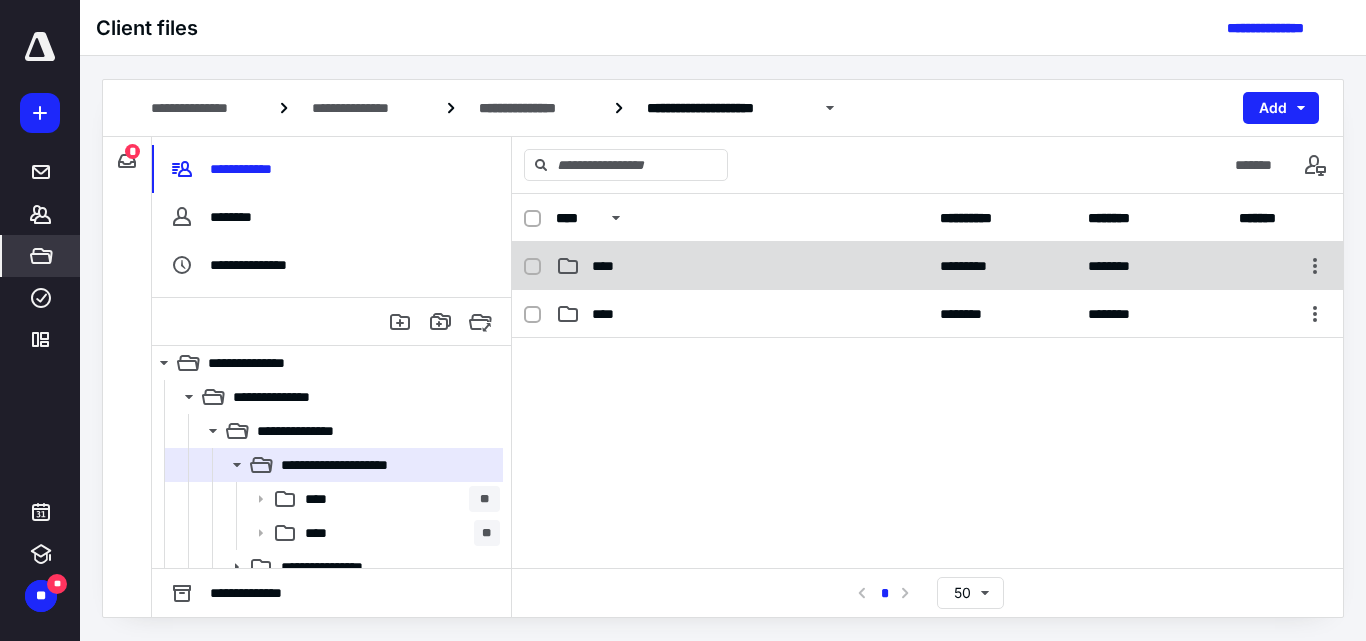 click on "****" at bounding box center (742, 266) 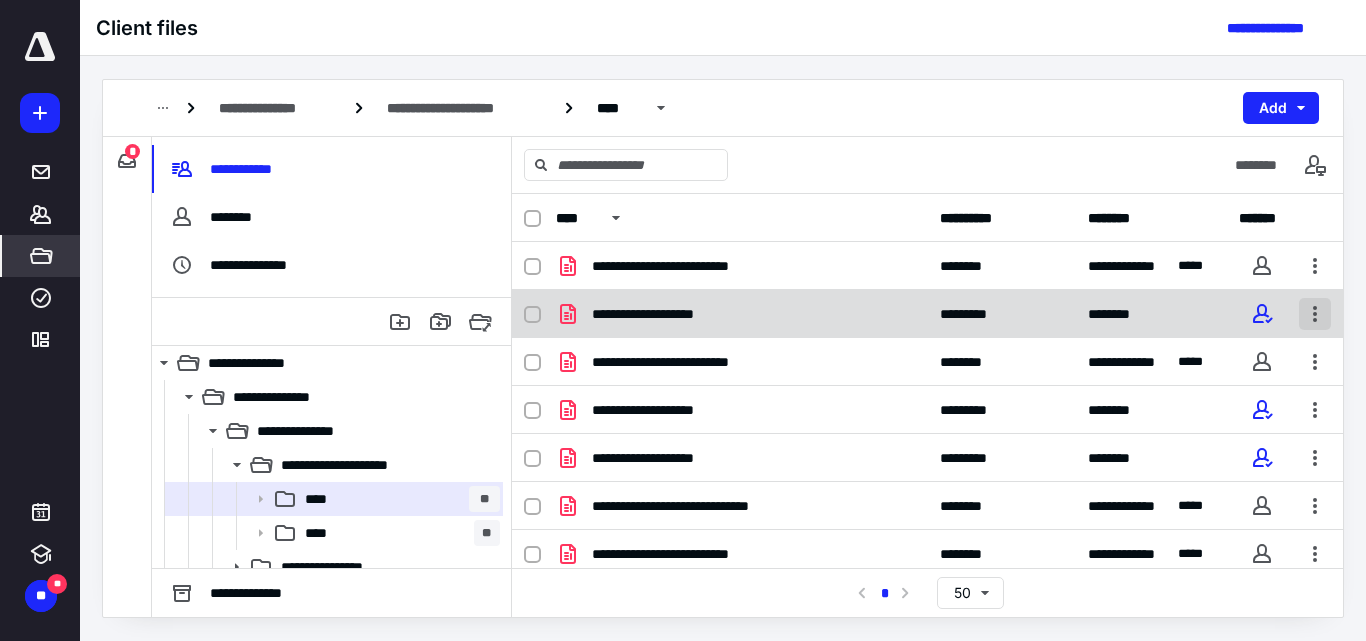 click at bounding box center (1315, 314) 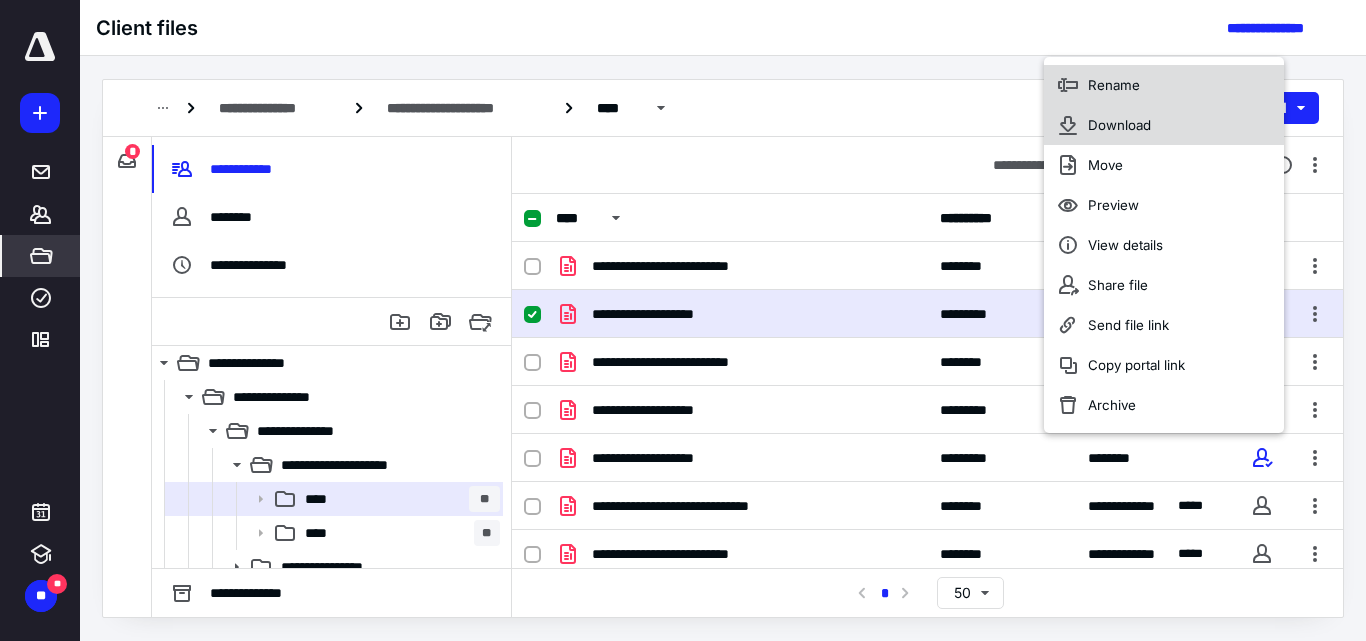 drag, startPoint x: 1104, startPoint y: 116, endPoint x: 1087, endPoint y: 88, distance: 32.75668 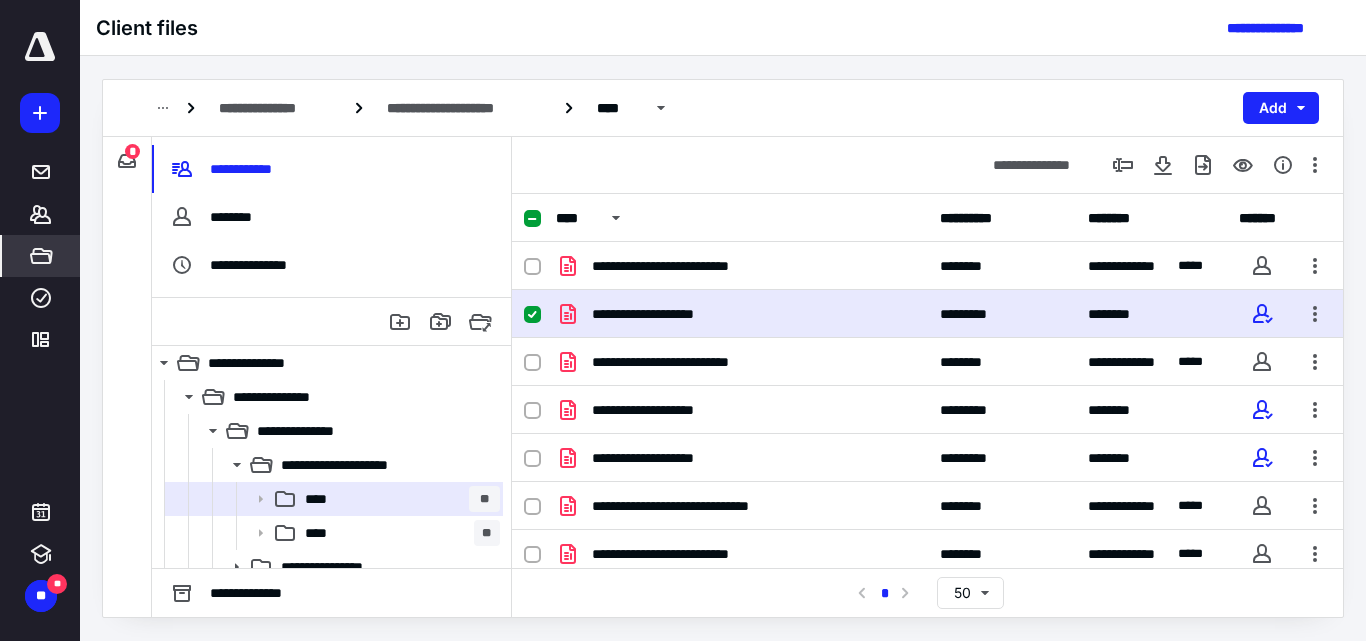 click 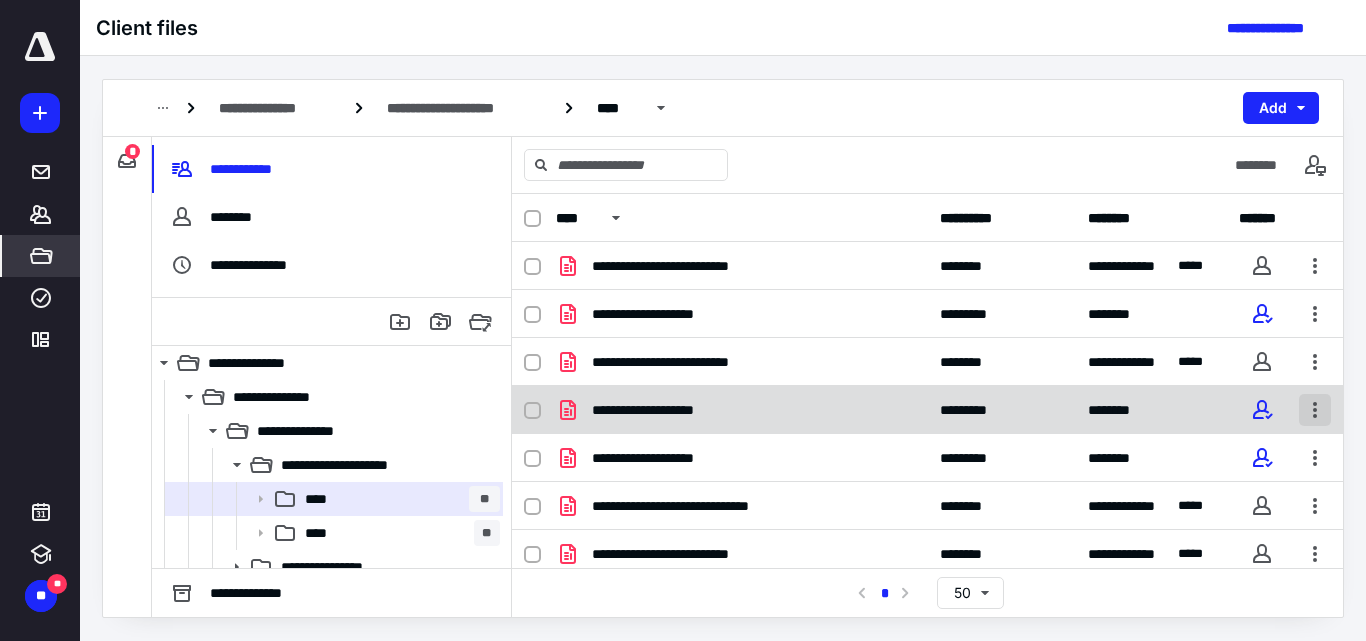 click at bounding box center (1315, 410) 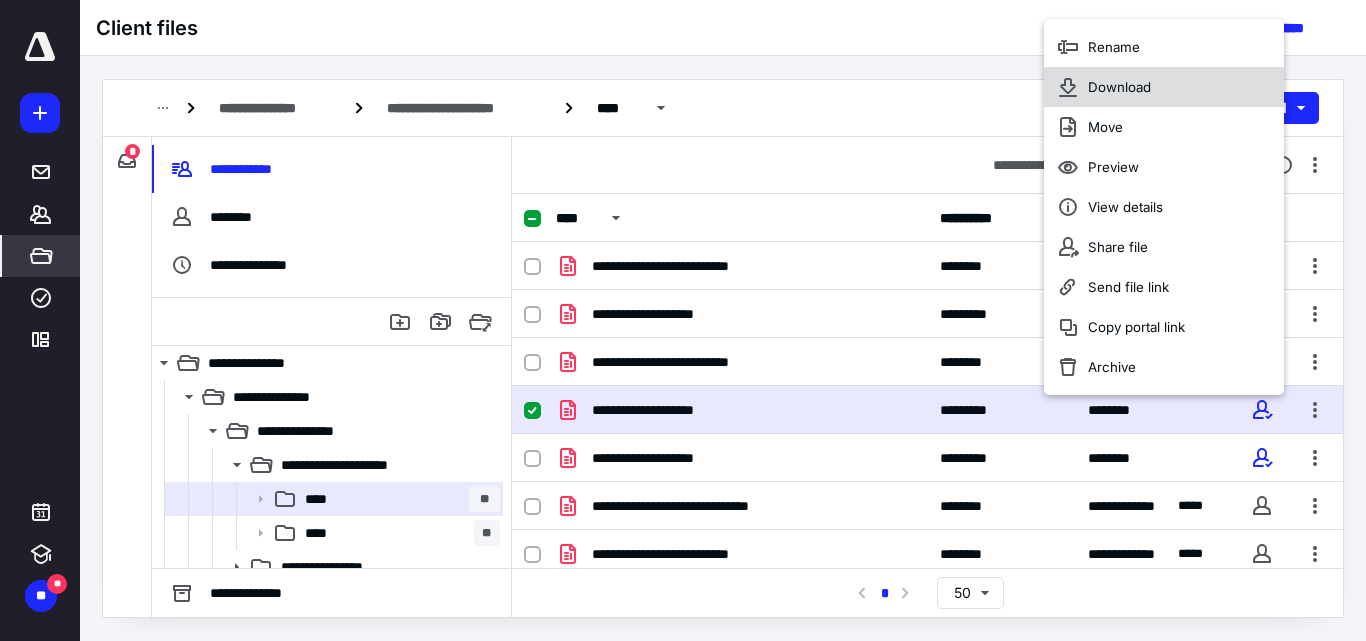 click on "Download" at bounding box center [1119, 87] 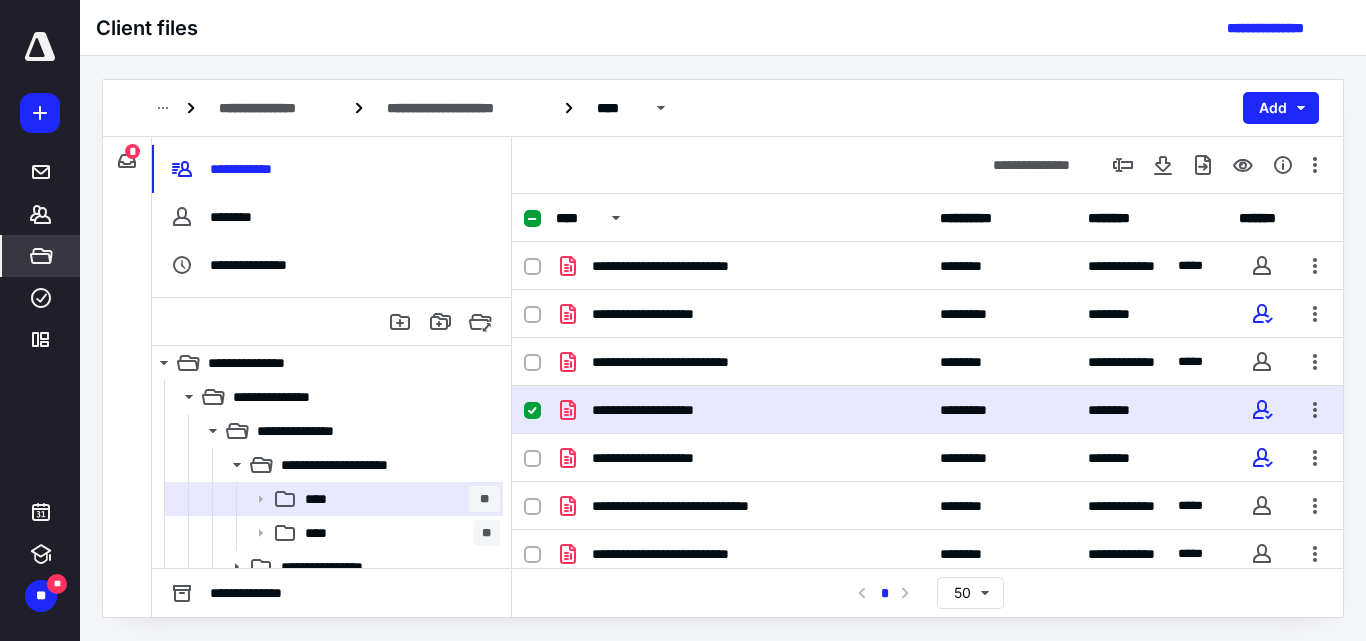 click 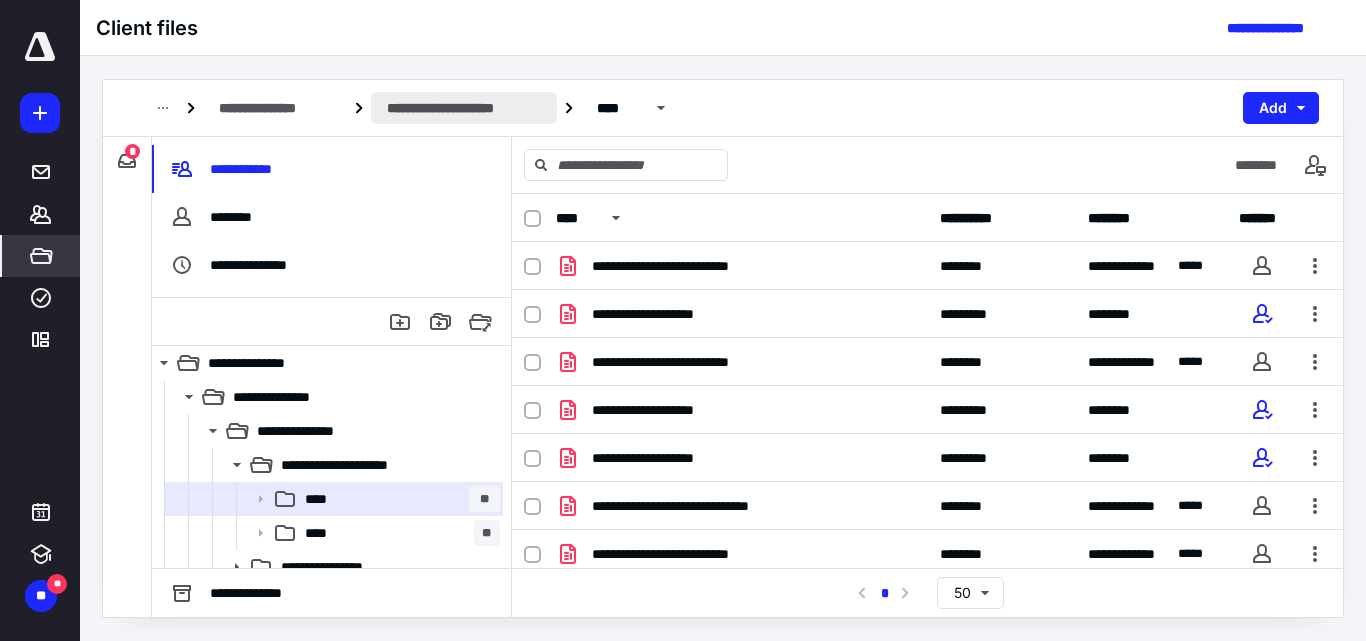 click on "**********" at bounding box center [464, 108] 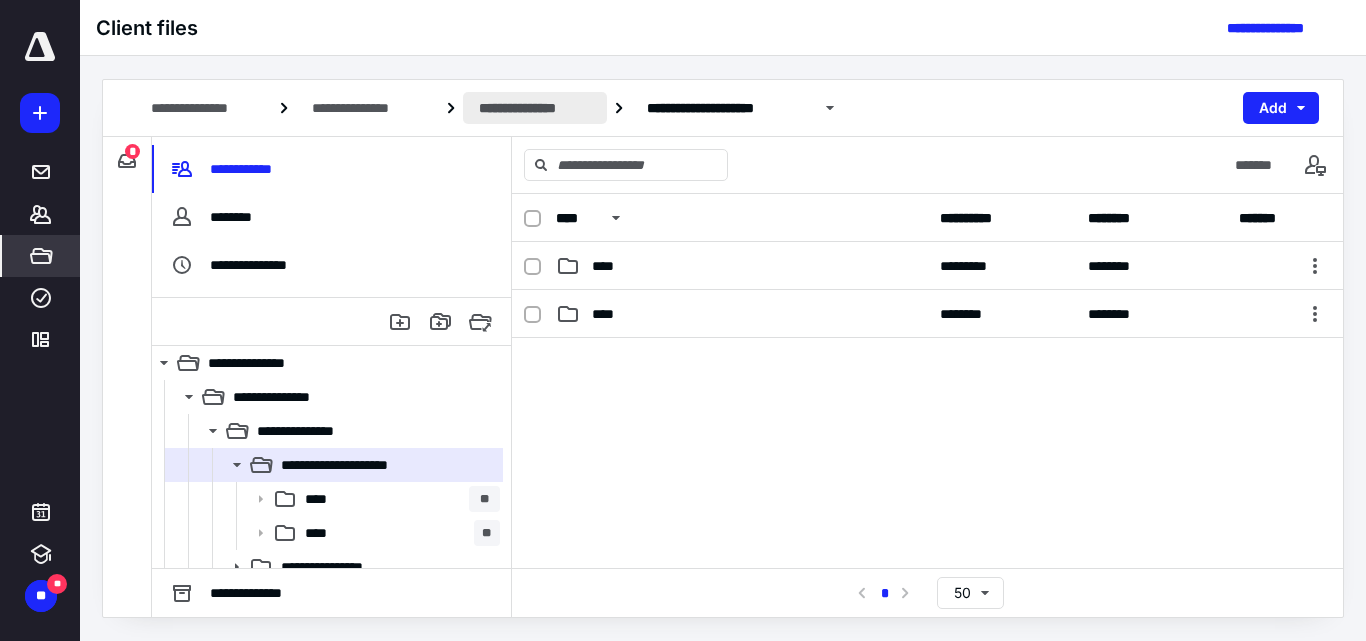 click on "**********" at bounding box center (535, 108) 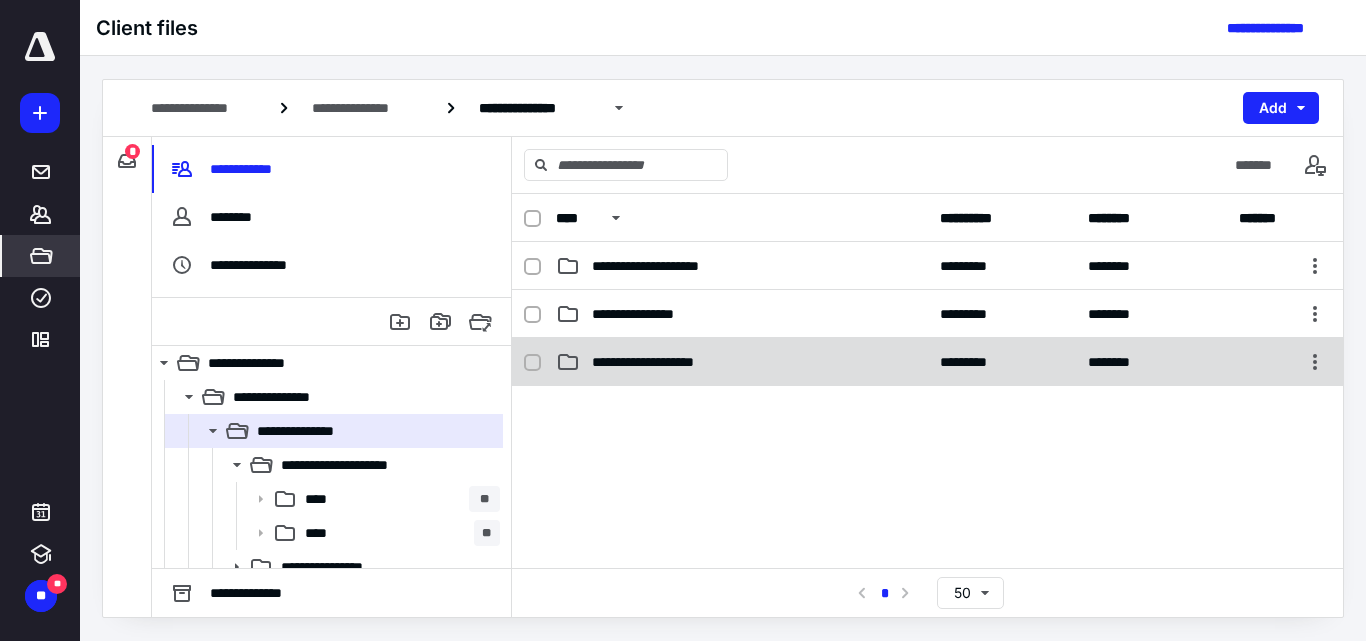 click on "**********" at bounding box center [742, 362] 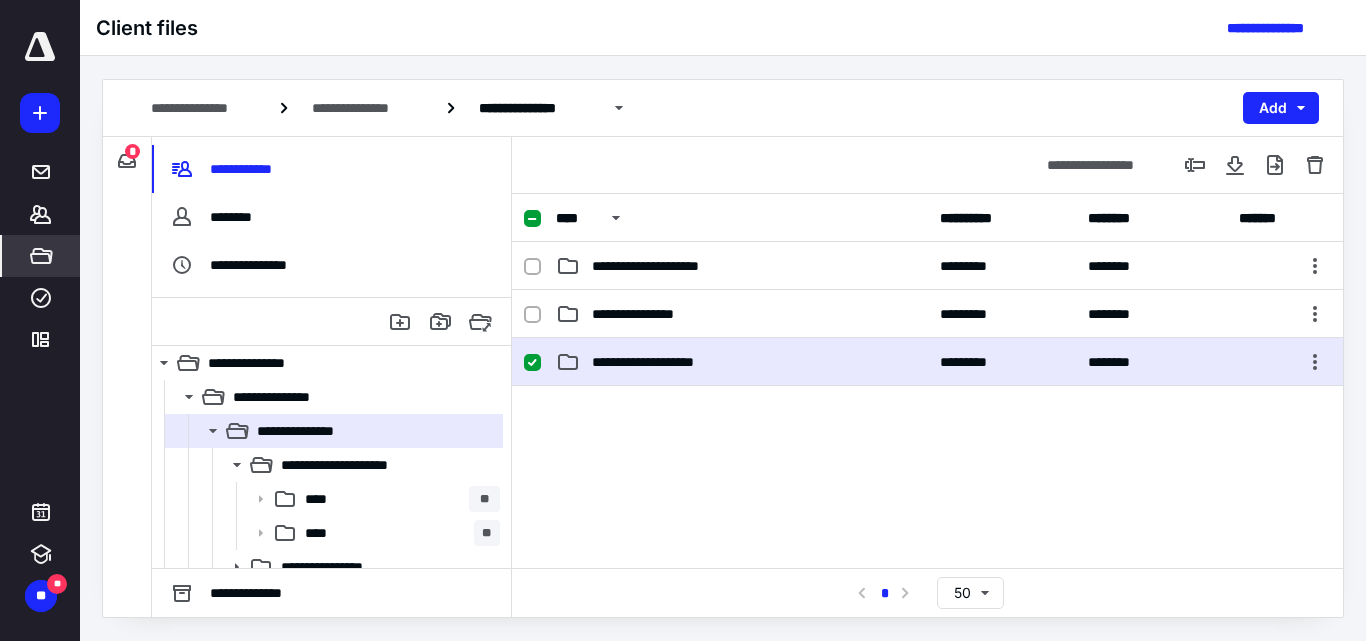 click on "**********" at bounding box center (742, 362) 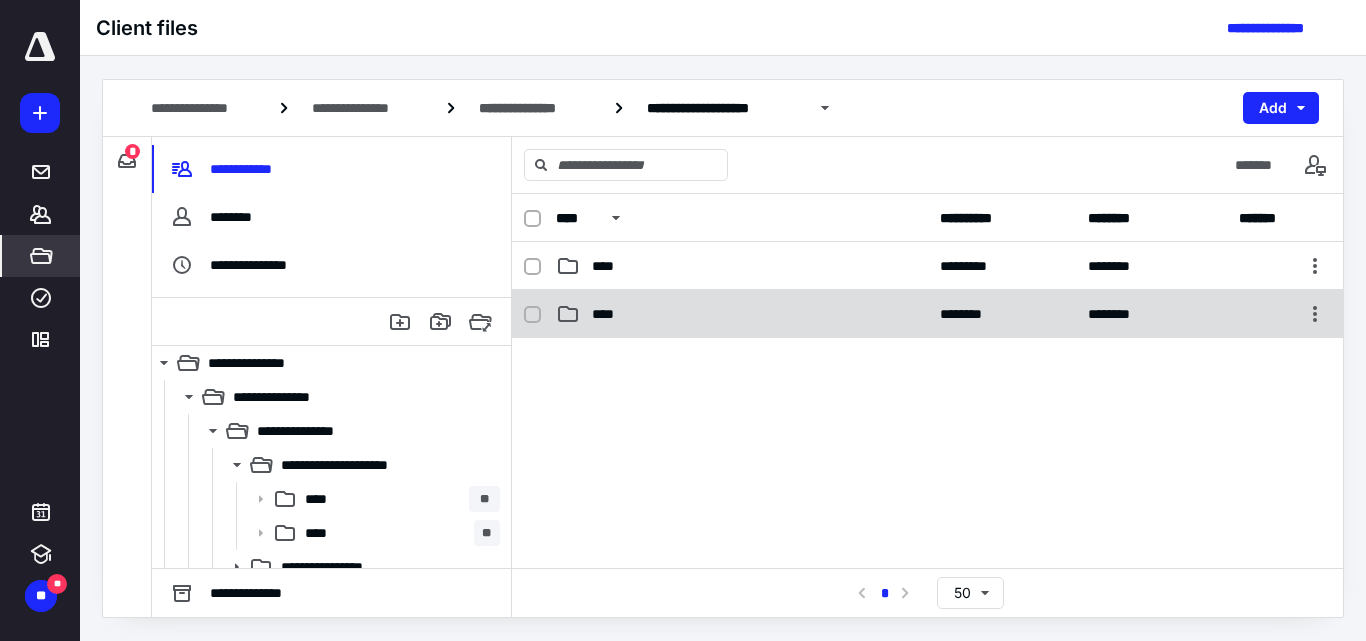 click on "****" at bounding box center [609, 314] 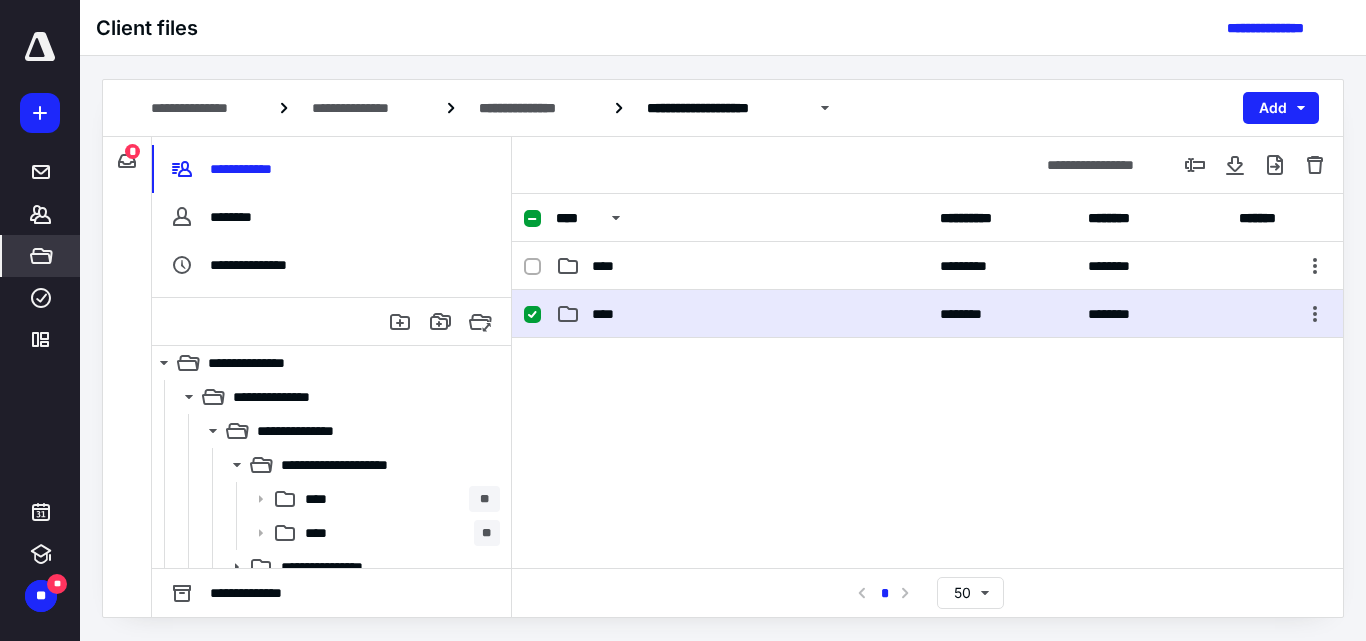 click on "****" at bounding box center [609, 314] 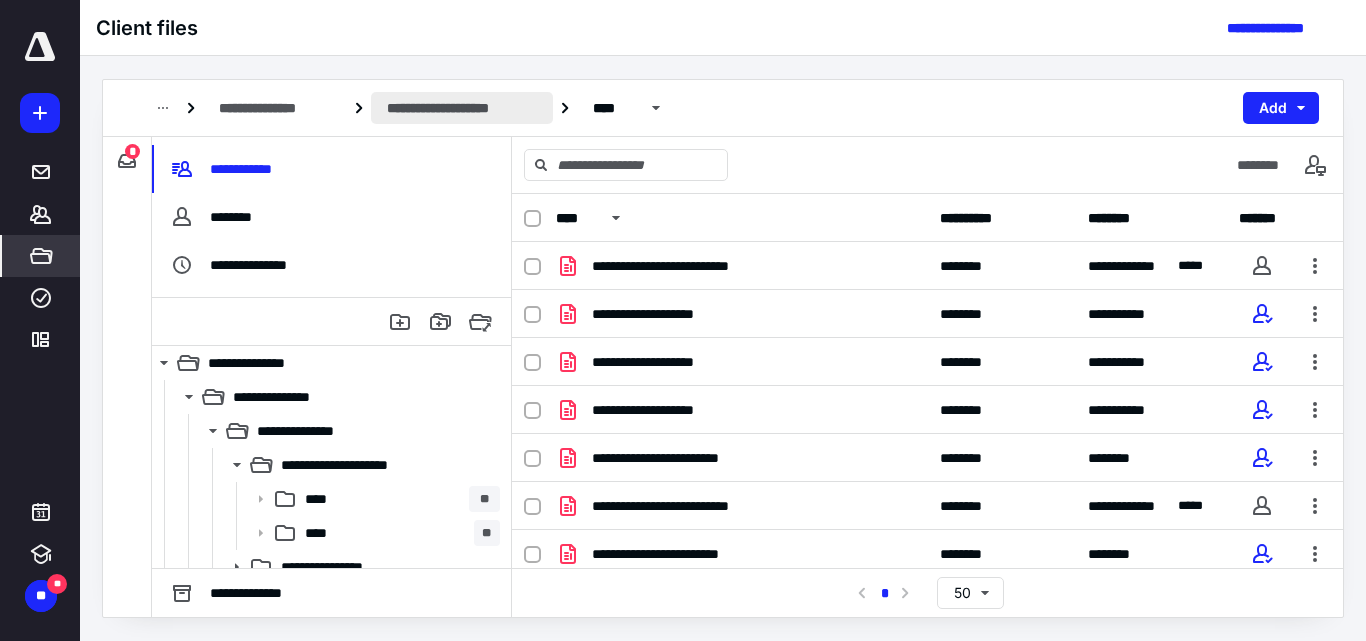 click on "**********" at bounding box center [462, 108] 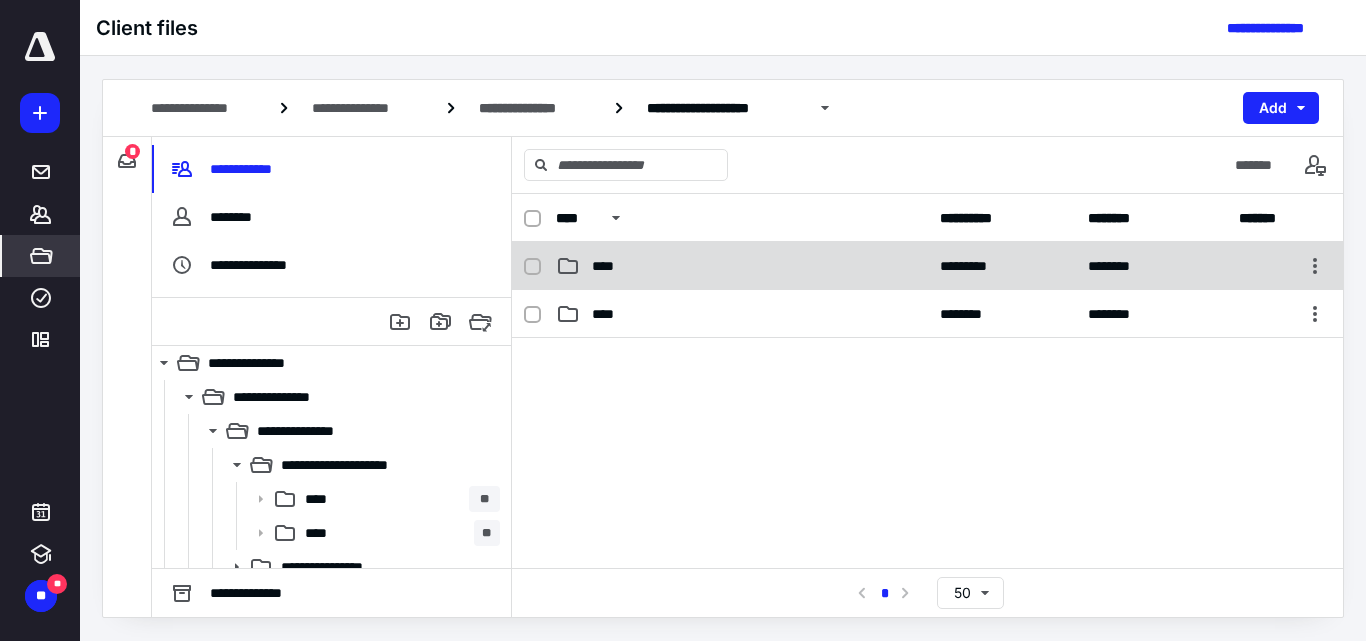 click on "****" at bounding box center [609, 266] 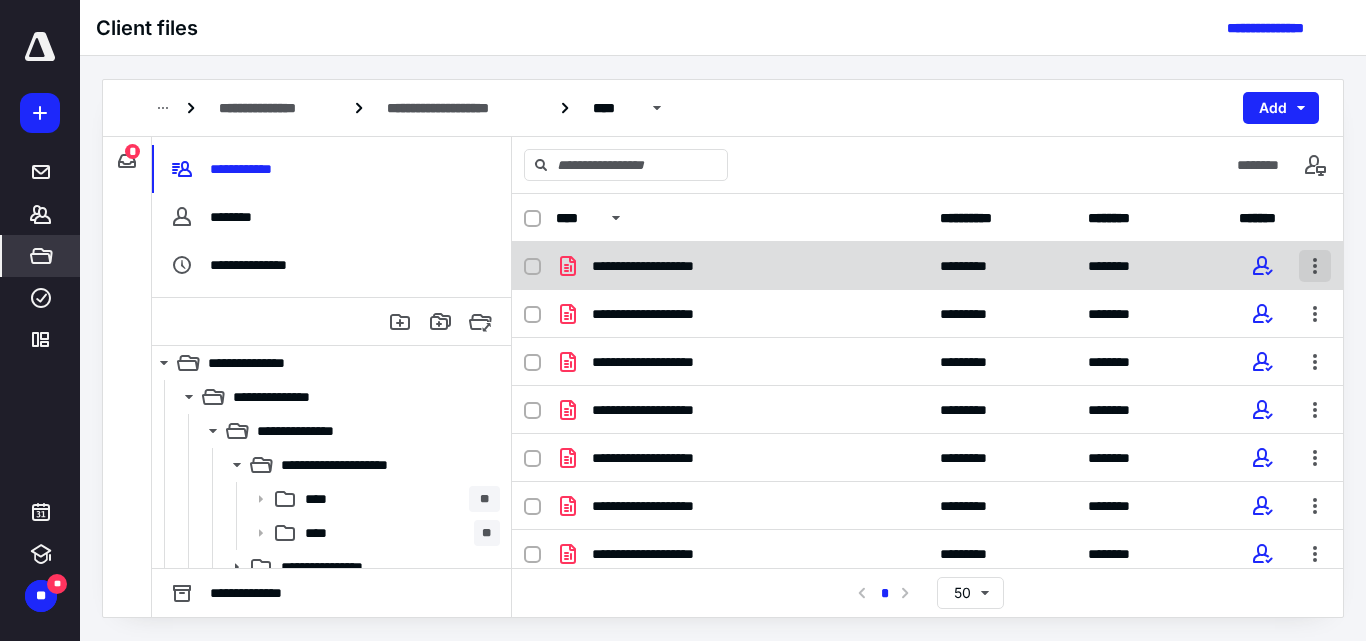 click at bounding box center (1315, 266) 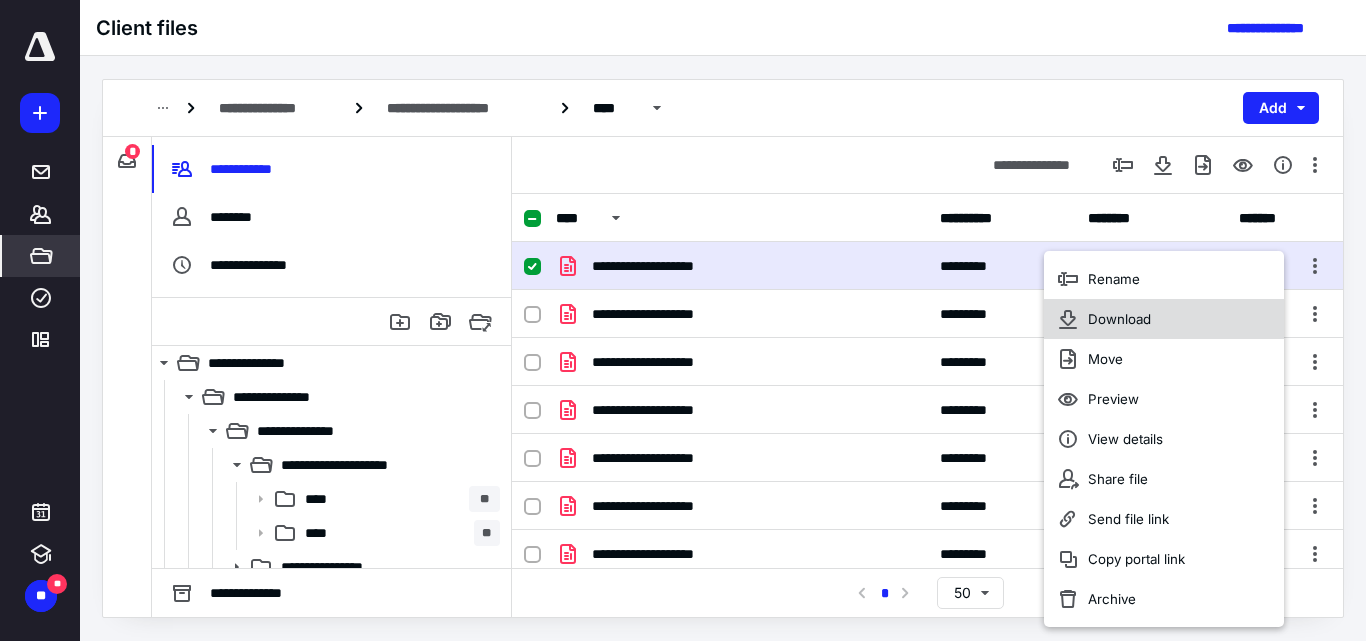 click on "Download" at bounding box center (1119, 319) 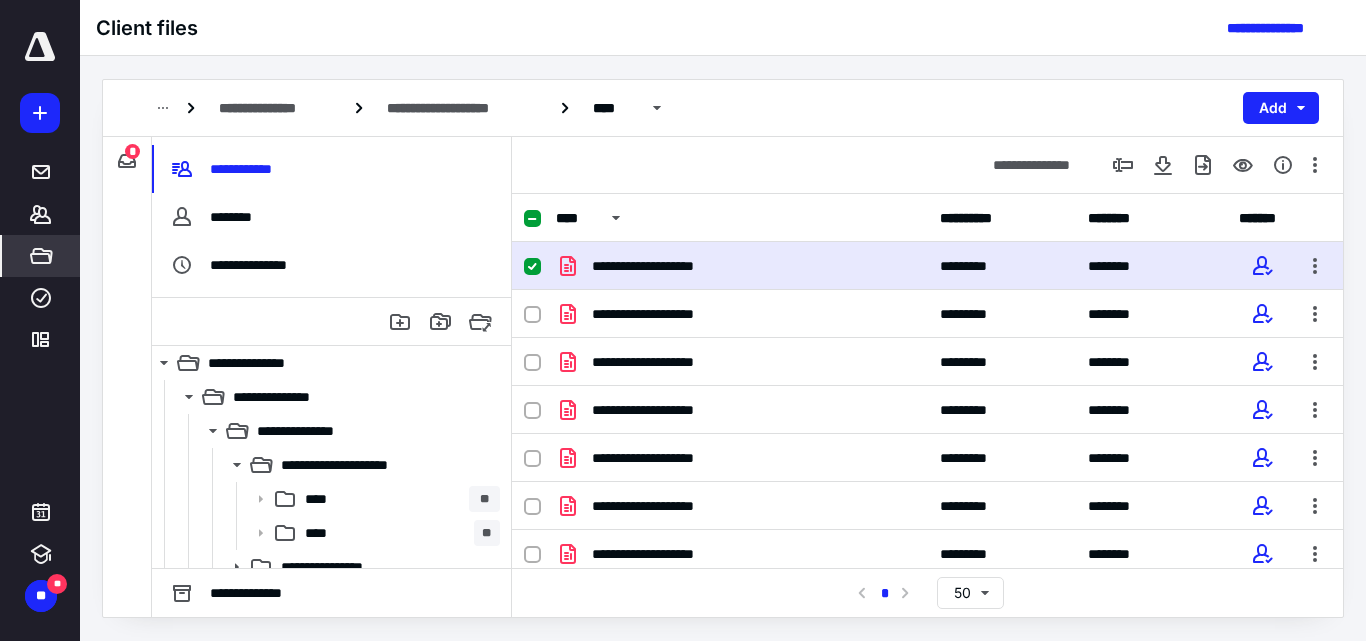 click at bounding box center [532, 267] 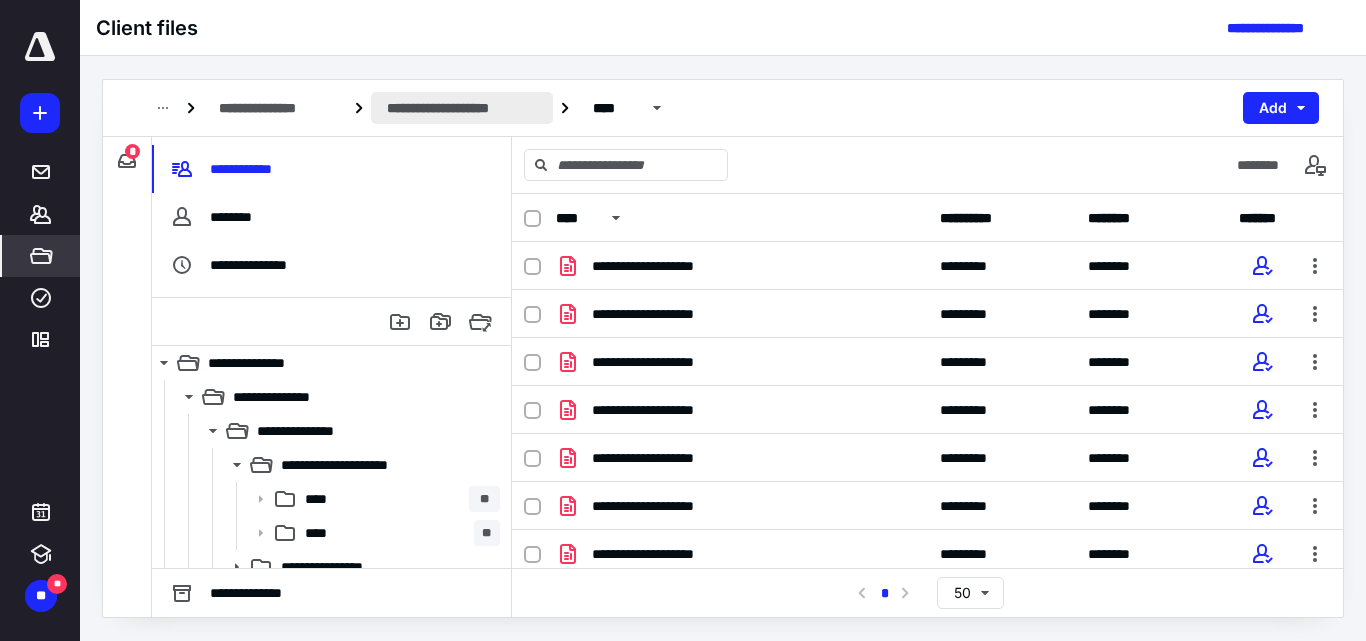 click on "**********" at bounding box center [462, 108] 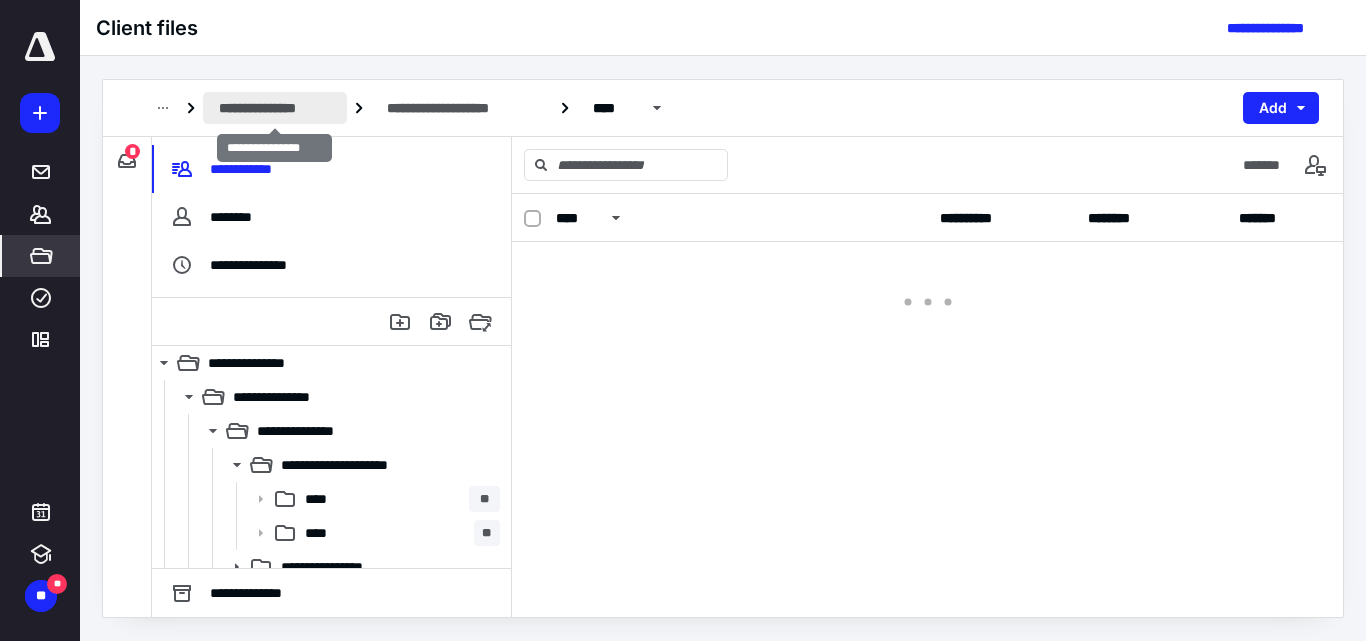 click on "**********" at bounding box center [275, 108] 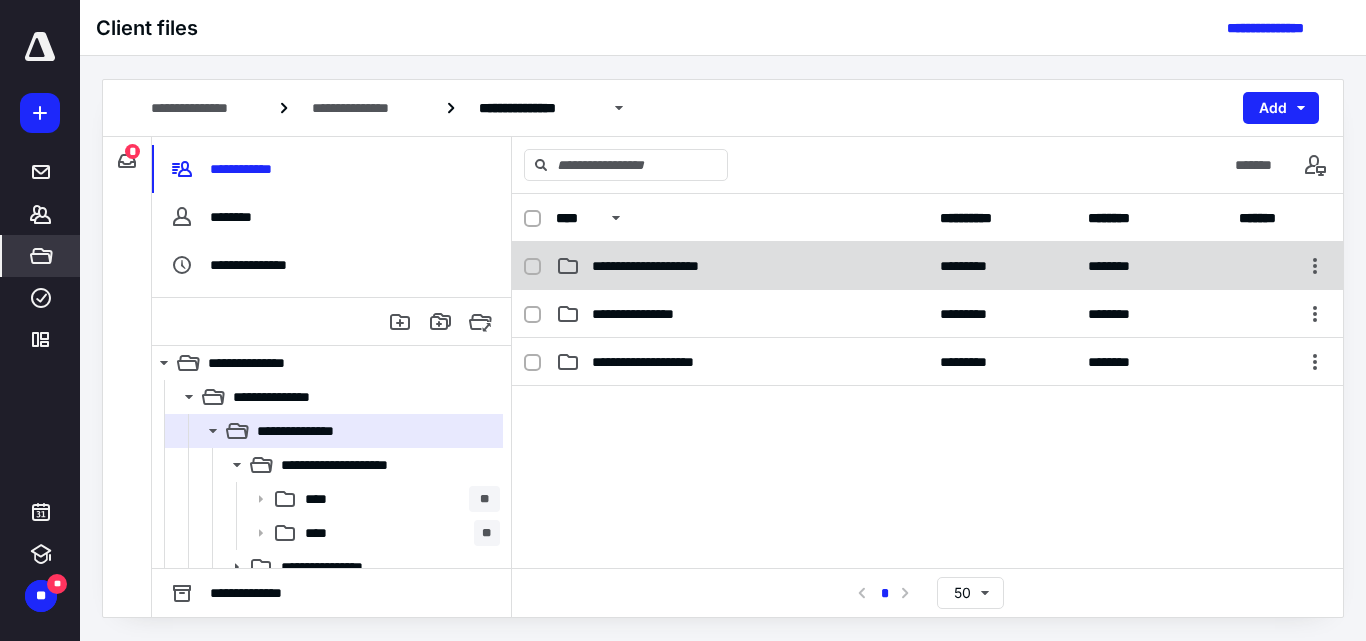 click on "**********" at bounding box center (667, 266) 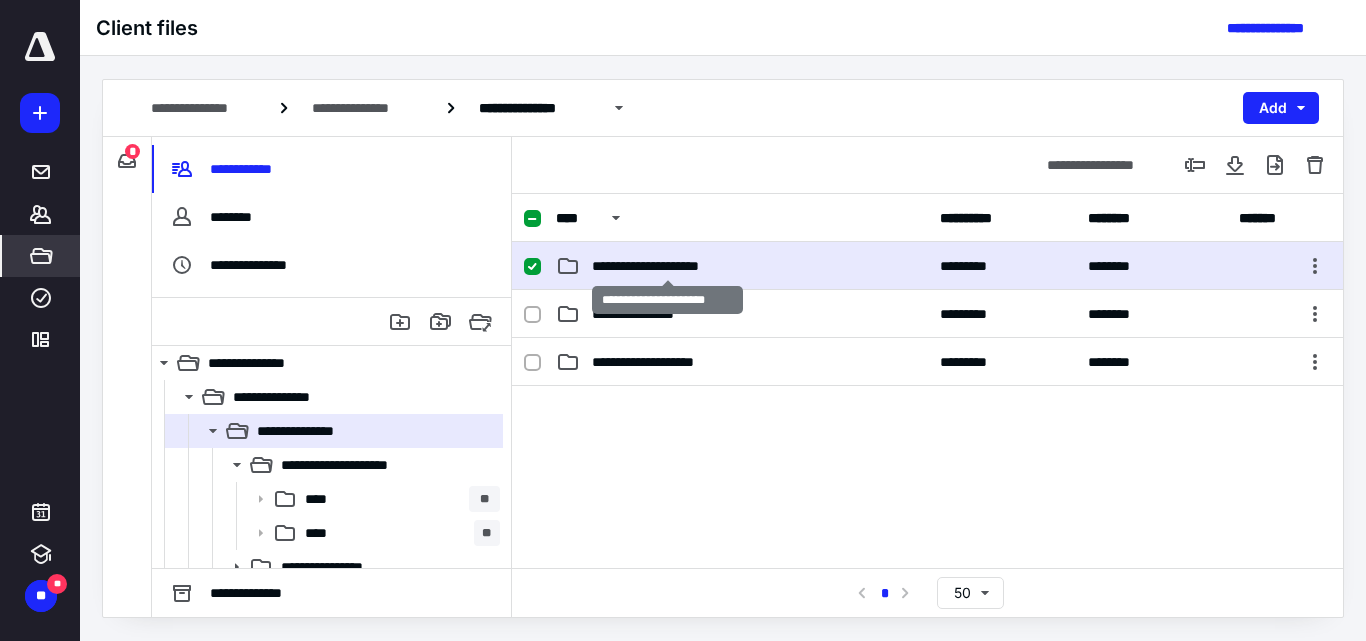 click on "**********" at bounding box center (667, 266) 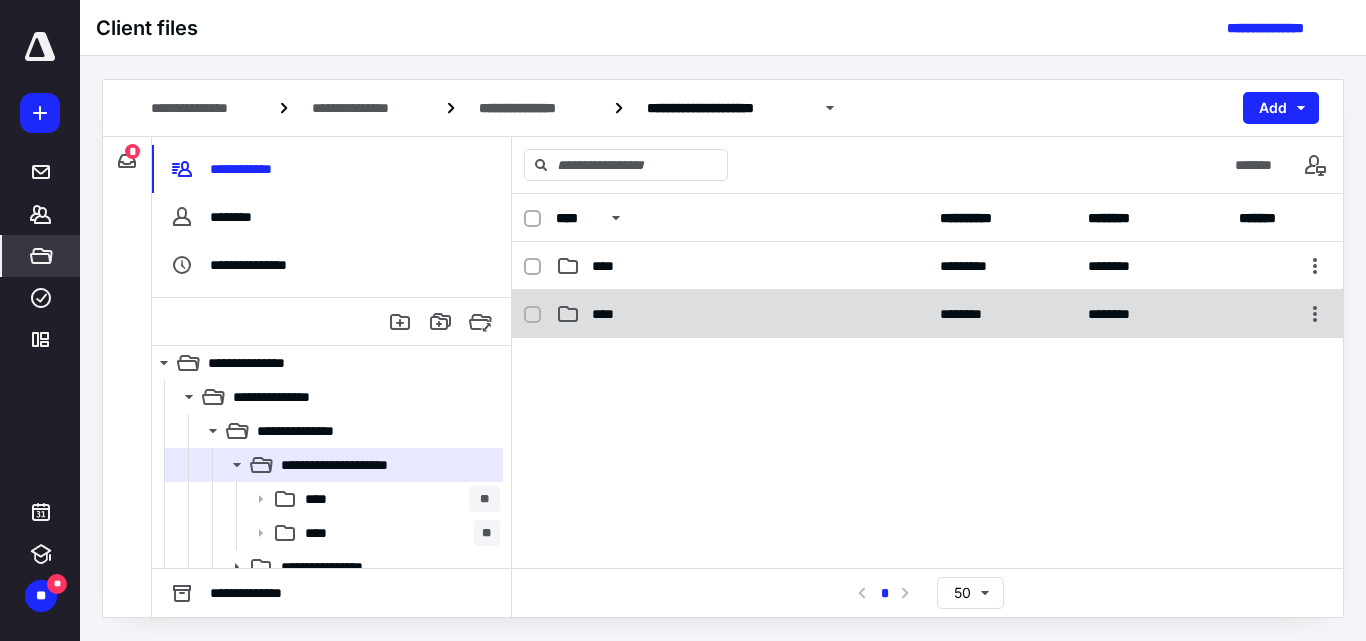 click on "****" at bounding box center (609, 314) 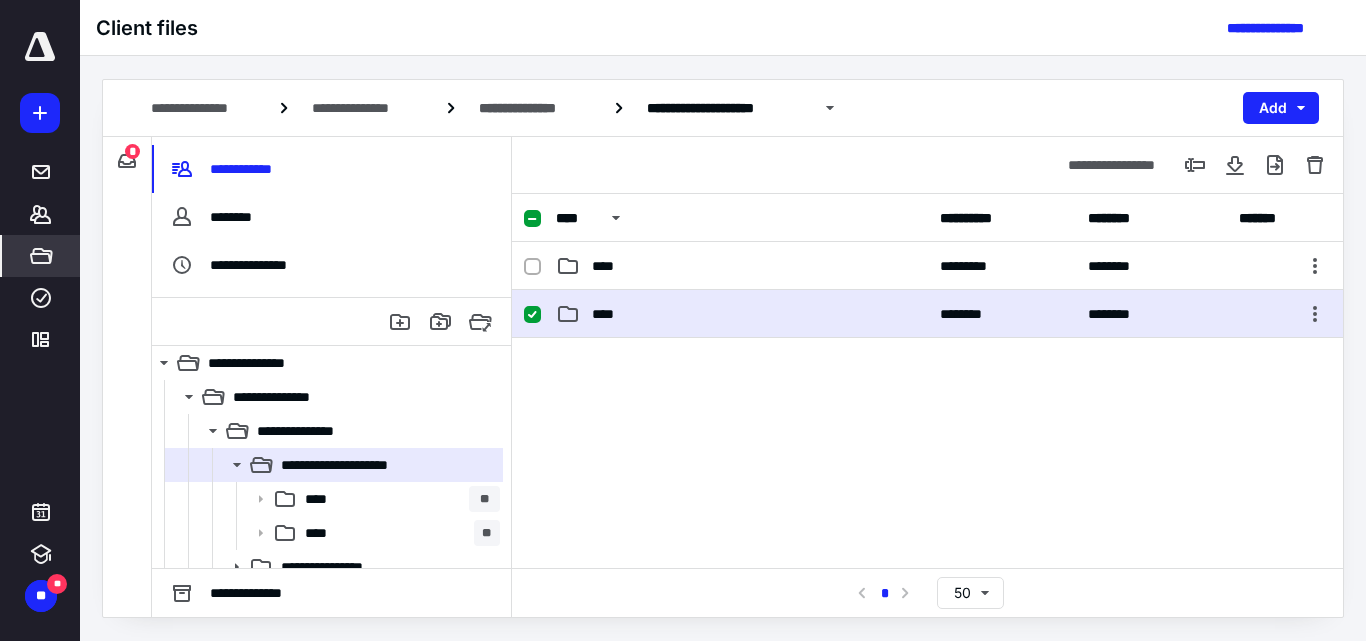 checkbox on "true" 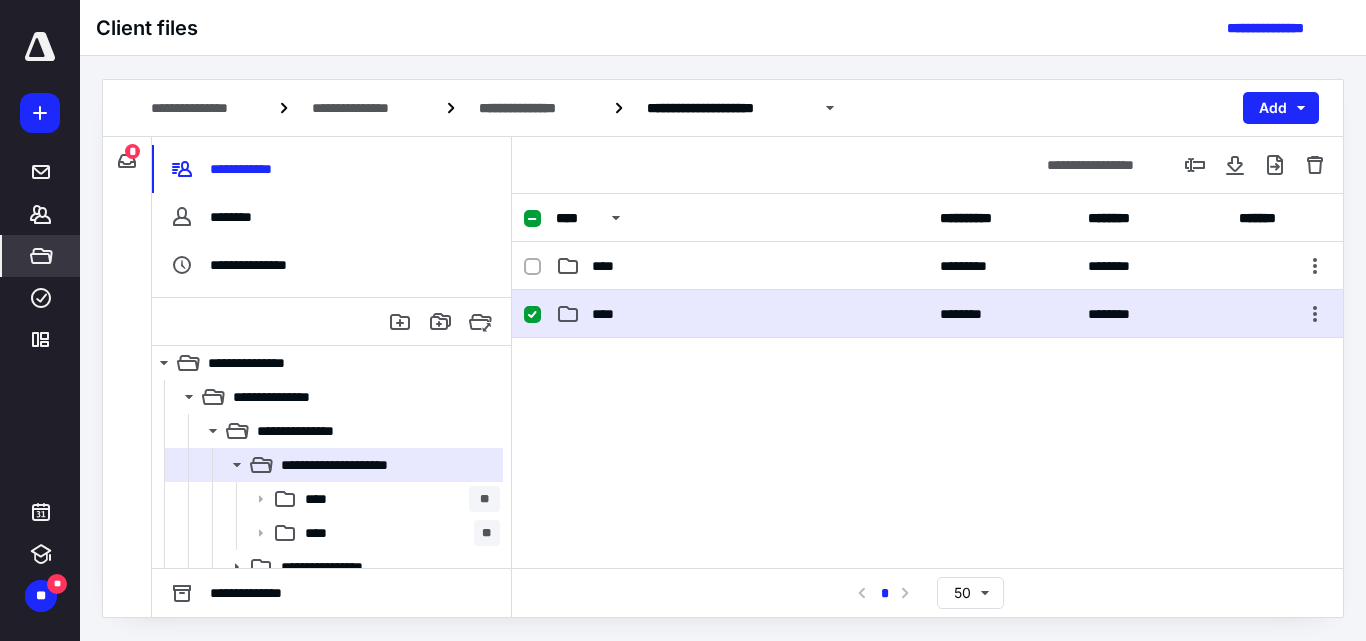 click on "****" at bounding box center (609, 314) 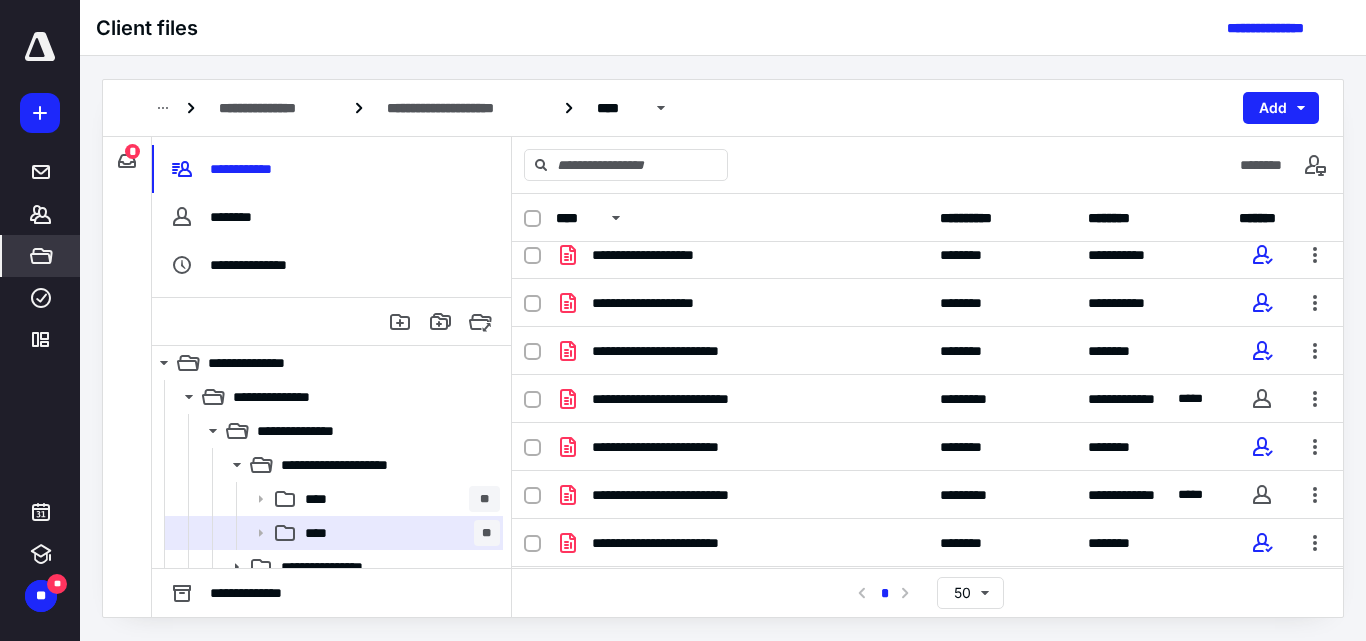 scroll, scrollTop: 202, scrollLeft: 0, axis: vertical 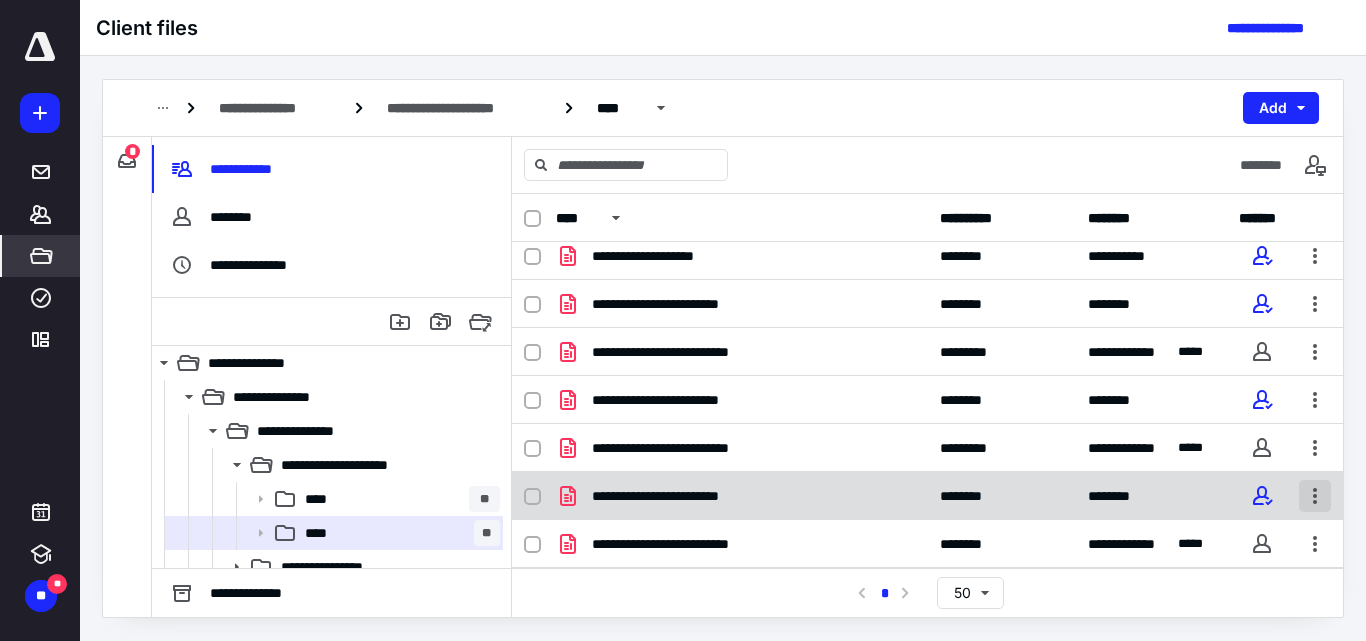 click at bounding box center [1315, 496] 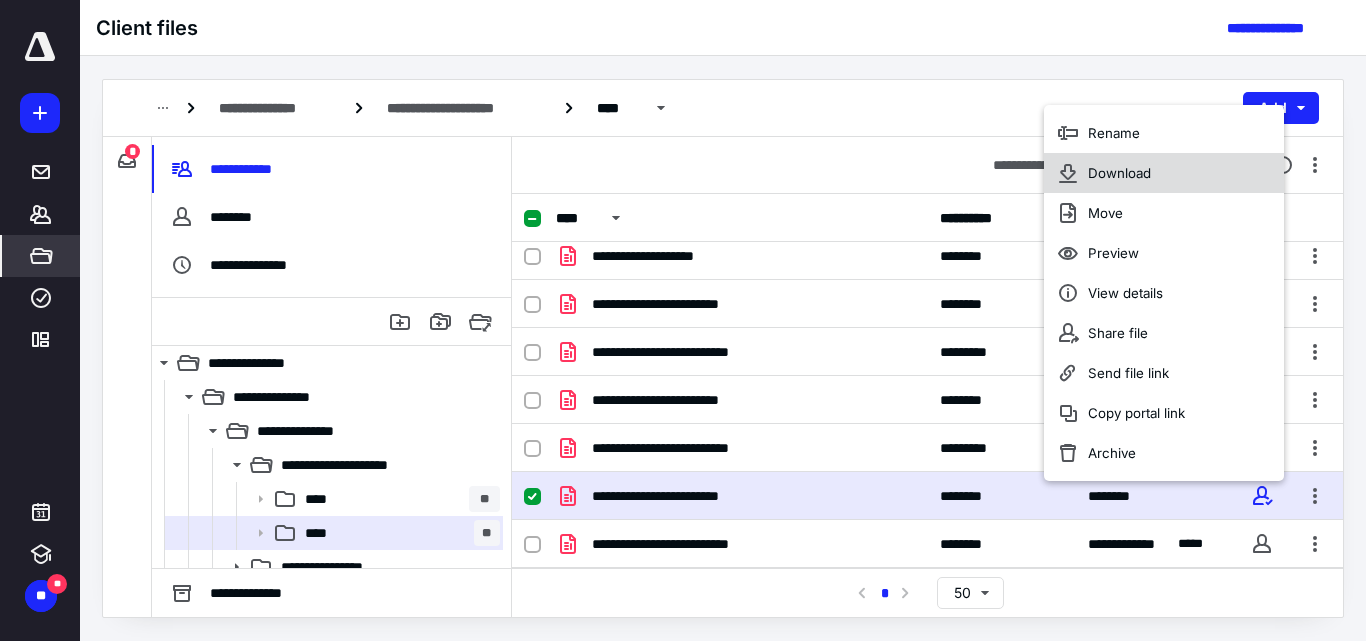 click on "Download" at bounding box center [1119, 173] 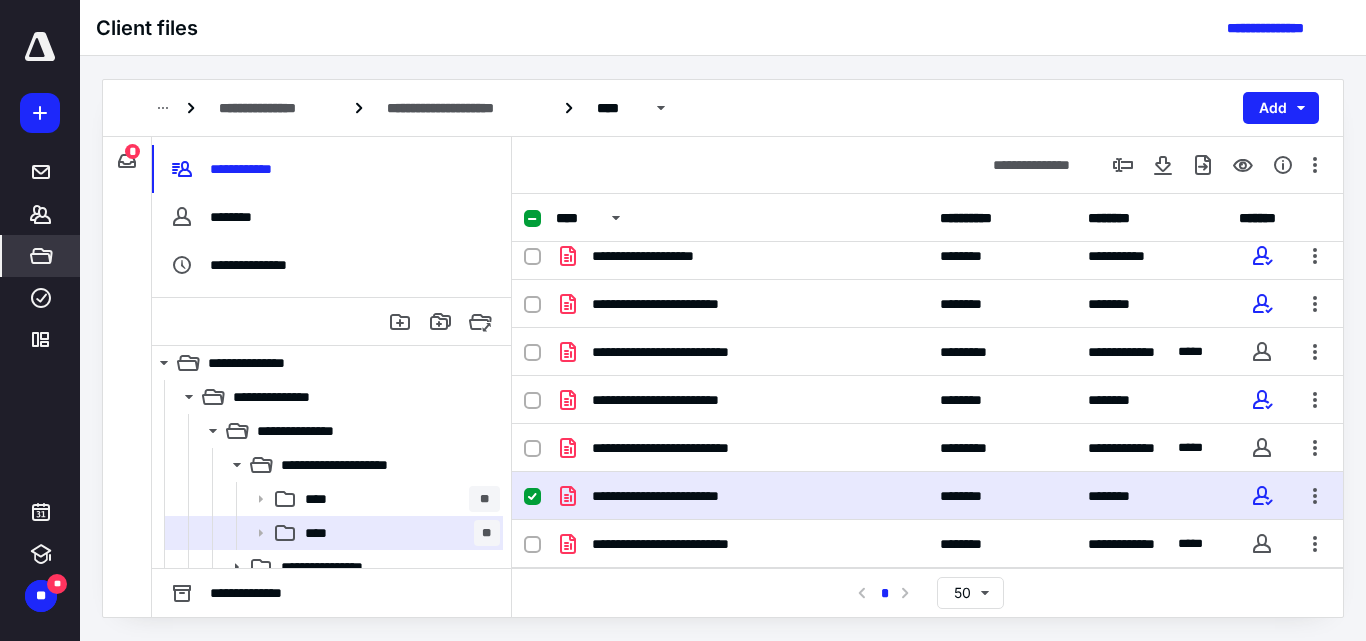 click on "**********" at bounding box center (927, 496) 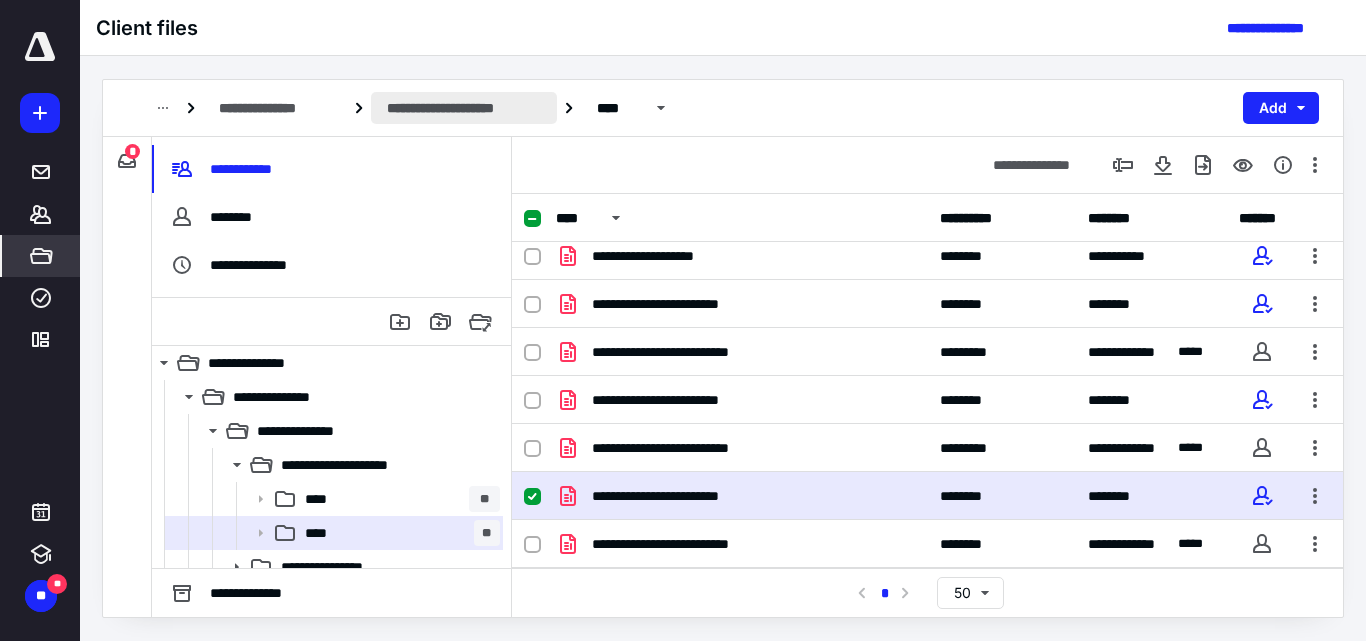 click on "**********" at bounding box center (464, 108) 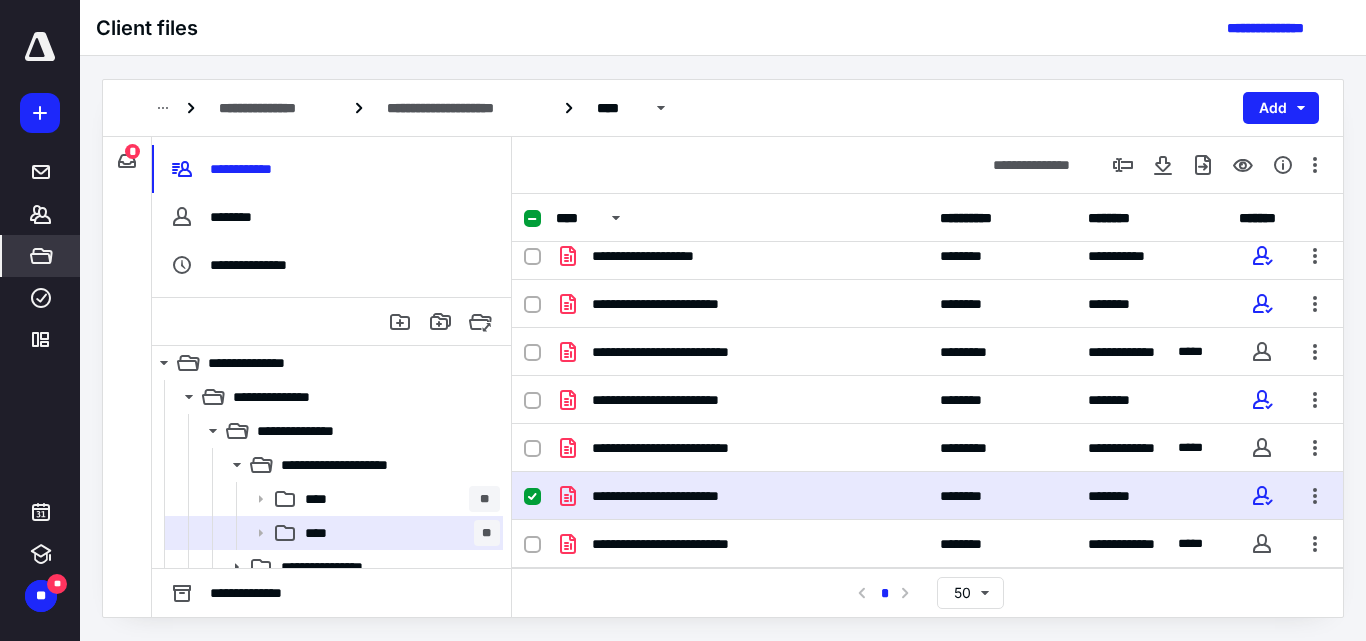 scroll, scrollTop: 0, scrollLeft: 0, axis: both 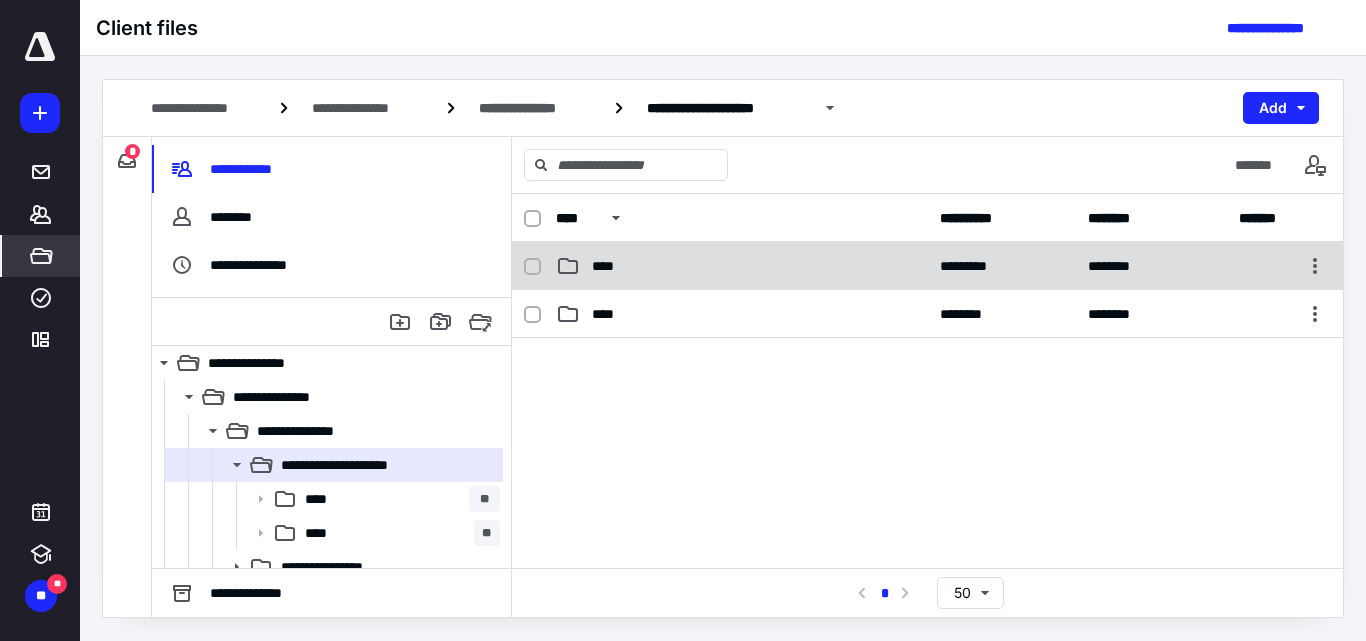 click on "****" at bounding box center [742, 266] 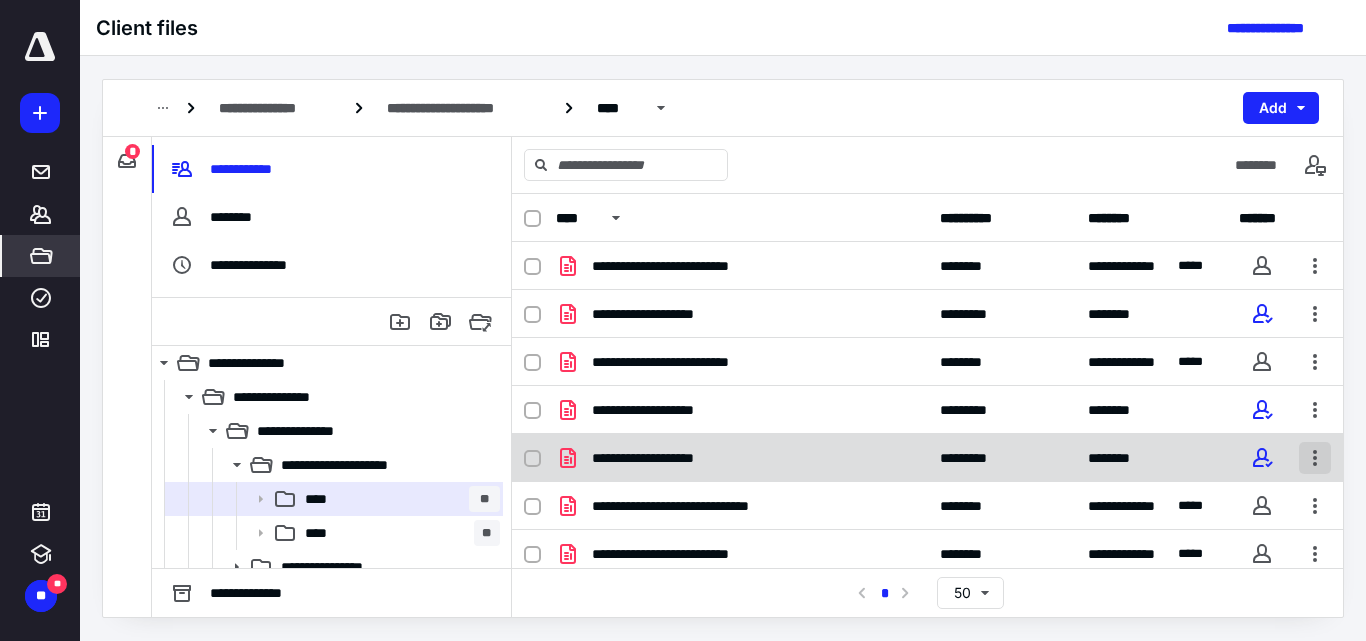 click at bounding box center (1315, 458) 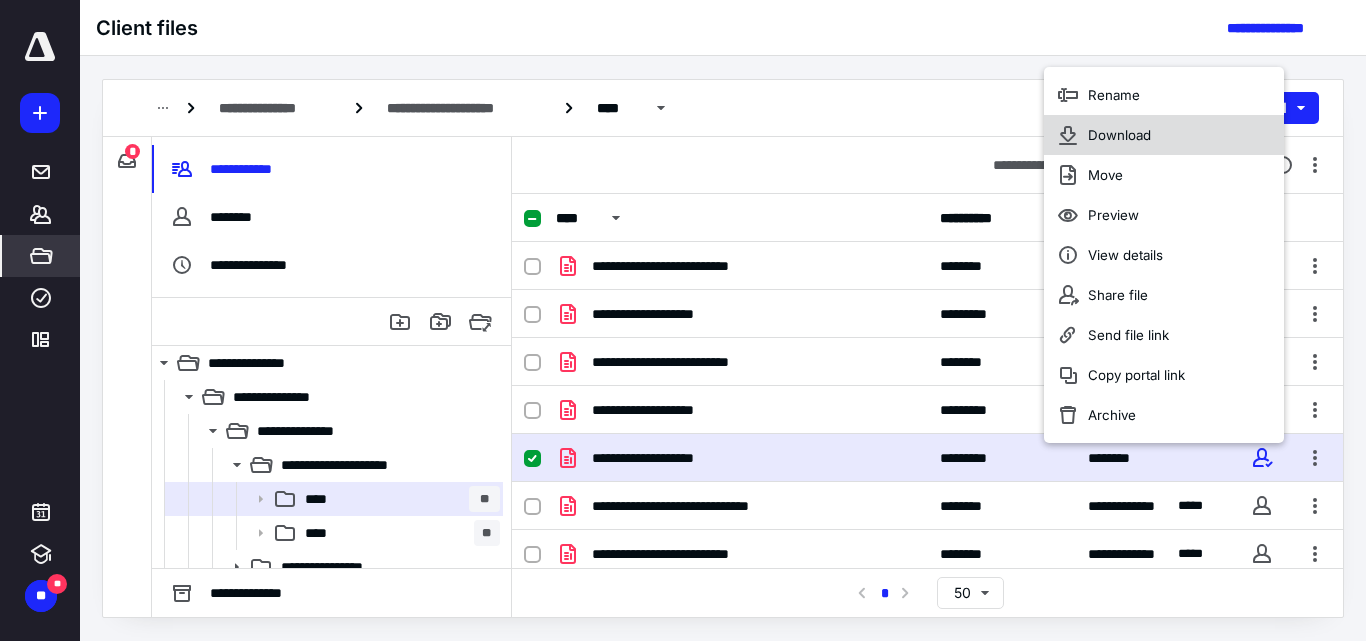 click on "Download" at bounding box center (1119, 135) 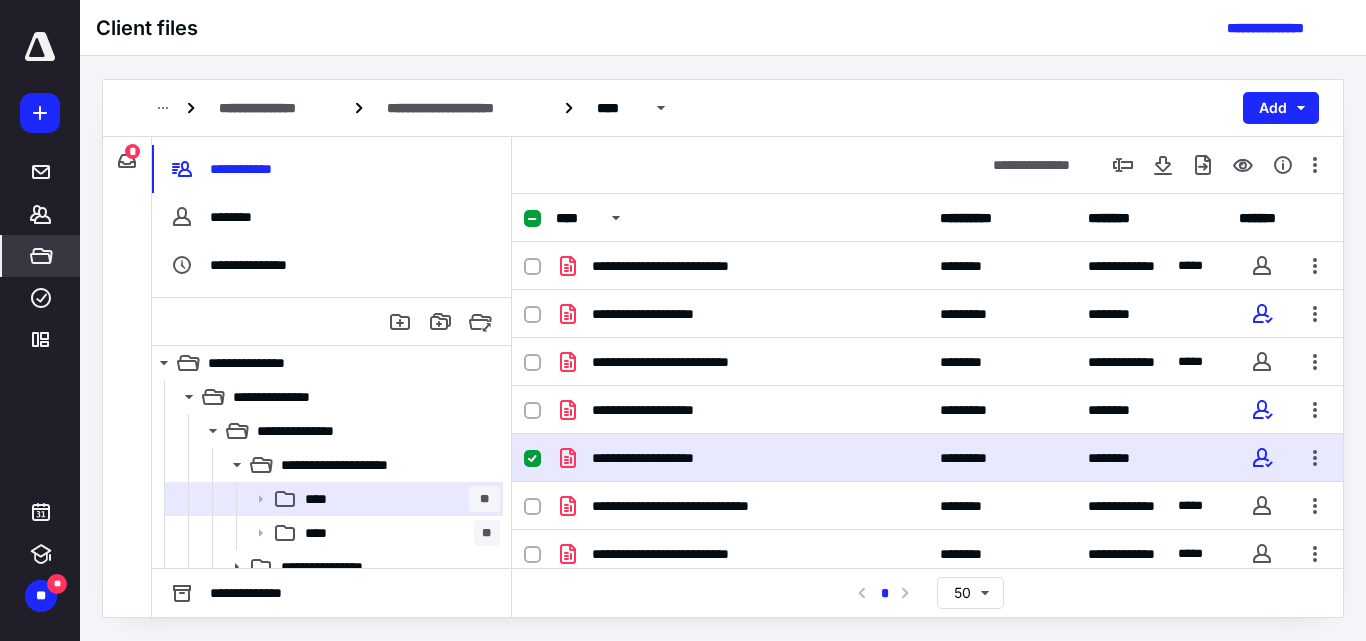 click on "**********" at bounding box center (927, 458) 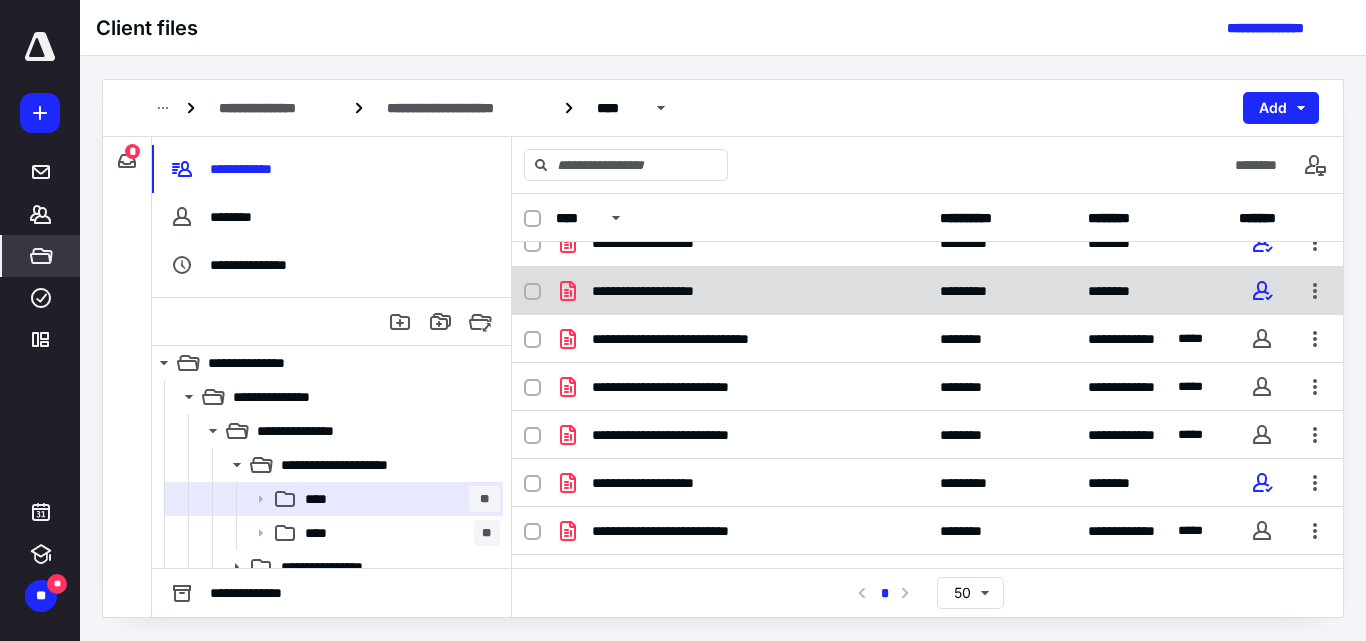 scroll, scrollTop: 200, scrollLeft: 0, axis: vertical 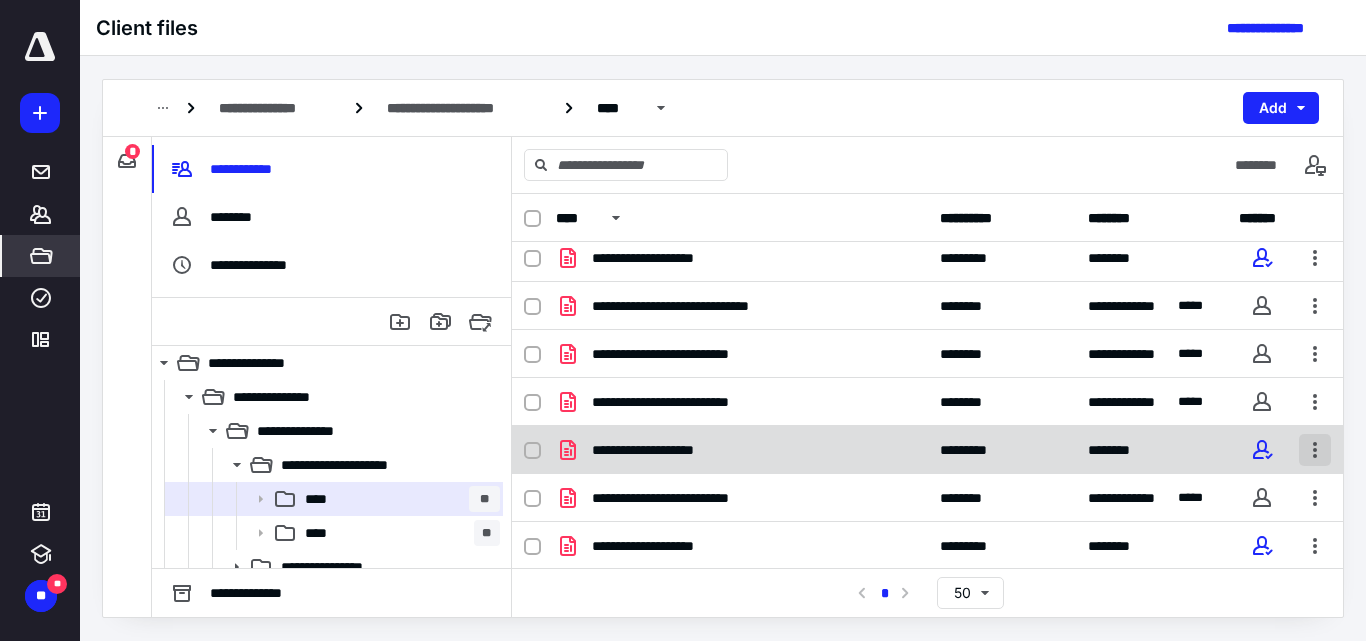 click at bounding box center [1315, 450] 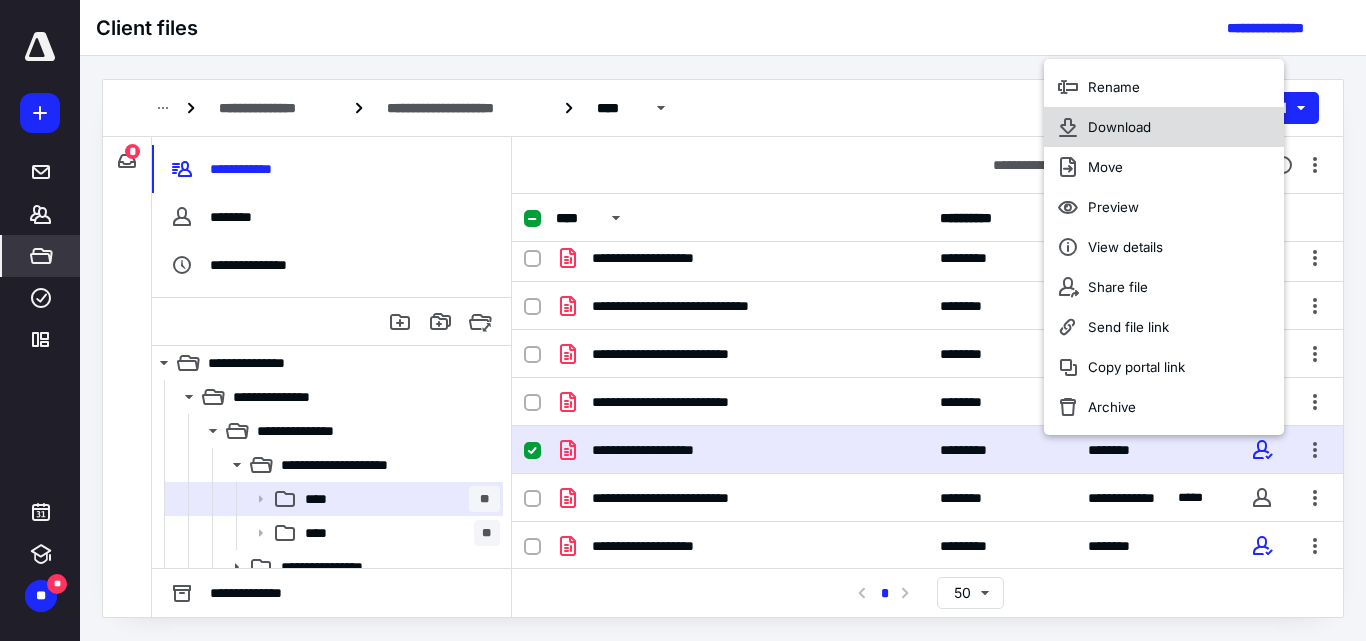 click on "Download" at bounding box center [1119, 127] 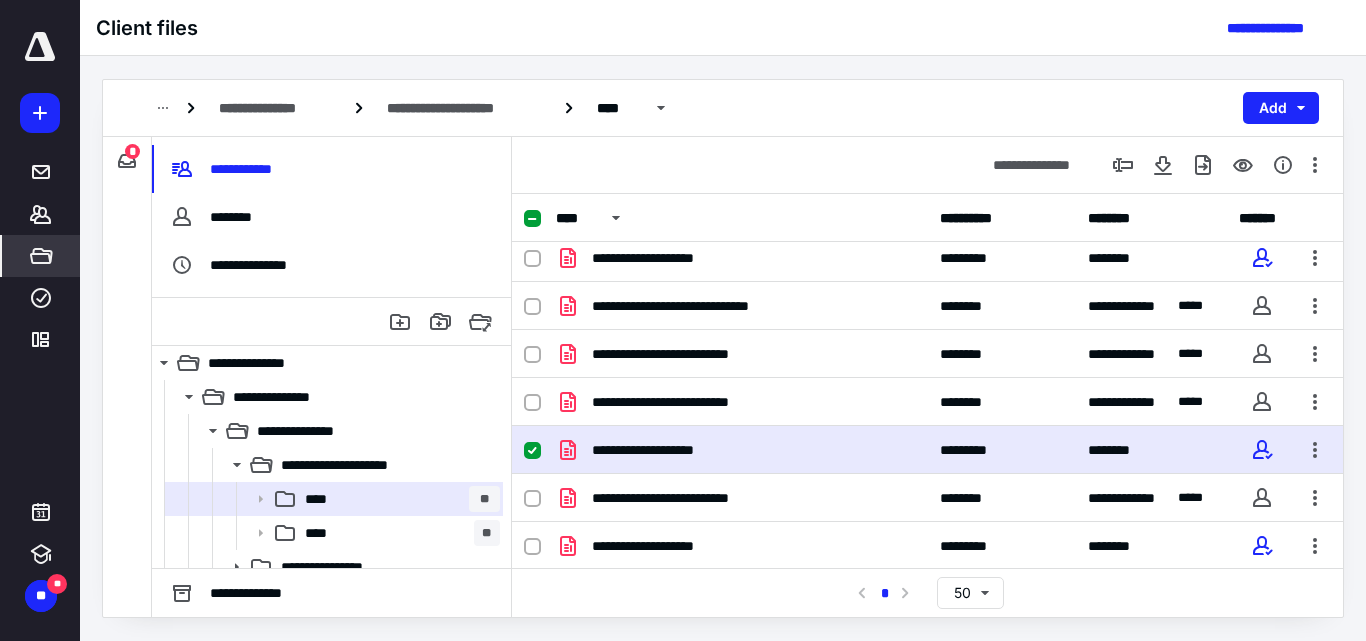 click at bounding box center [540, 450] 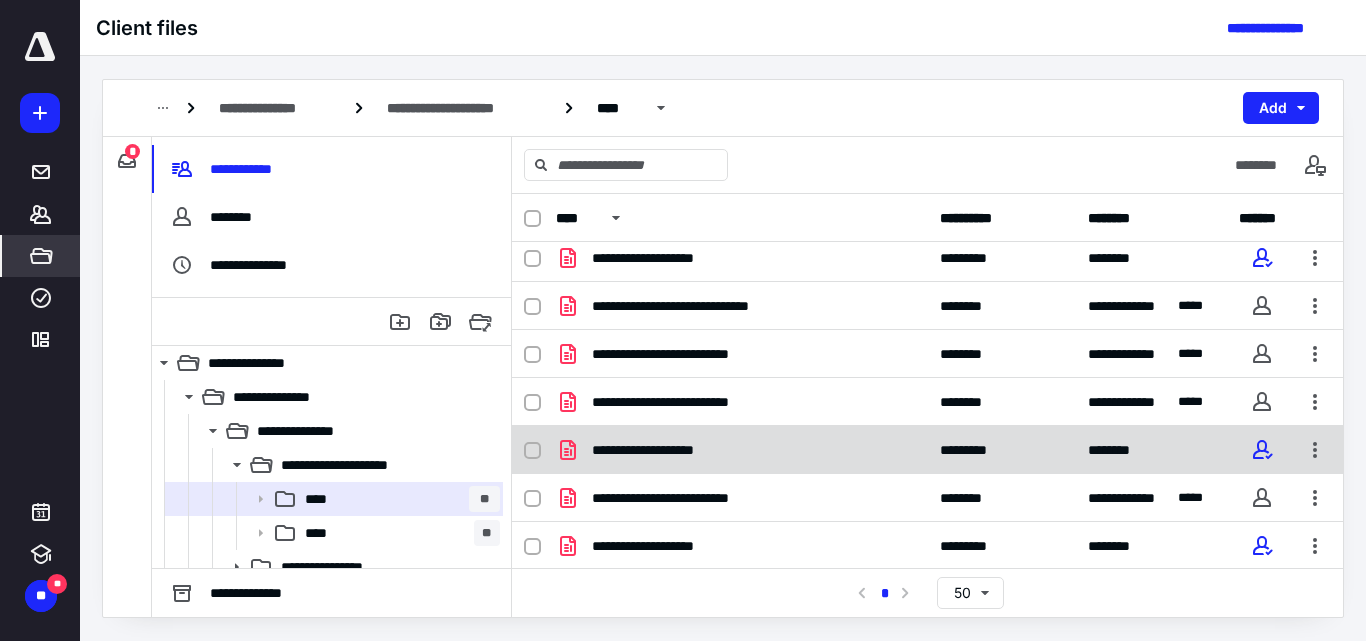 click 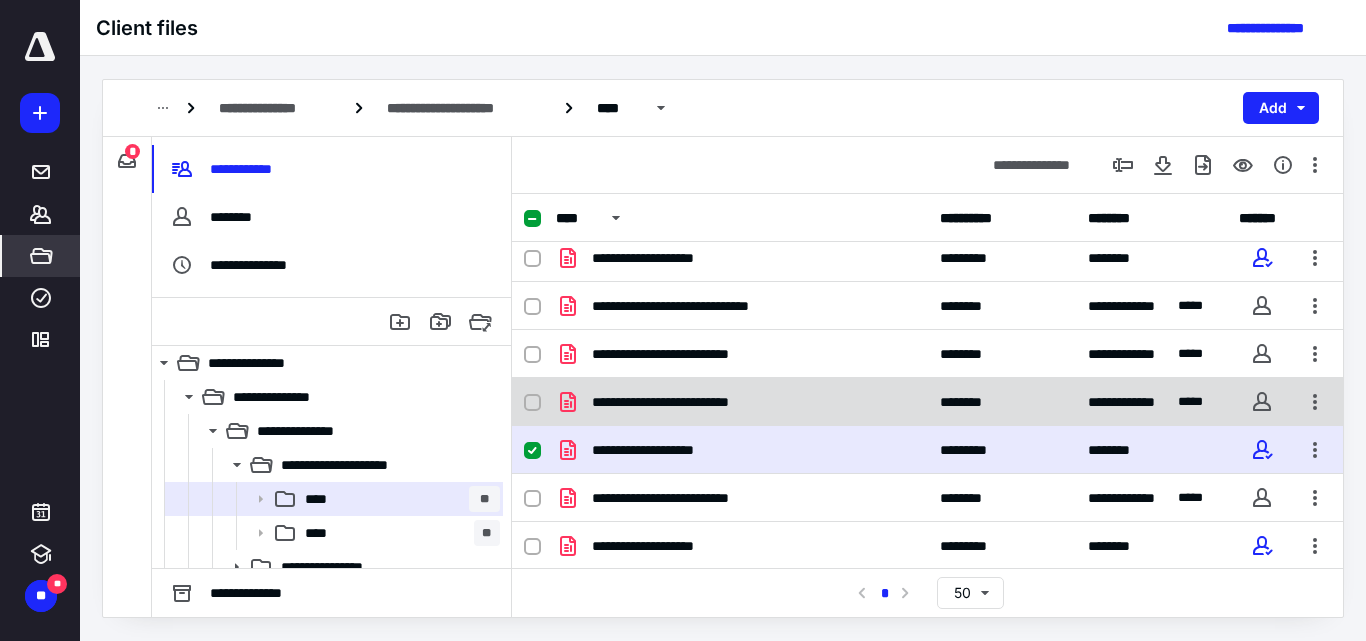 scroll, scrollTop: 300, scrollLeft: 0, axis: vertical 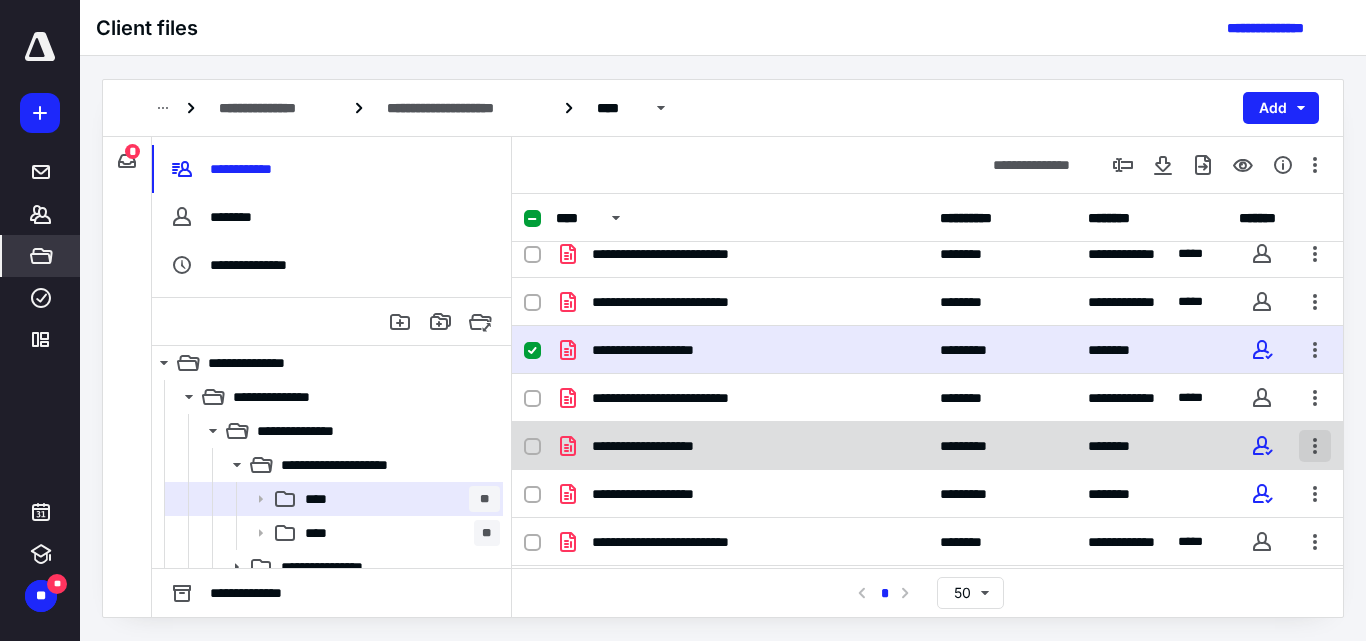 click at bounding box center [1315, 446] 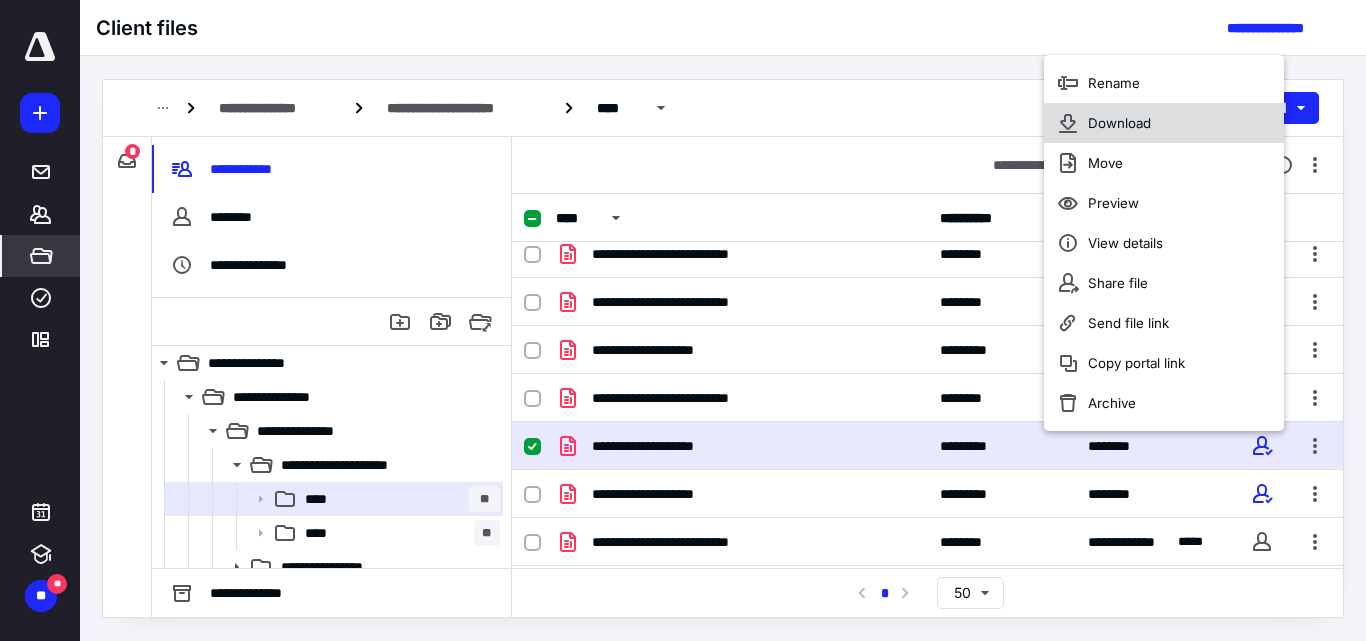 click on "Download" at bounding box center [1119, 123] 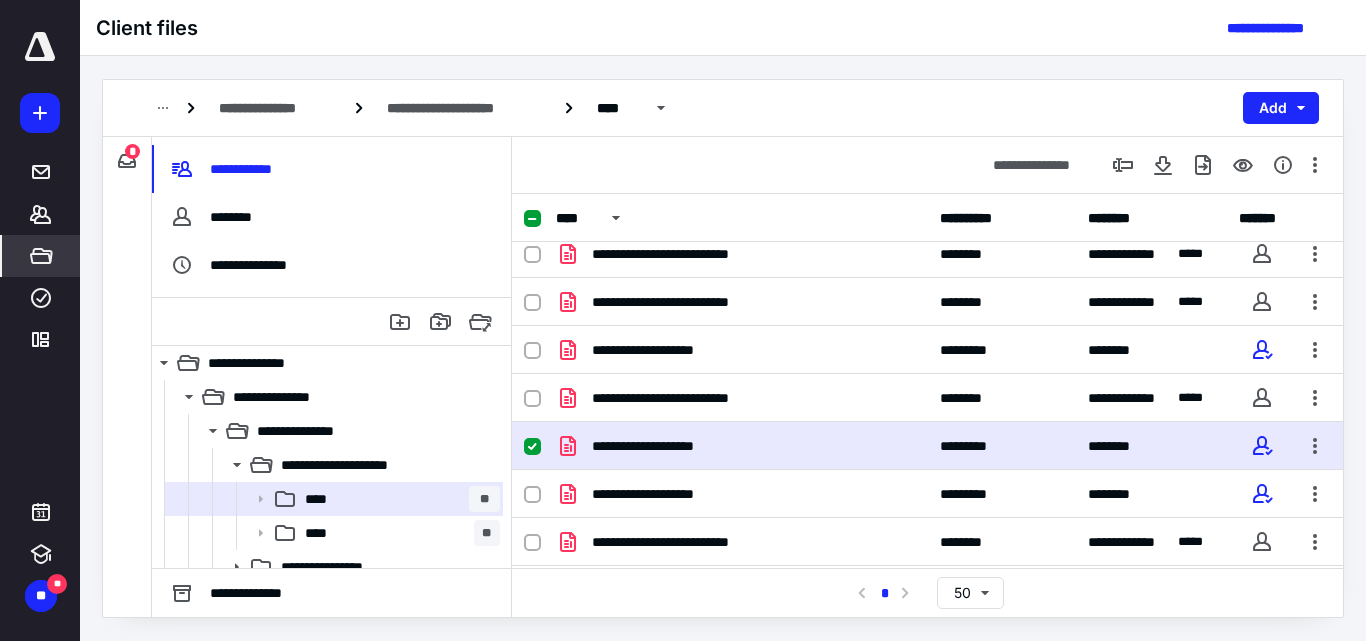click 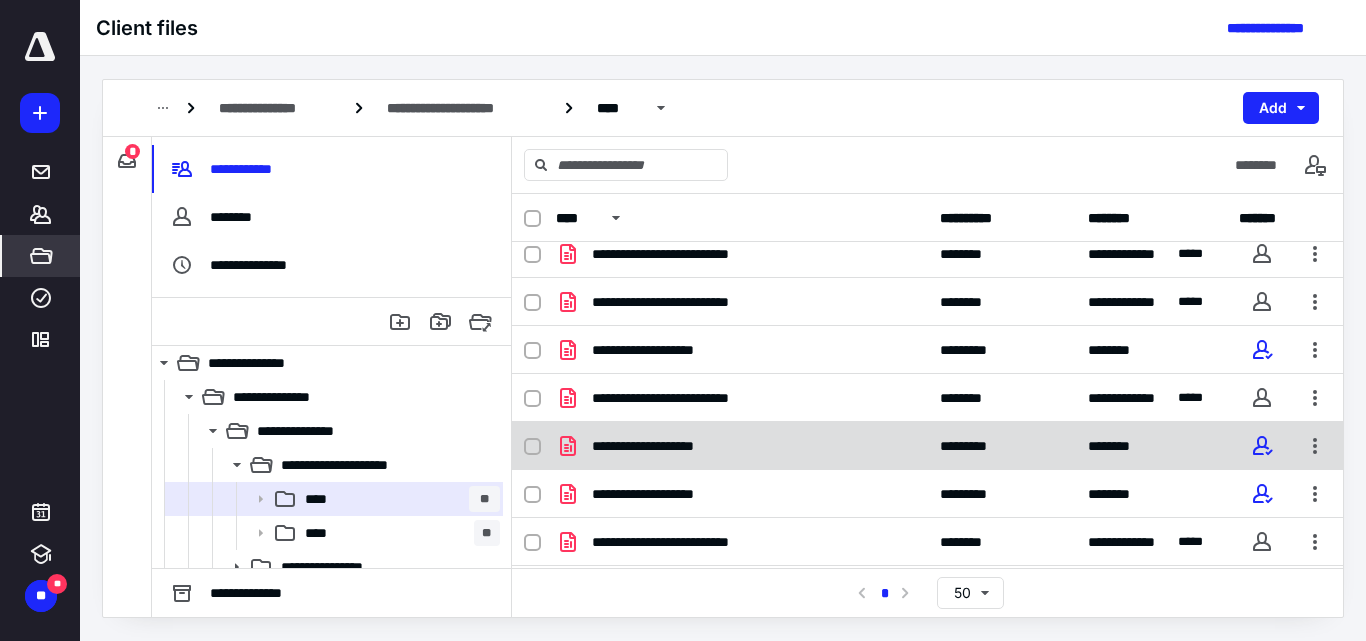 scroll, scrollTop: 400, scrollLeft: 0, axis: vertical 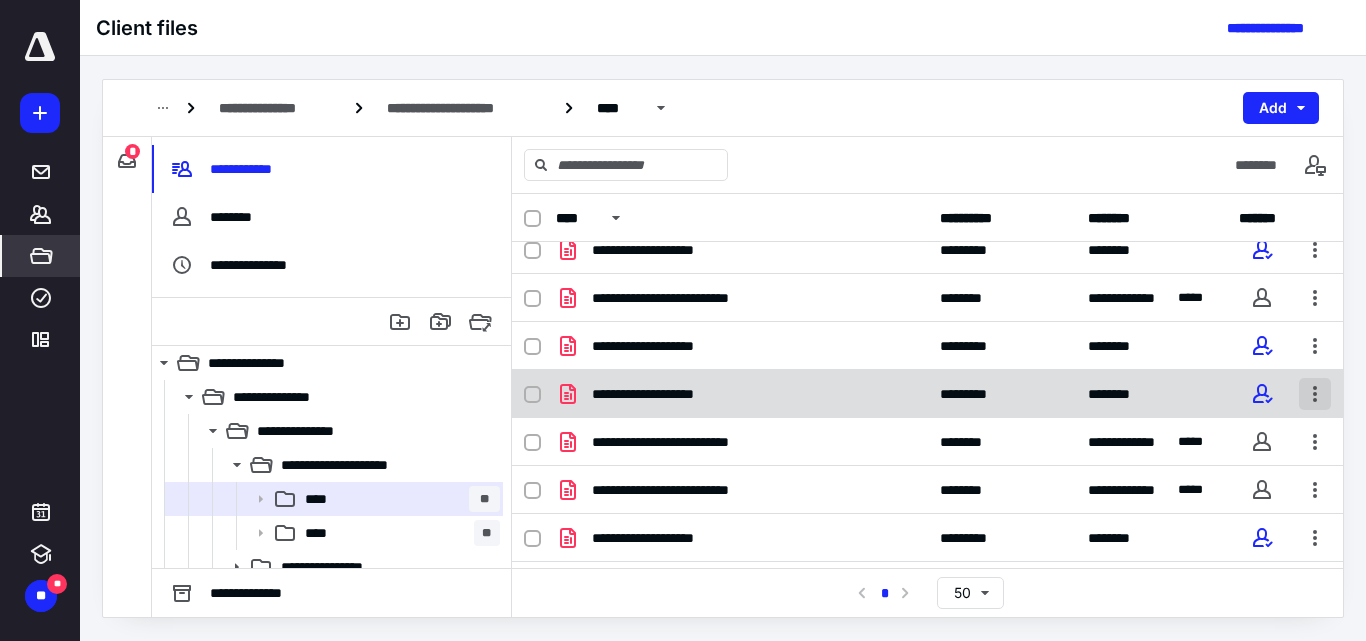 click at bounding box center (1315, 394) 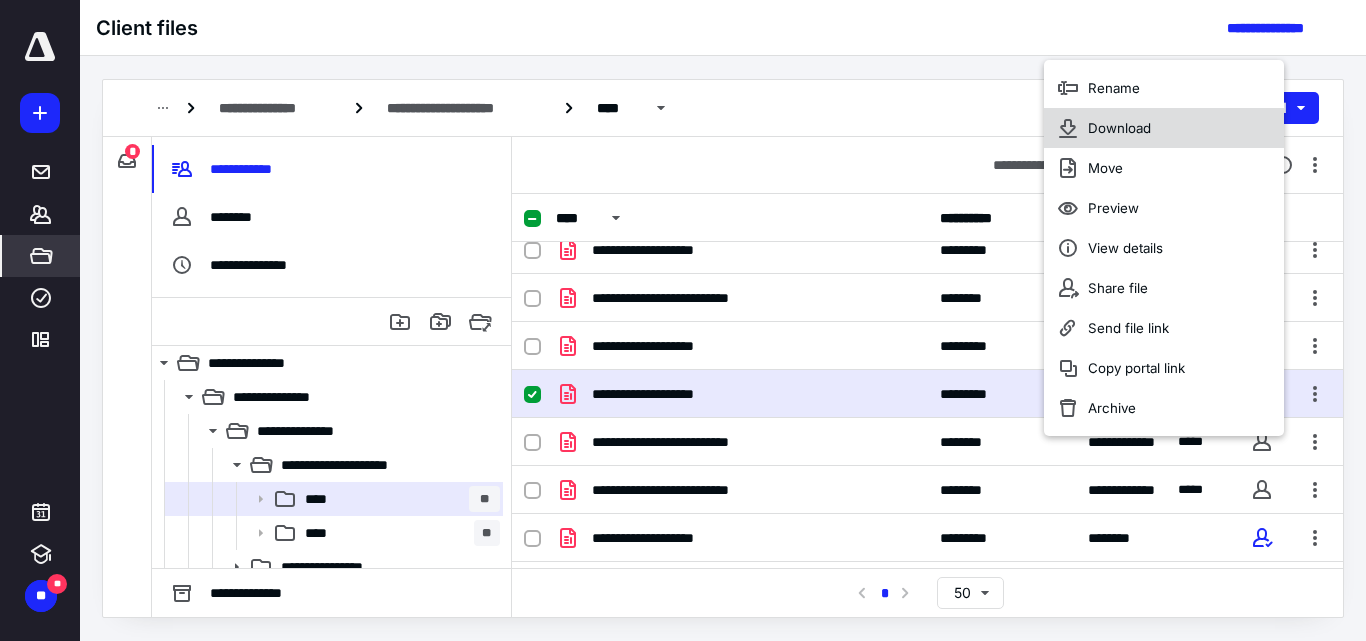 click on "Download" at bounding box center (1119, 128) 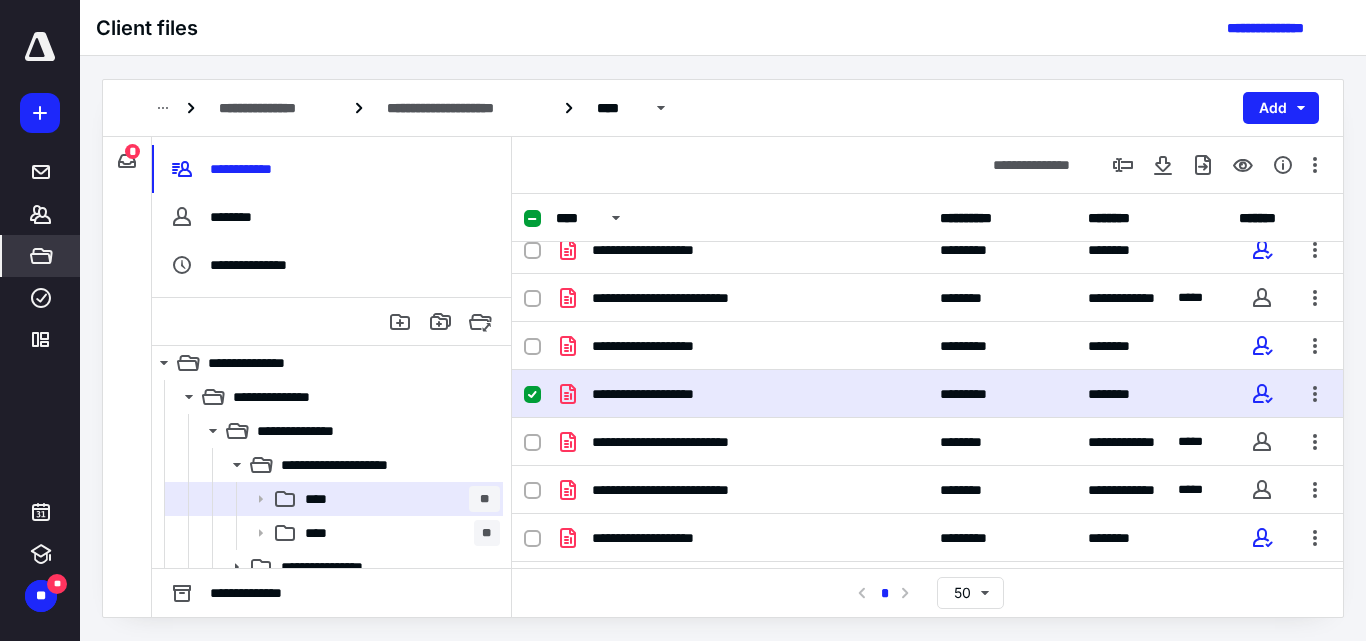 click 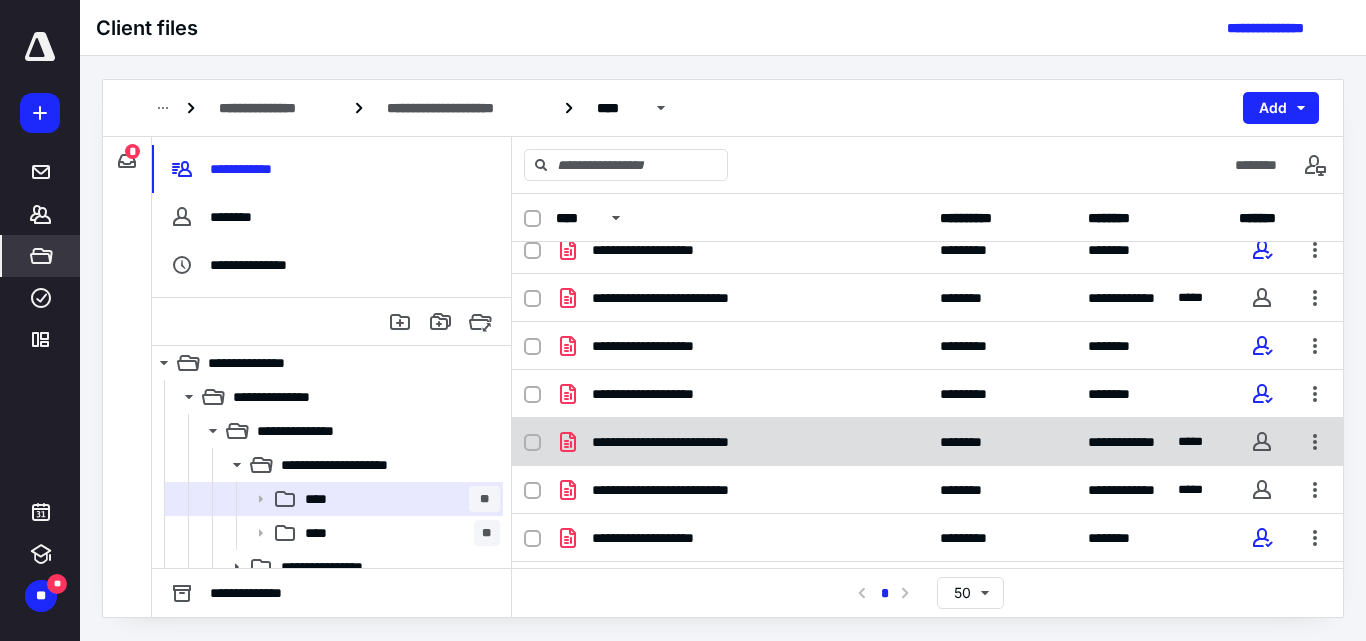 scroll, scrollTop: 500, scrollLeft: 0, axis: vertical 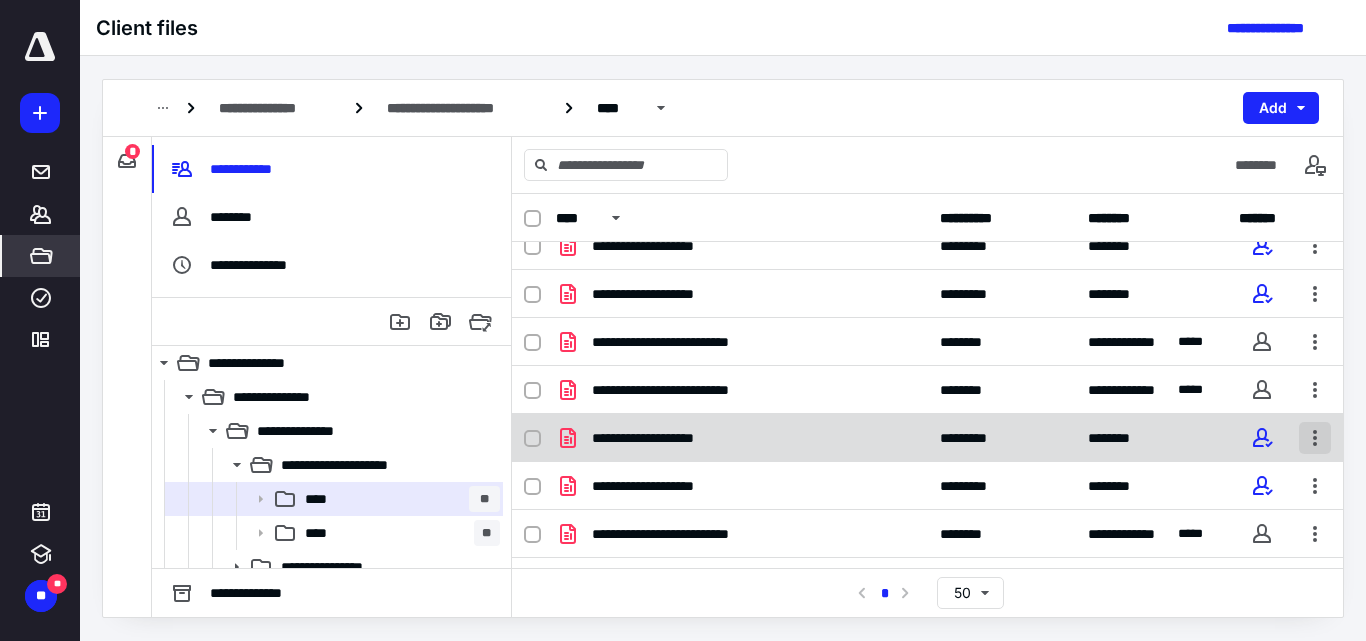 click at bounding box center (1315, 438) 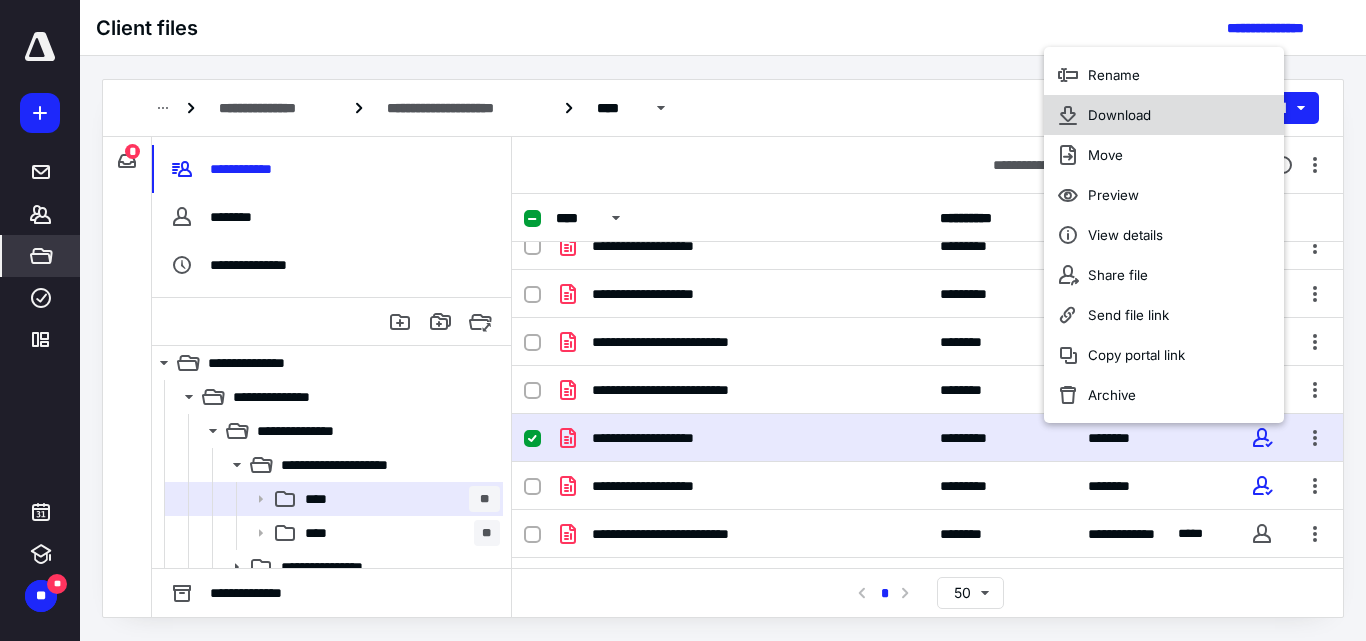 click on "Download" at bounding box center [1119, 115] 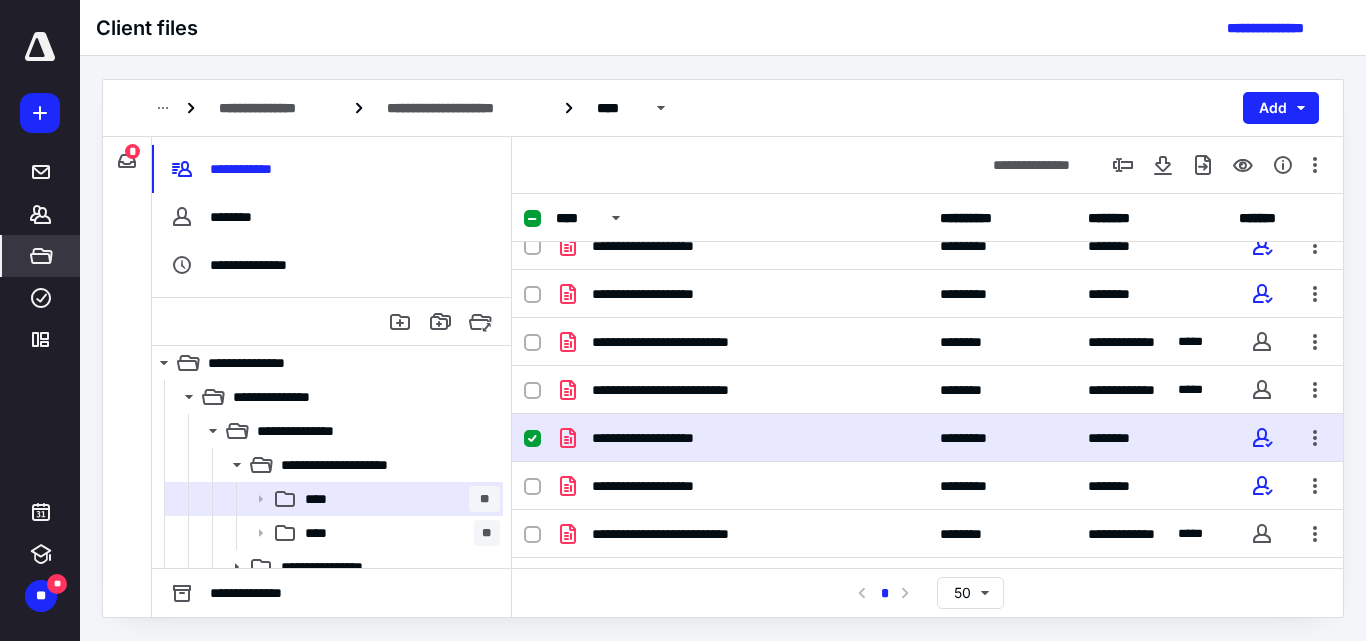 click at bounding box center [532, 439] 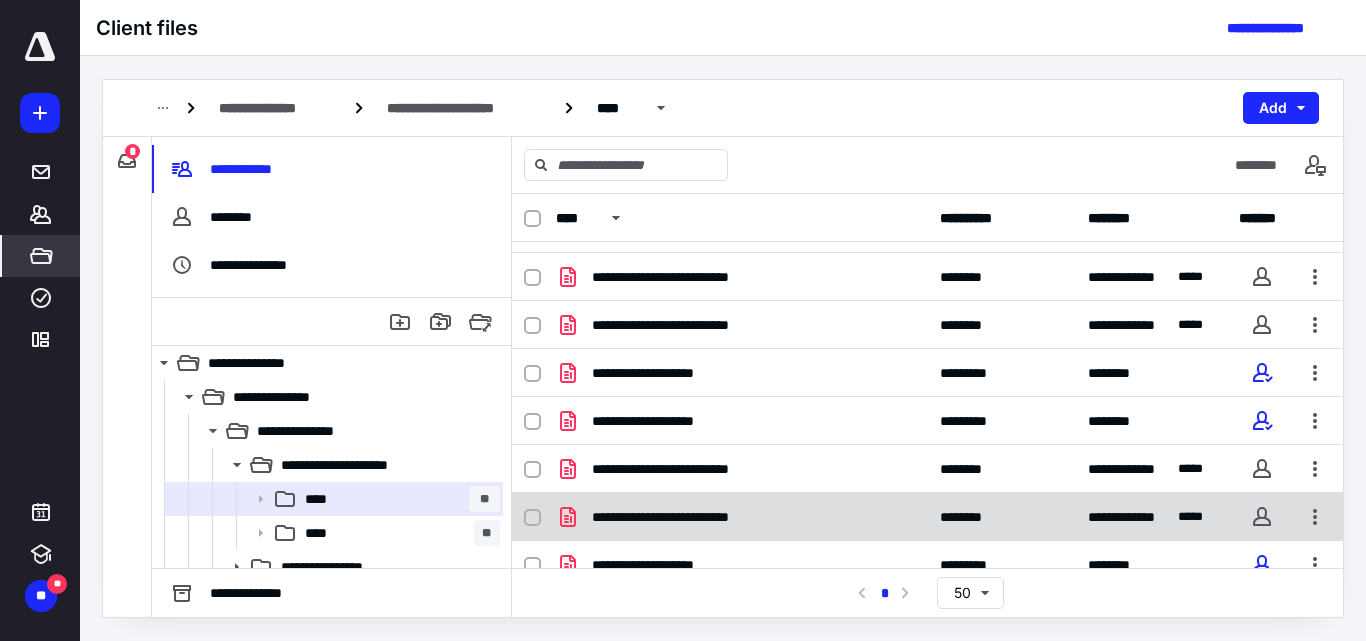 scroll, scrollTop: 600, scrollLeft: 0, axis: vertical 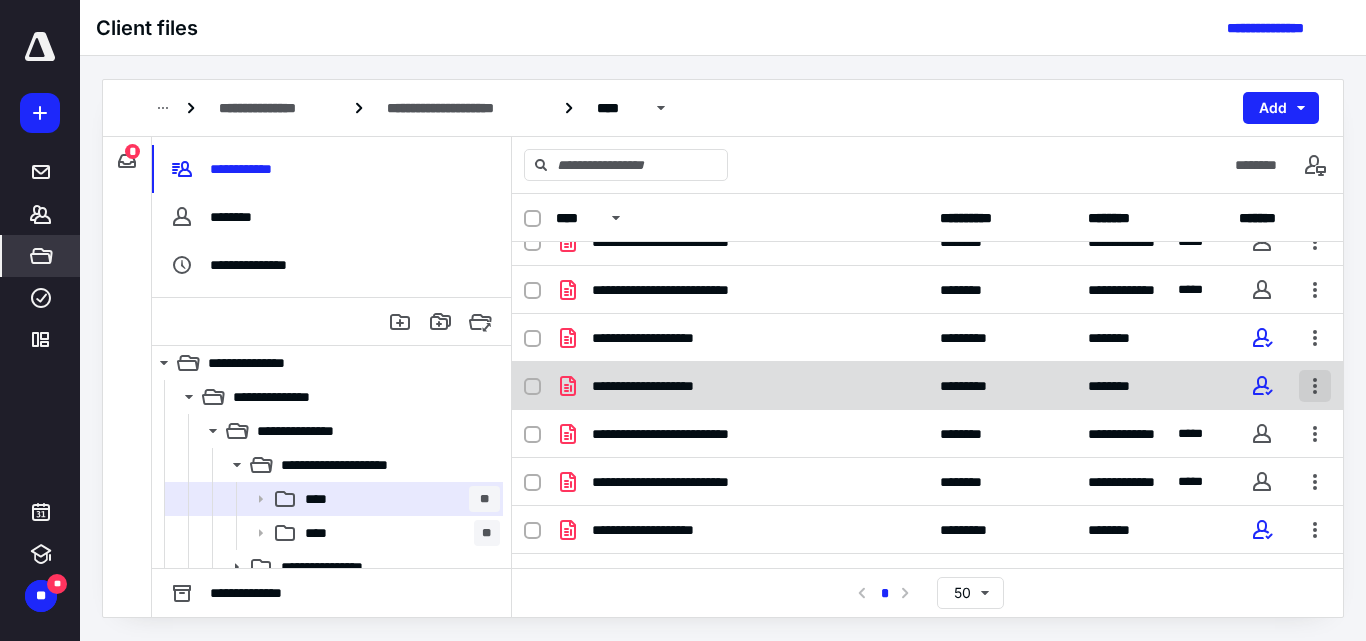 click at bounding box center (1315, 386) 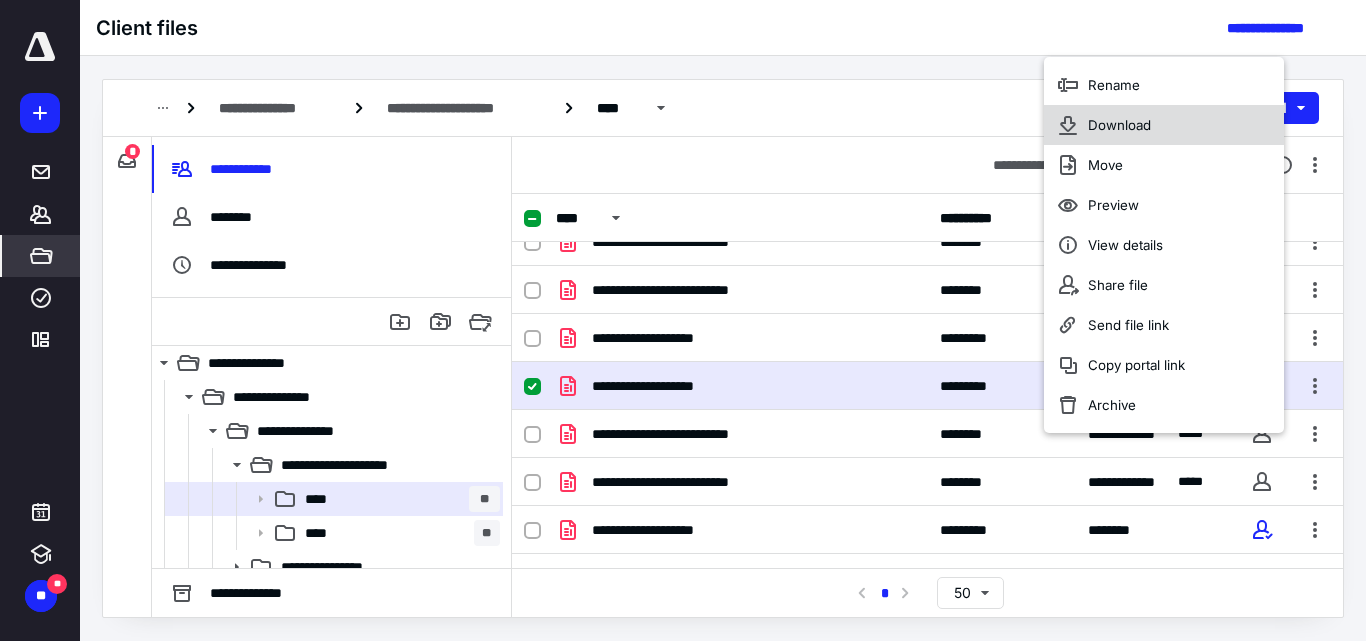 click on "Download" at bounding box center (1119, 125) 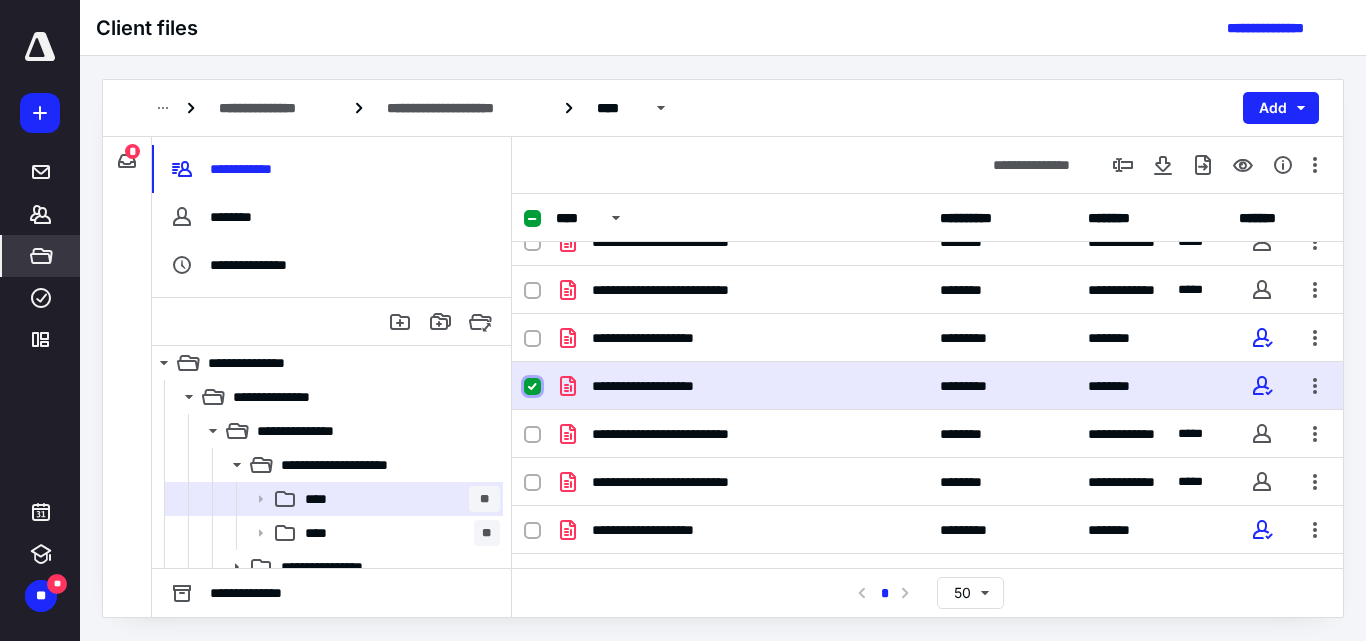 click at bounding box center [532, 387] 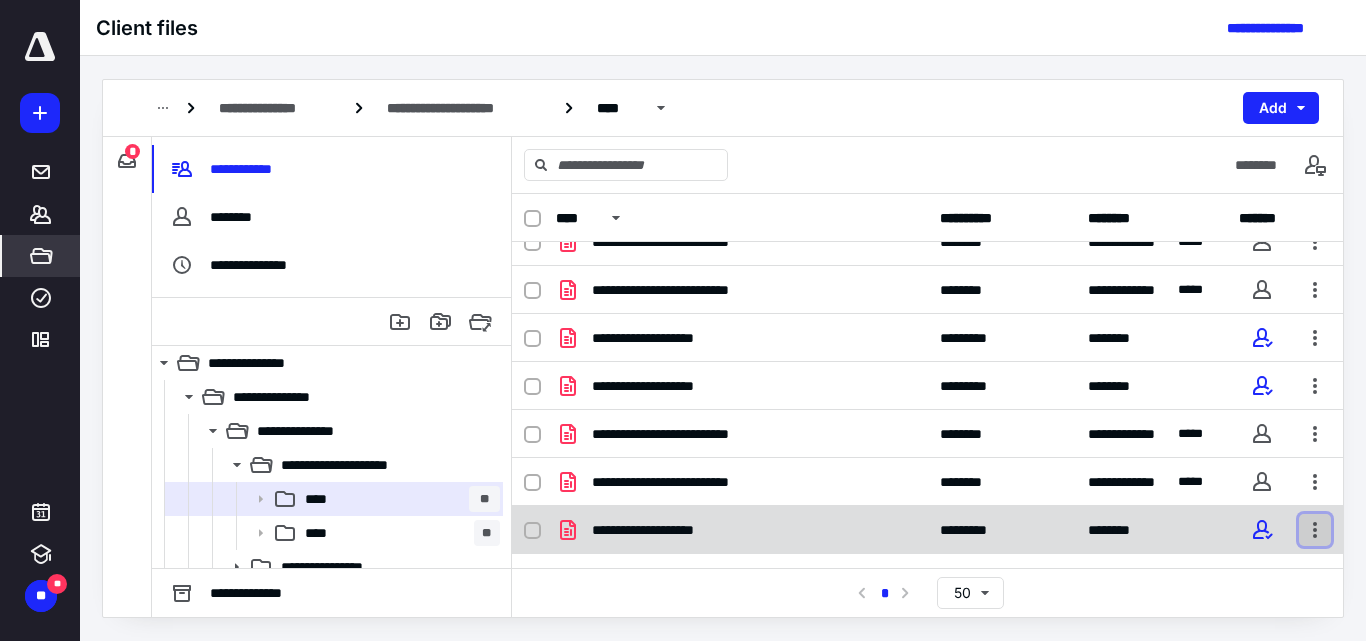 click at bounding box center (1315, 530) 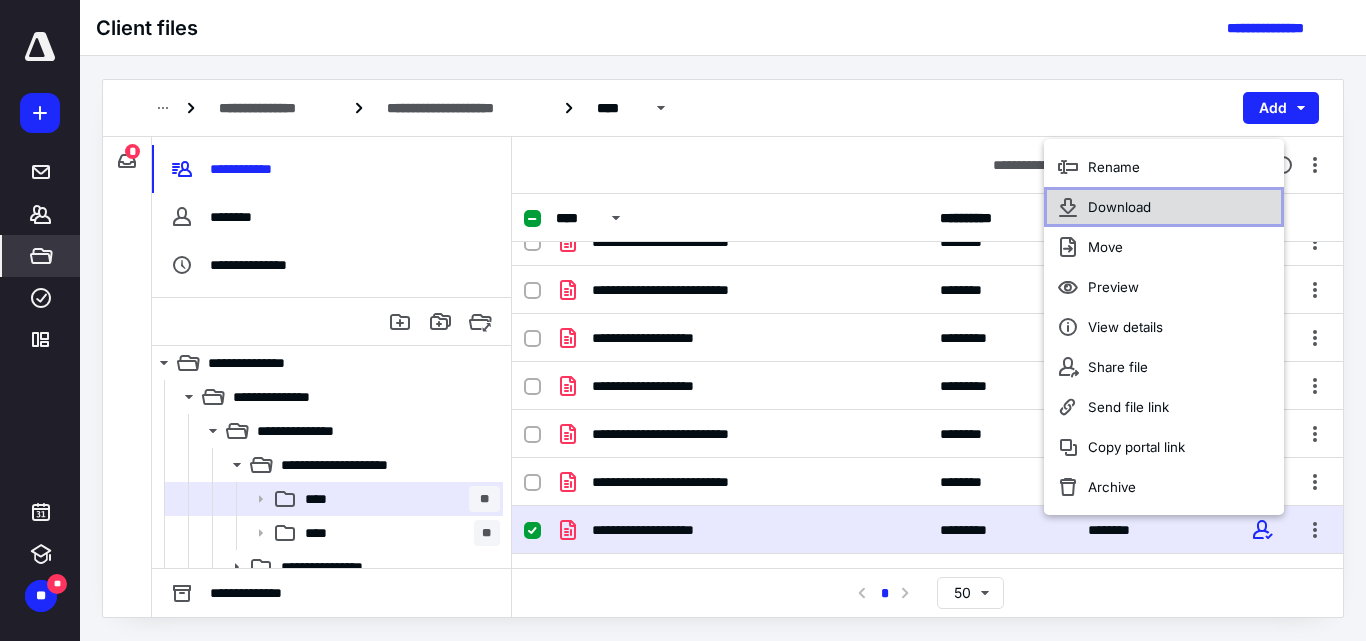 click on "Download" at bounding box center (1119, 207) 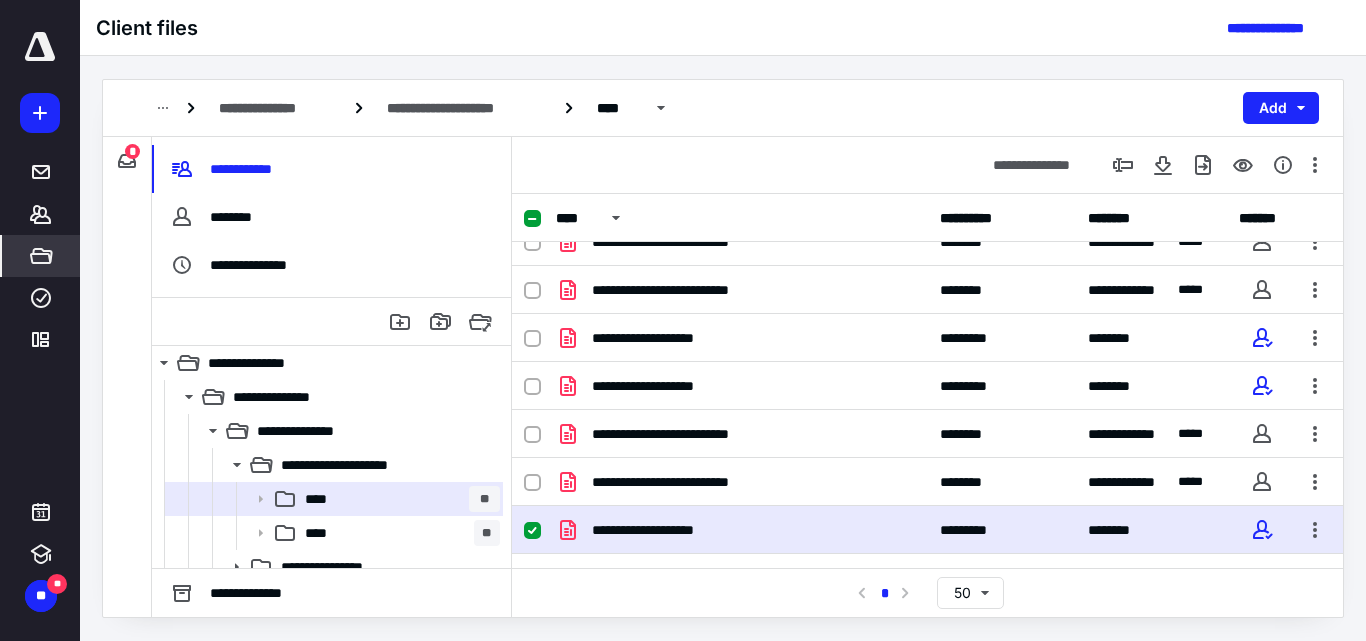 click on "**********" at bounding box center (927, 530) 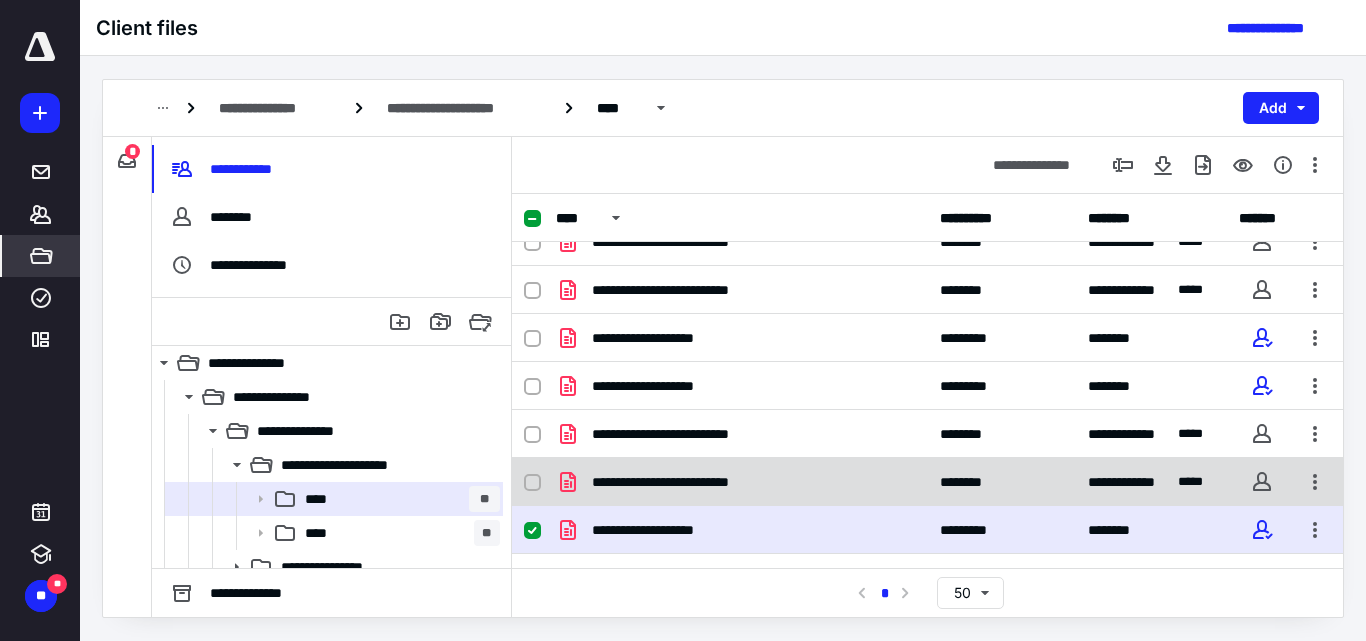 scroll, scrollTop: 700, scrollLeft: 0, axis: vertical 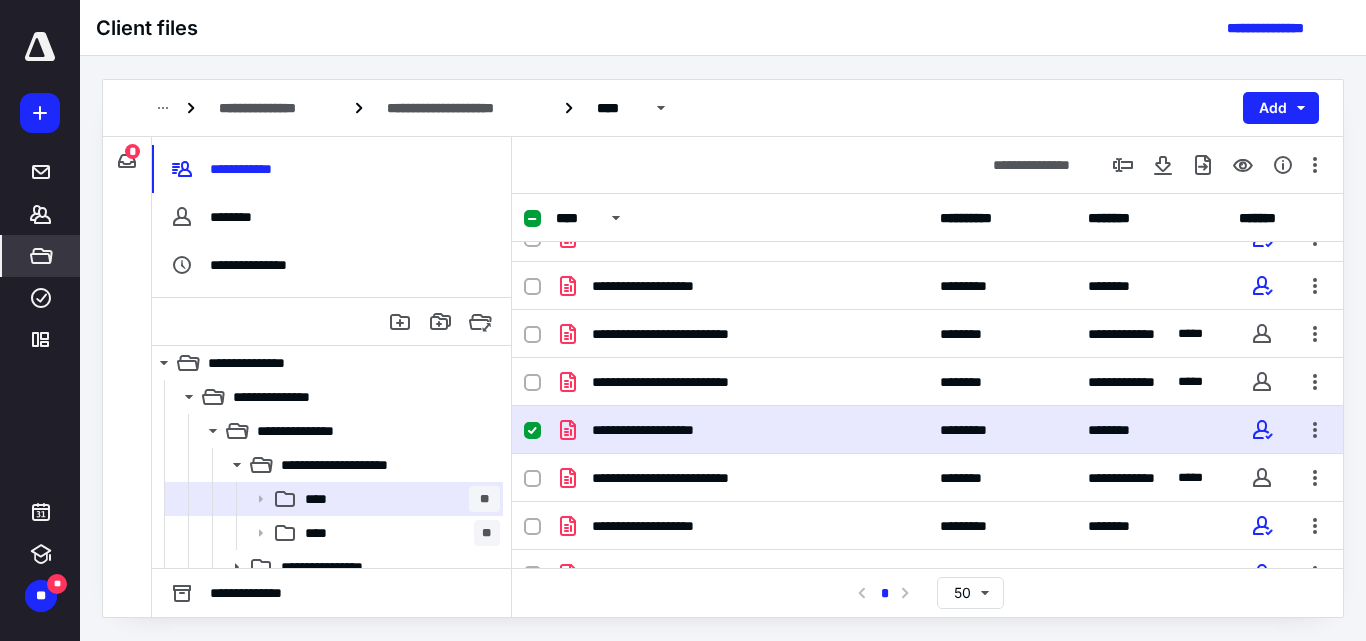 click at bounding box center (532, 431) 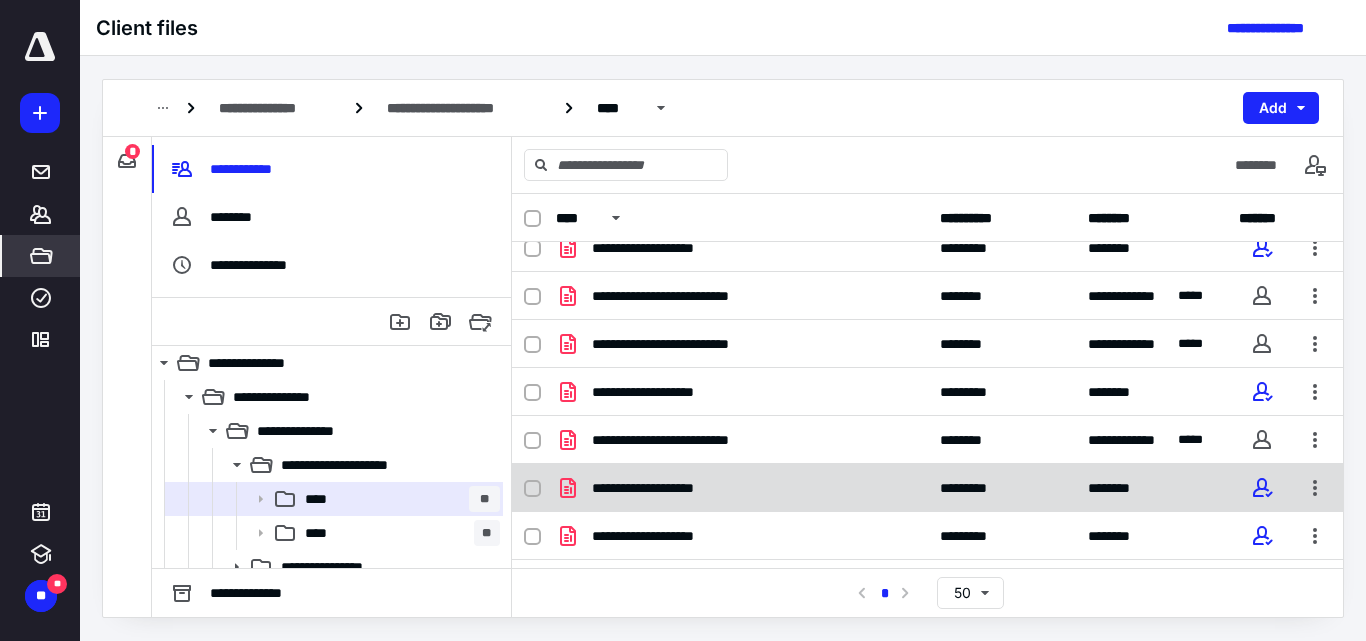 scroll, scrollTop: 800, scrollLeft: 0, axis: vertical 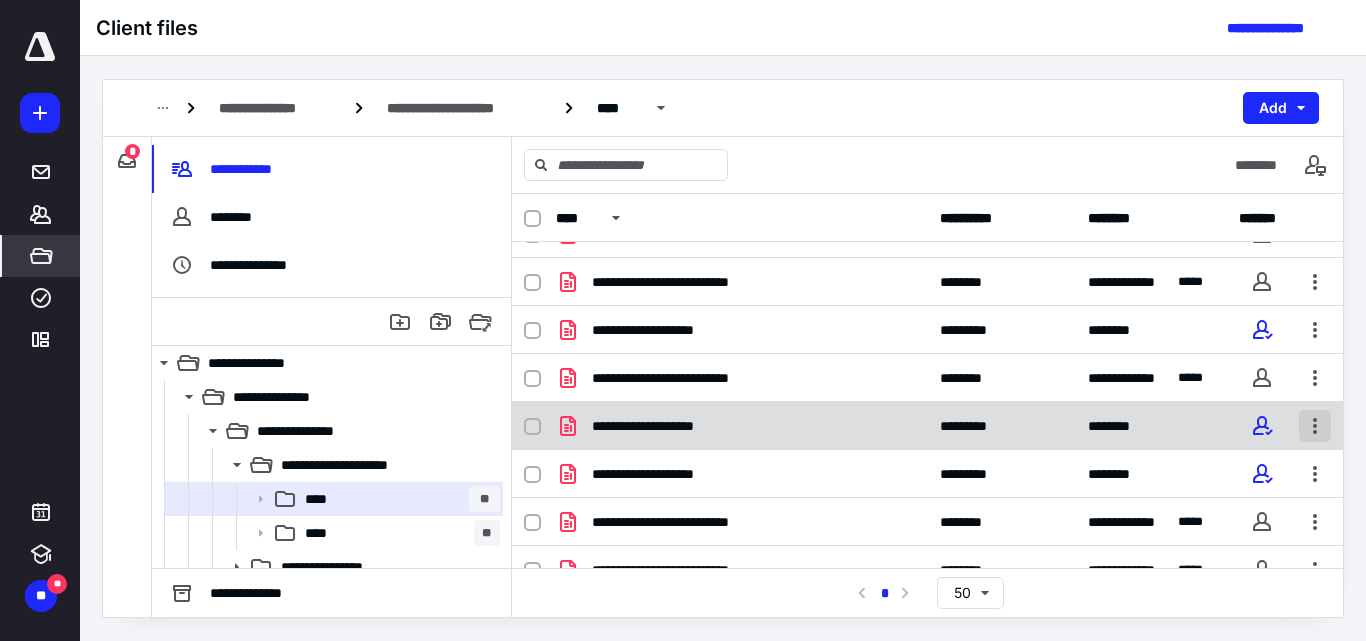 click at bounding box center [1315, 426] 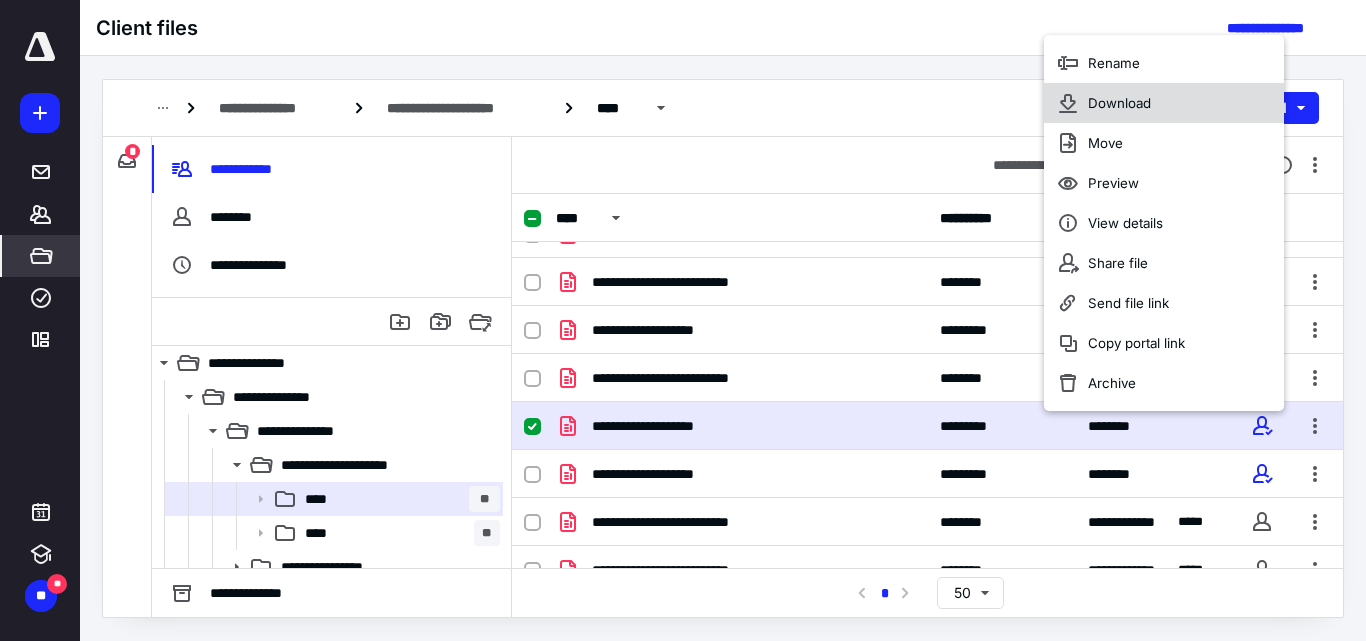 click on "Download" at bounding box center (1119, 103) 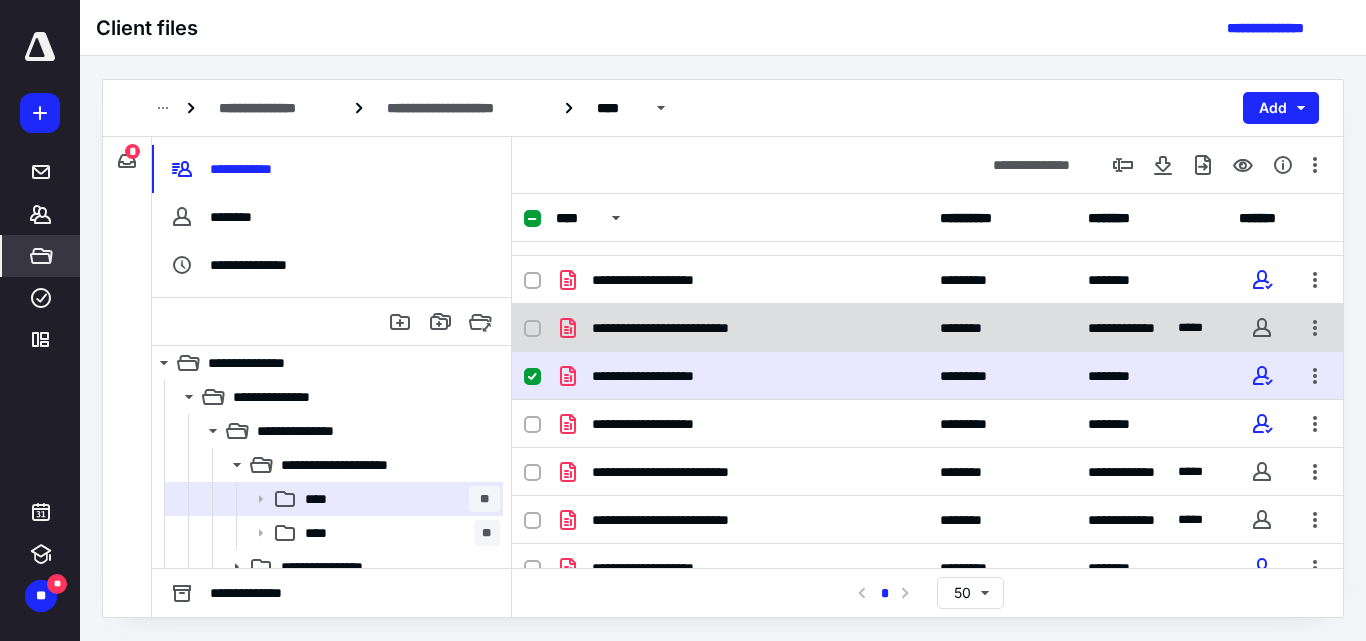 scroll, scrollTop: 874, scrollLeft: 0, axis: vertical 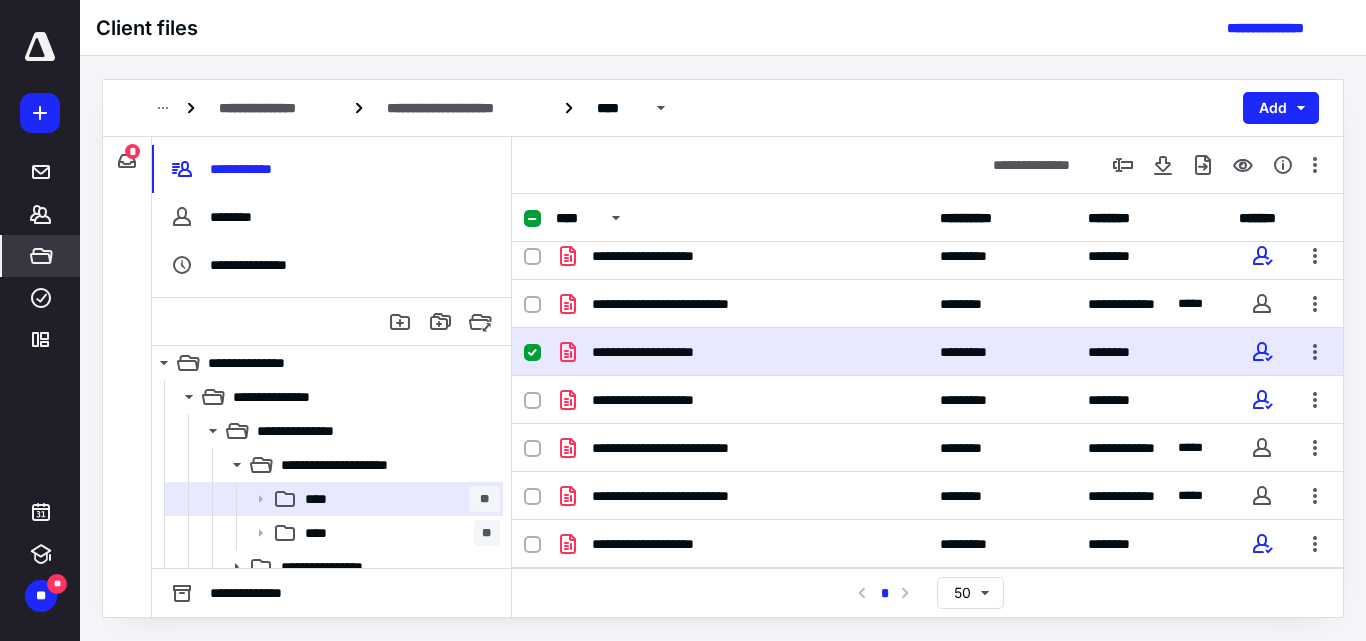 click 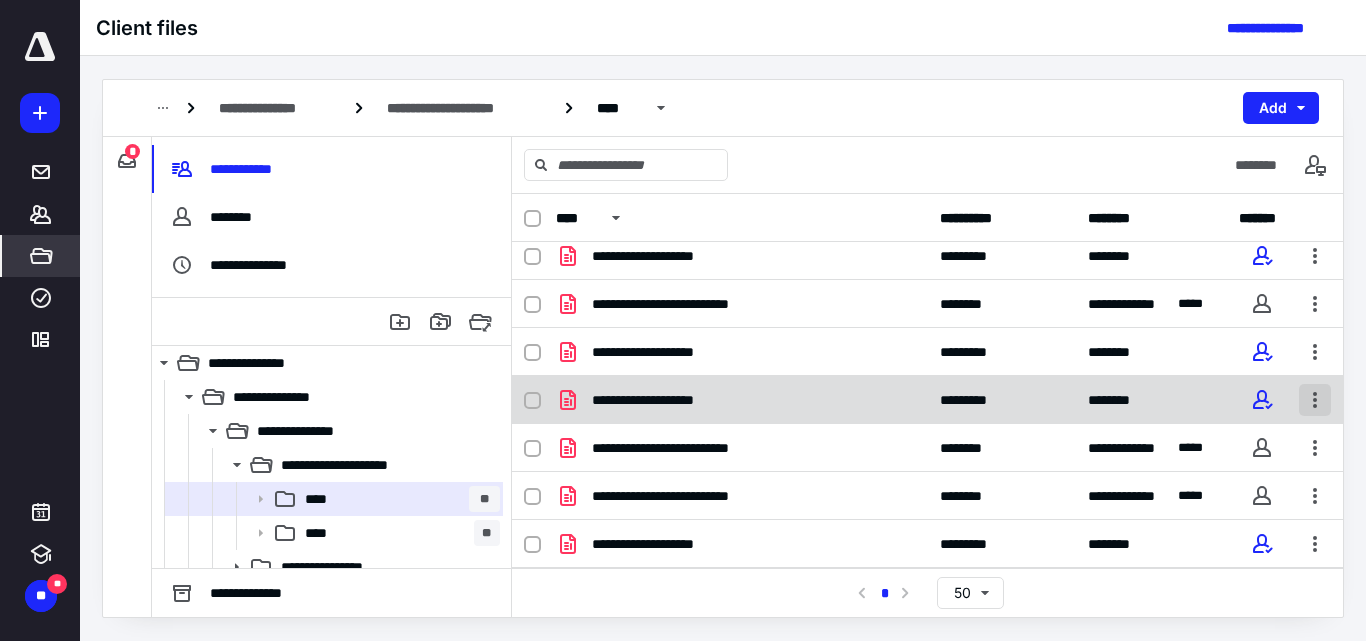 click at bounding box center (1315, 400) 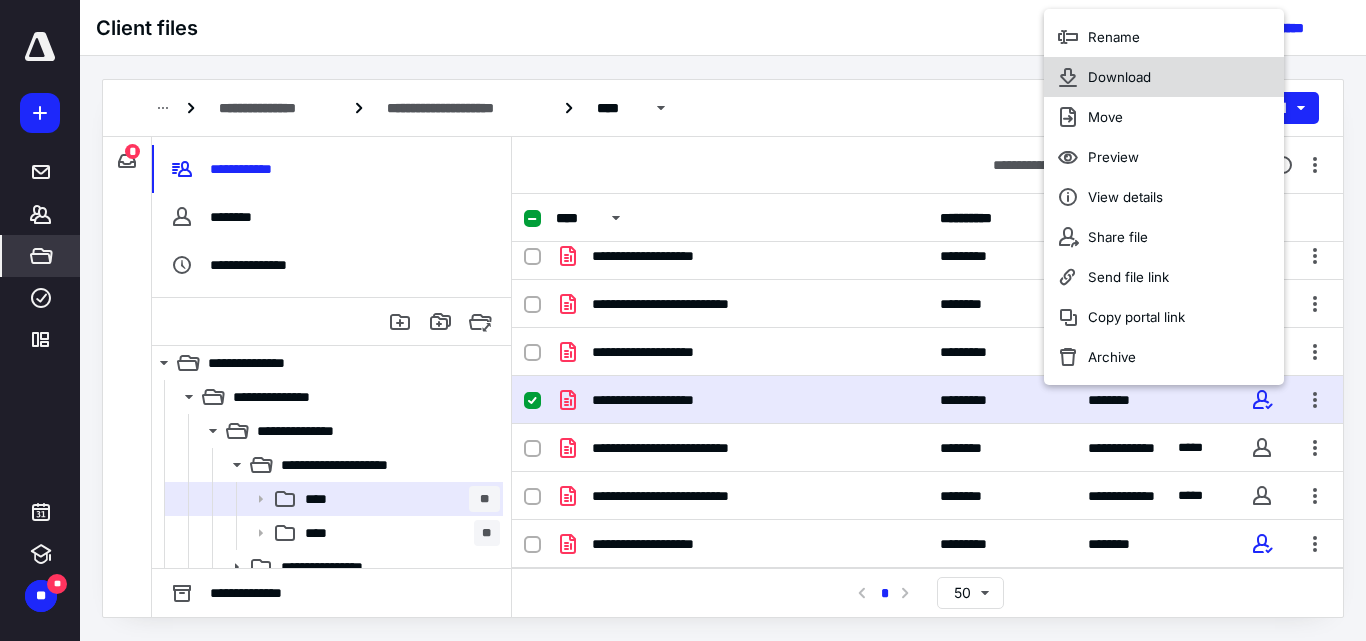 click on "Download" at bounding box center [1164, 77] 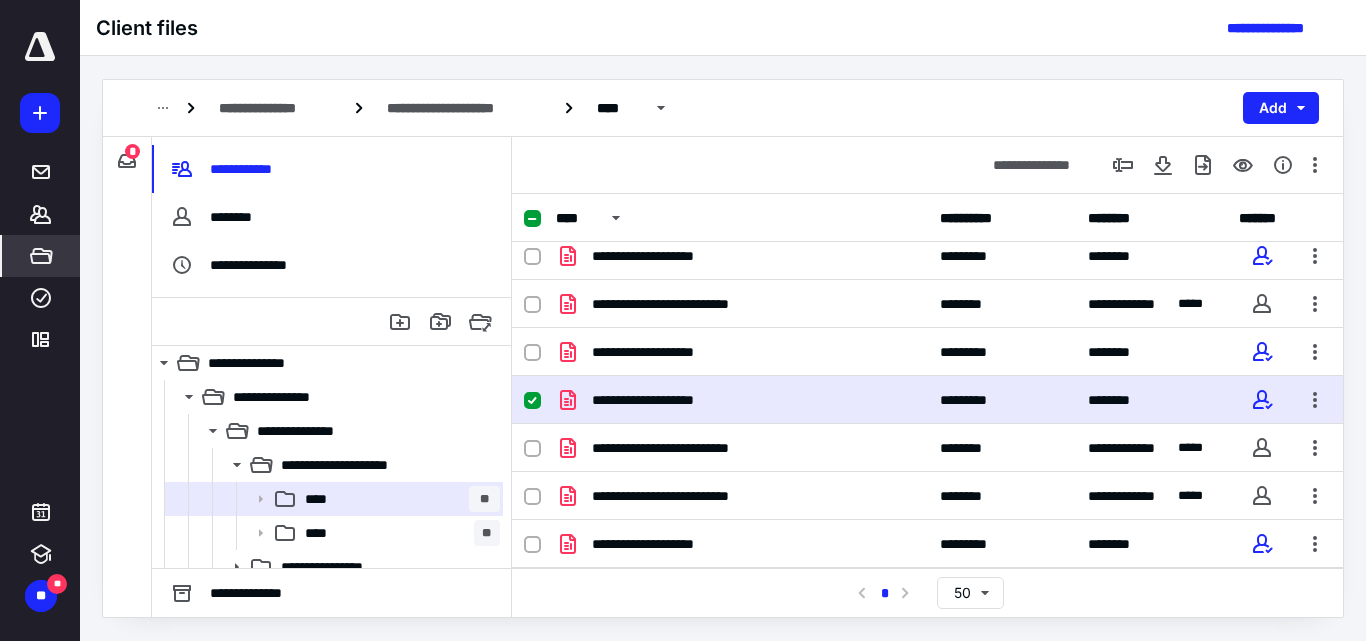 click on "**********" at bounding box center (723, 28) 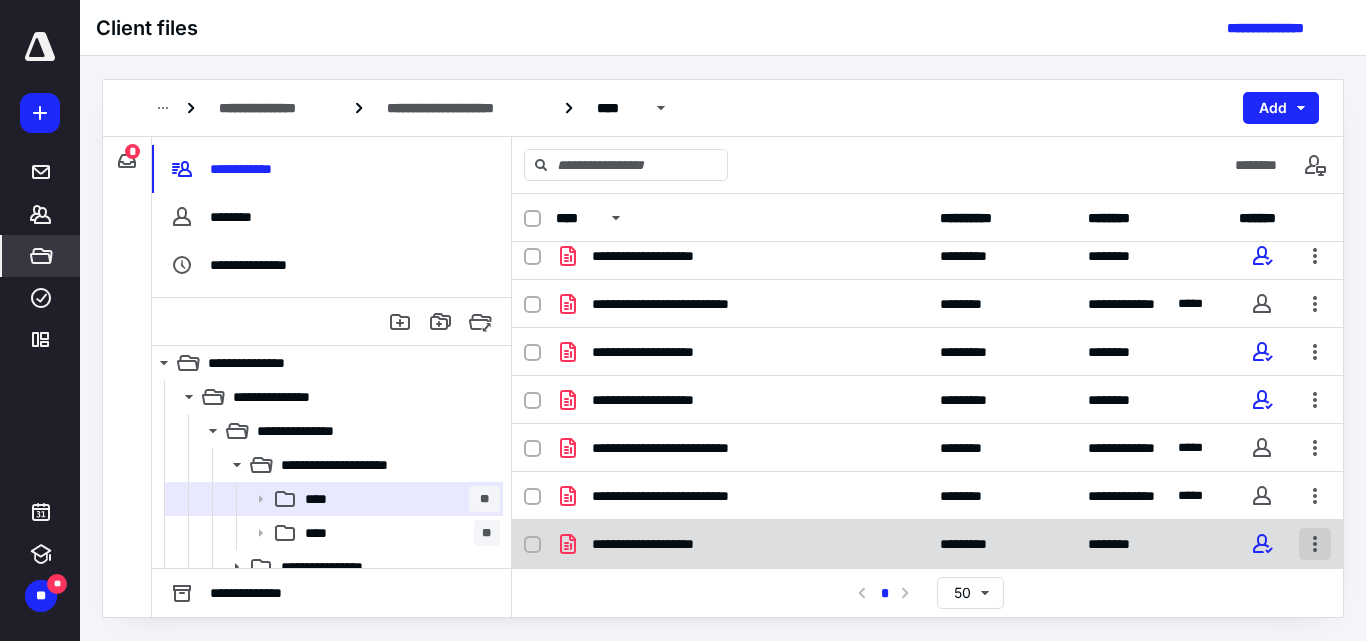 click at bounding box center (1315, 544) 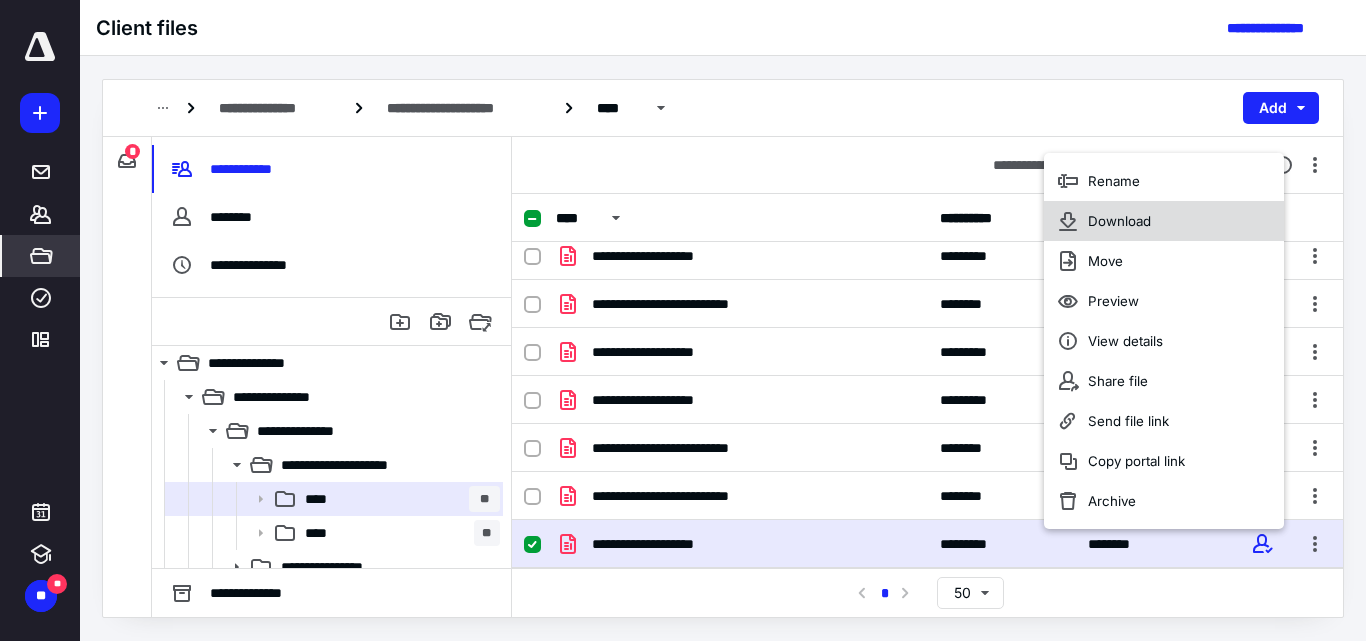 click on "Download" at bounding box center (1119, 221) 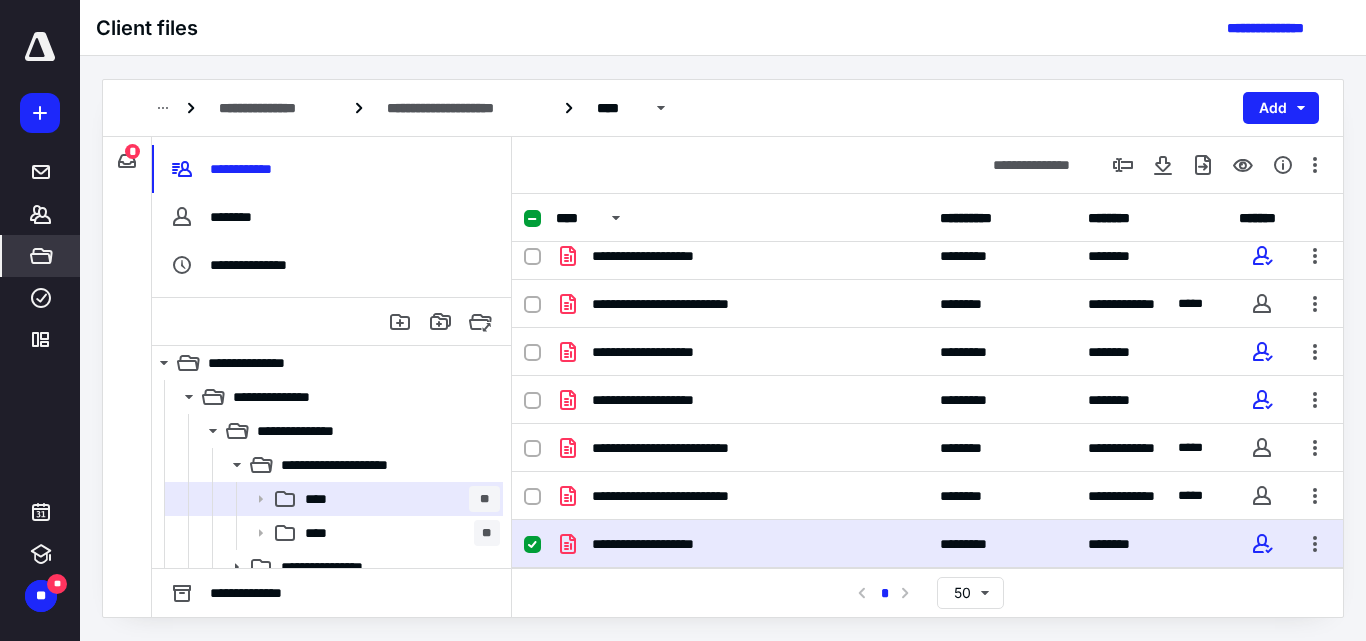 click 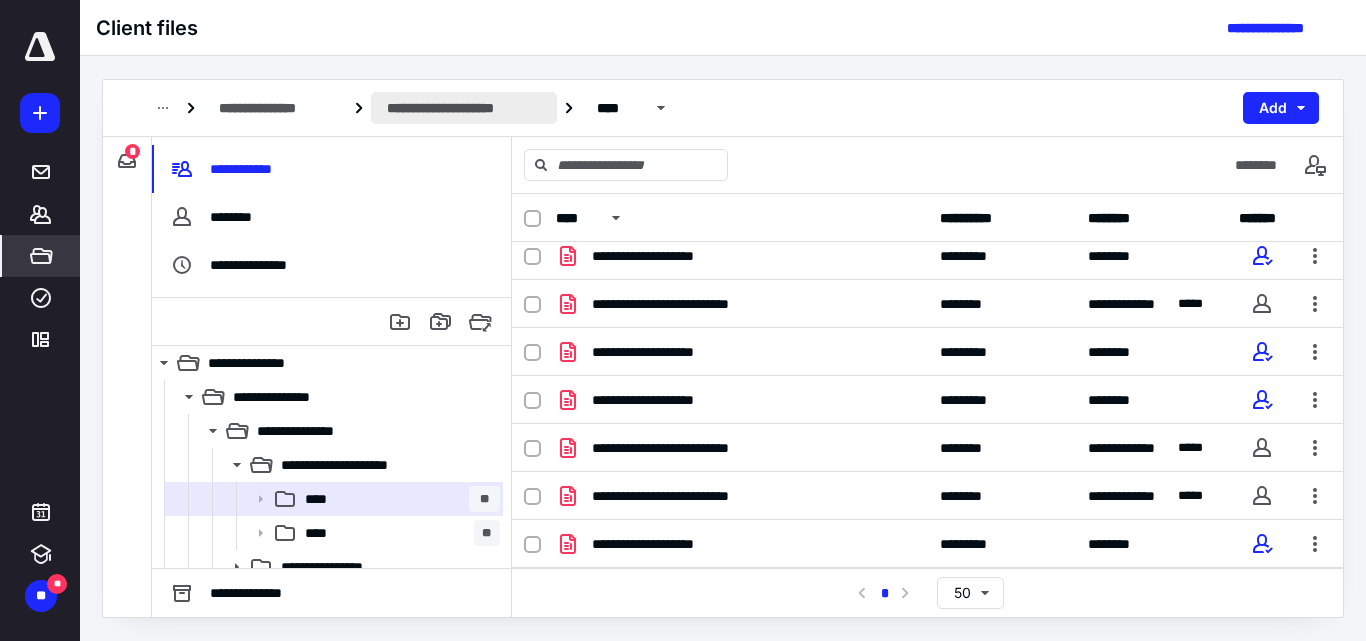 click on "**********" at bounding box center [464, 108] 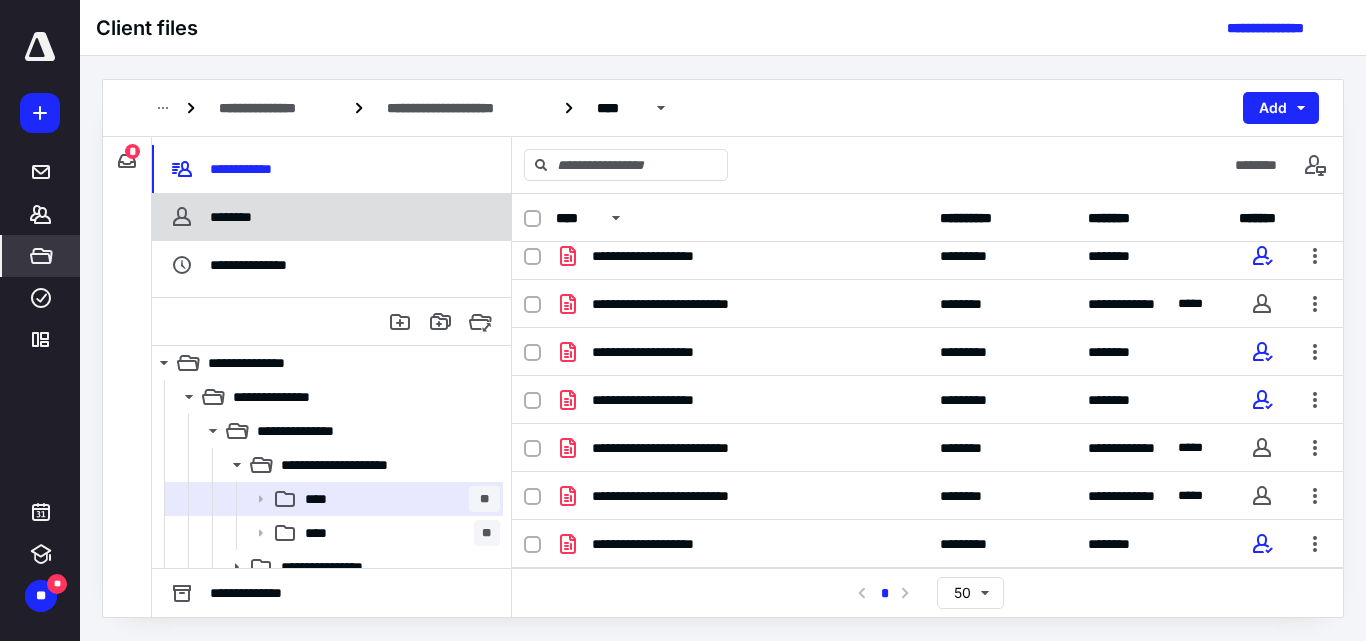 scroll, scrollTop: 0, scrollLeft: 0, axis: both 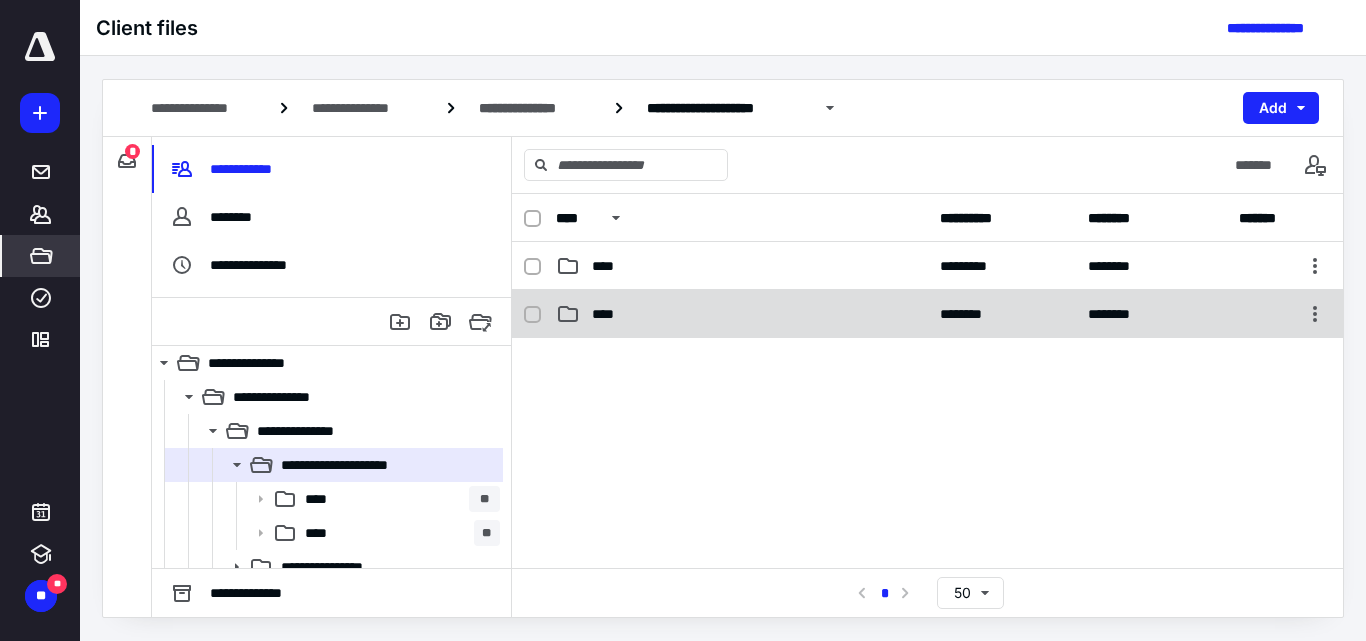 click on "****" at bounding box center (742, 314) 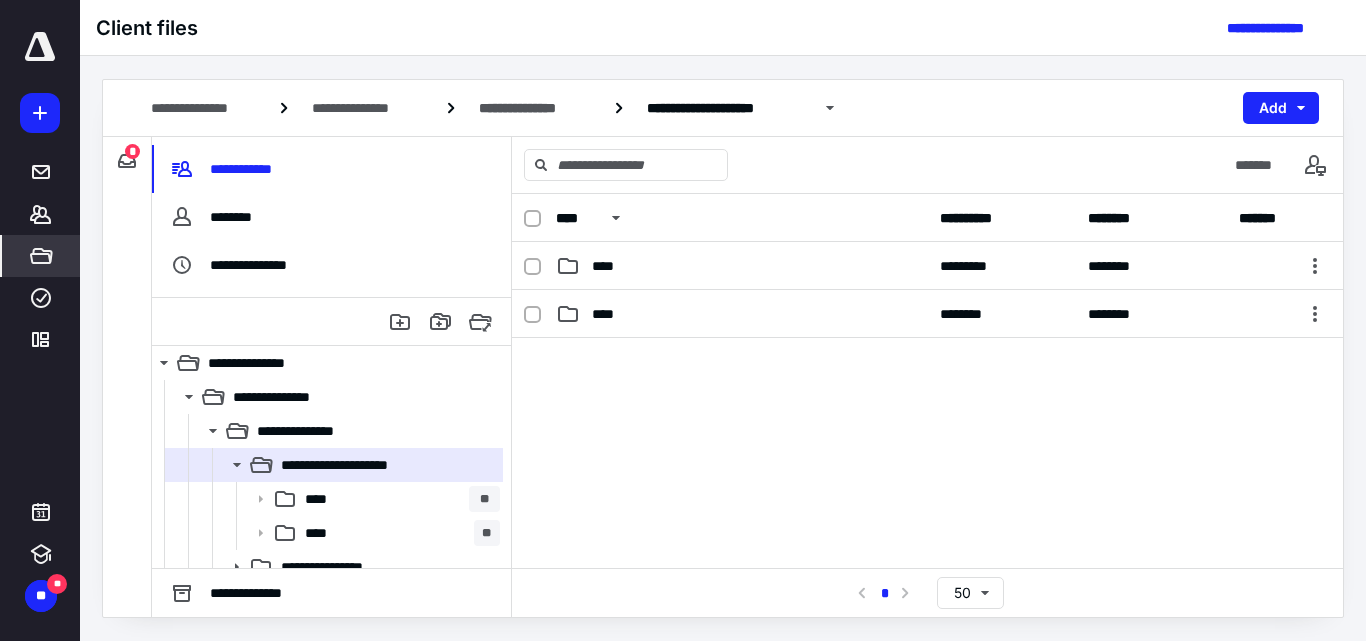 click on "****" at bounding box center (742, 314) 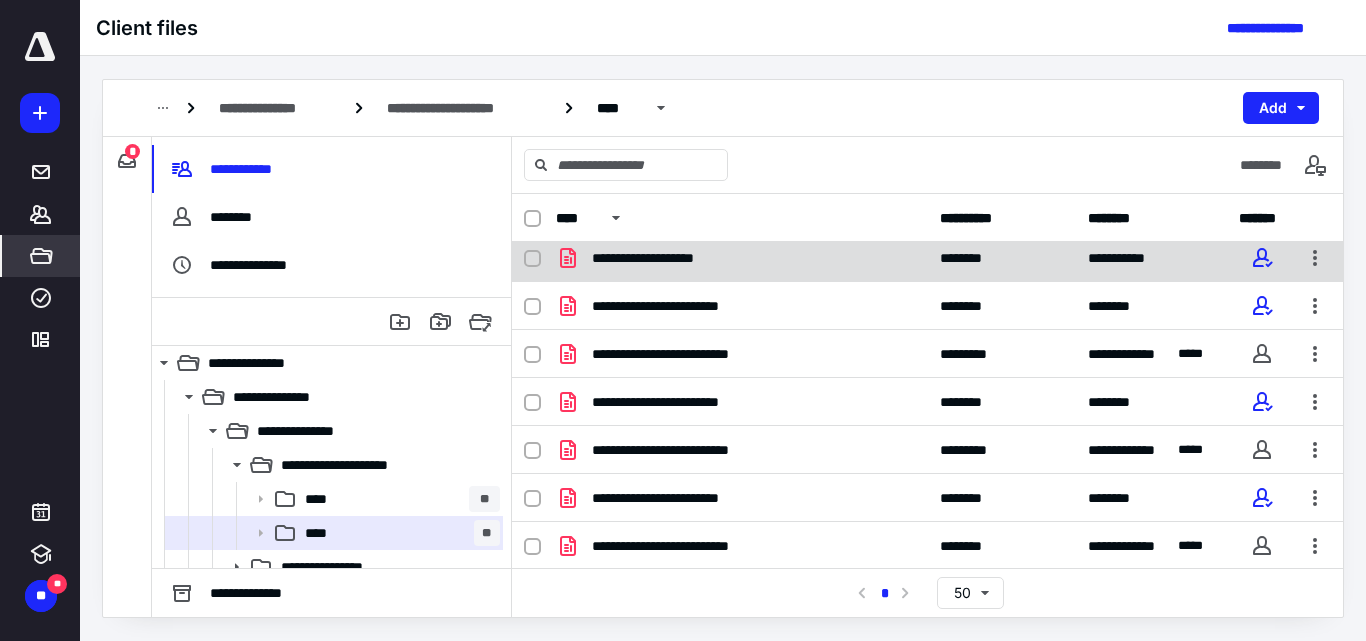 scroll, scrollTop: 202, scrollLeft: 0, axis: vertical 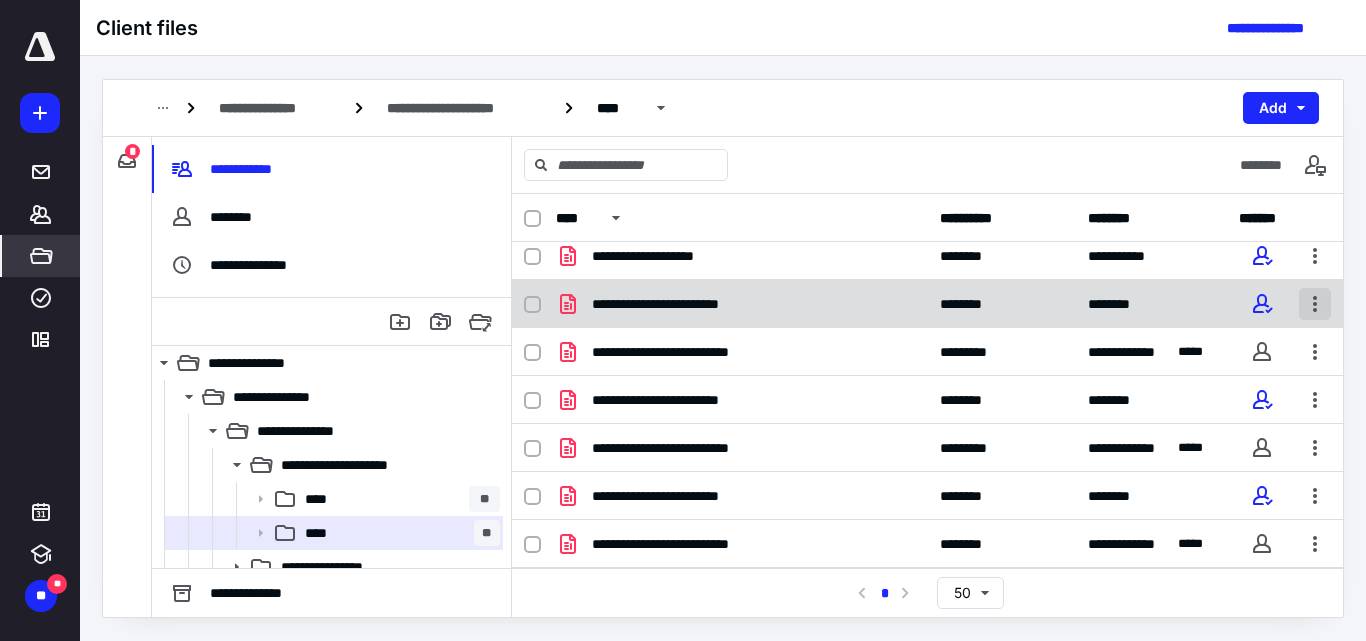 click at bounding box center (1315, 304) 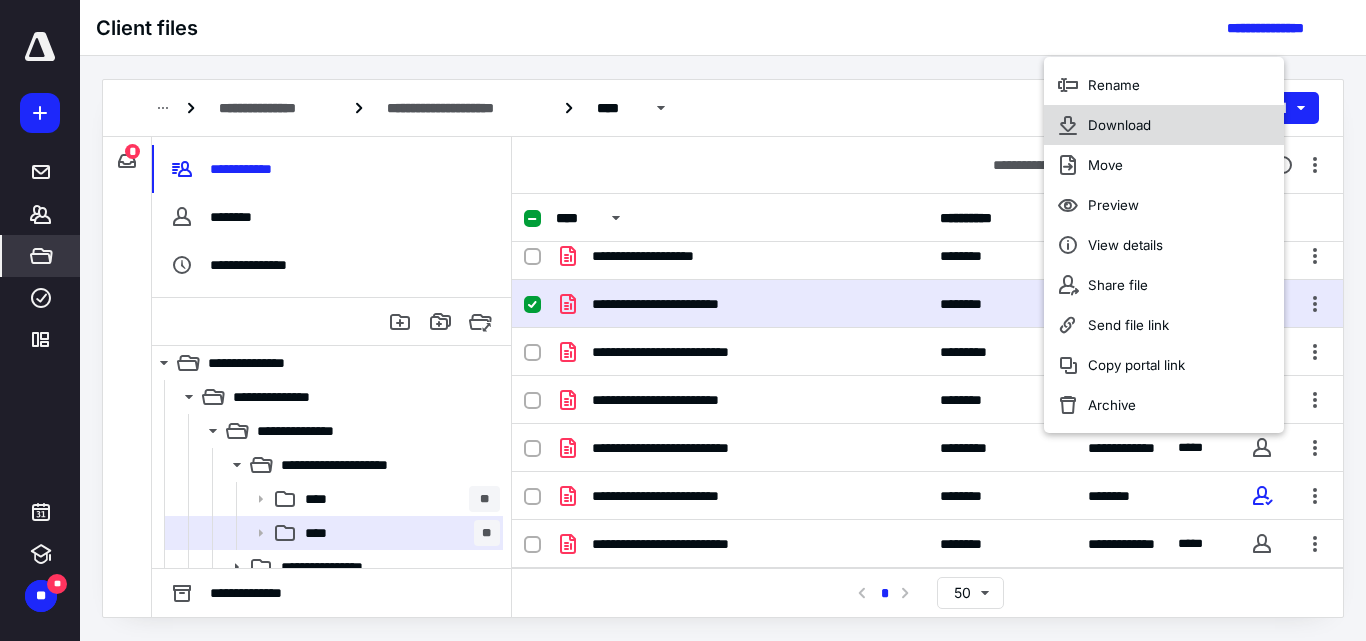 click on "Download" at bounding box center [1164, 125] 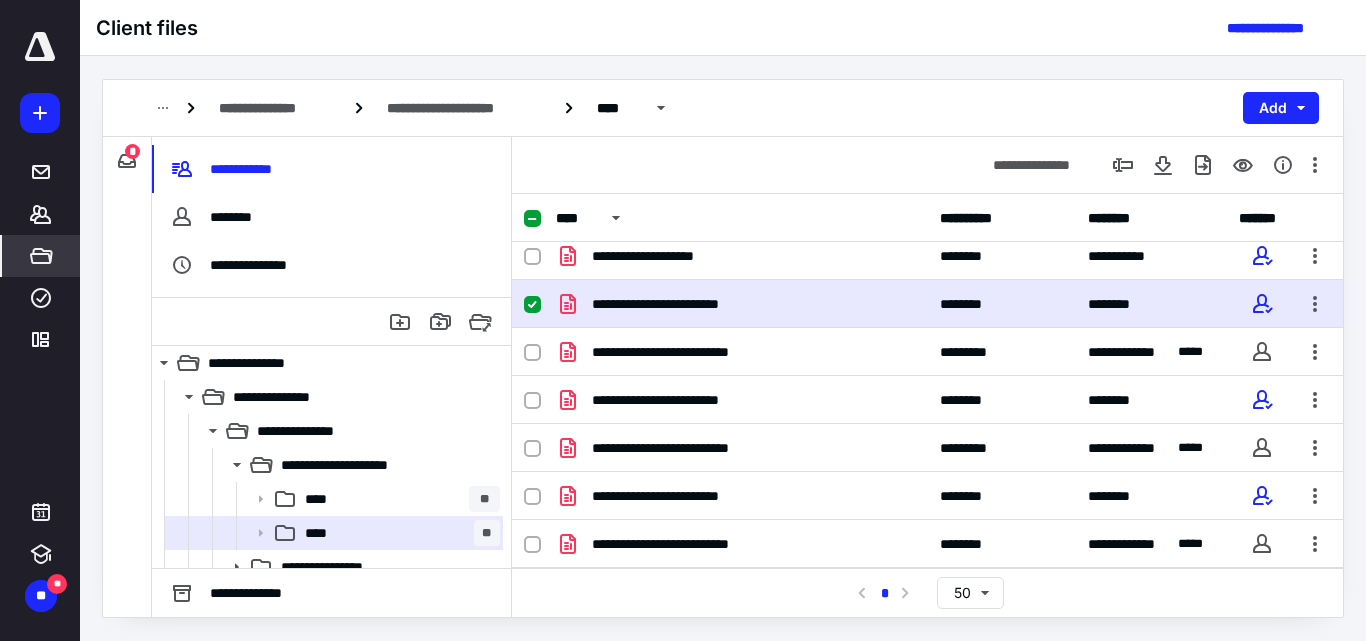 click at bounding box center (532, 305) 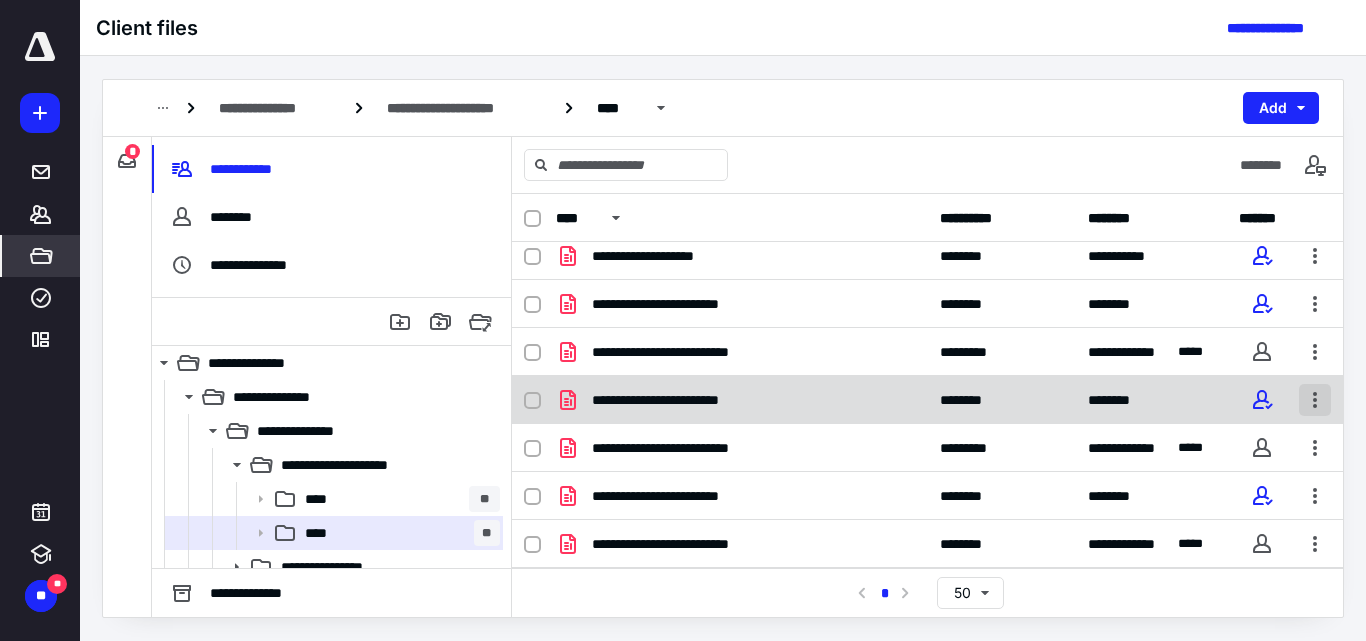 click at bounding box center (1315, 400) 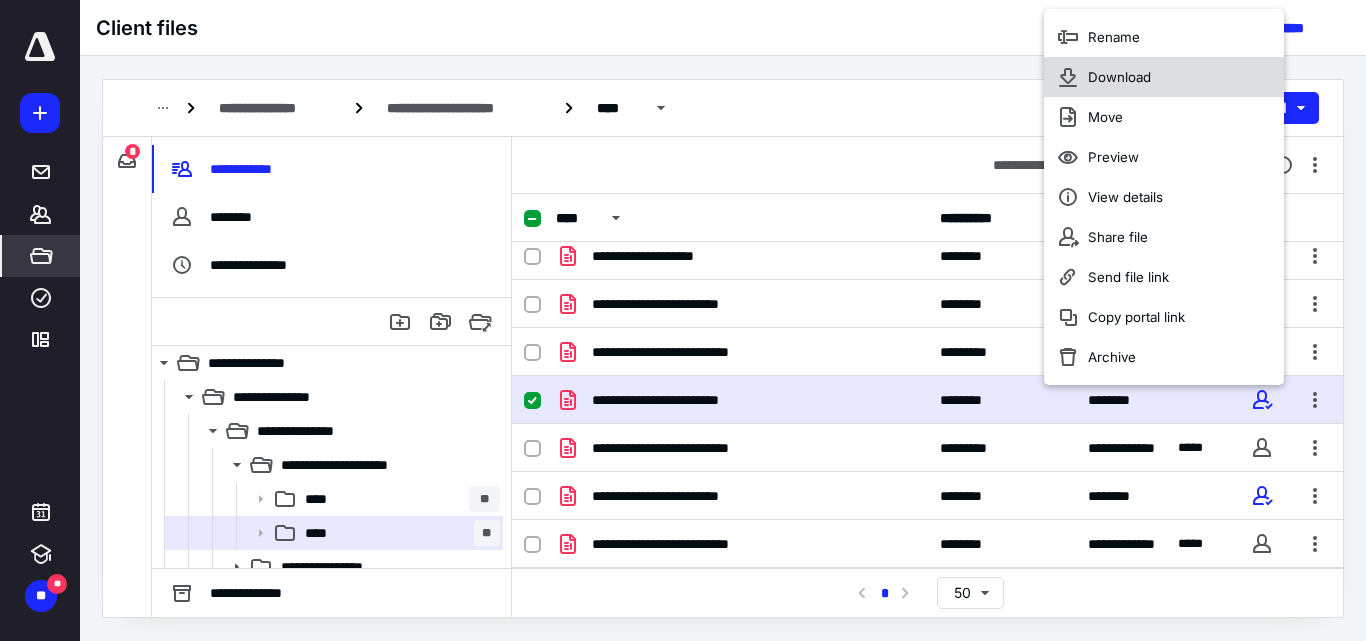 click on "Download" at bounding box center (1119, 77) 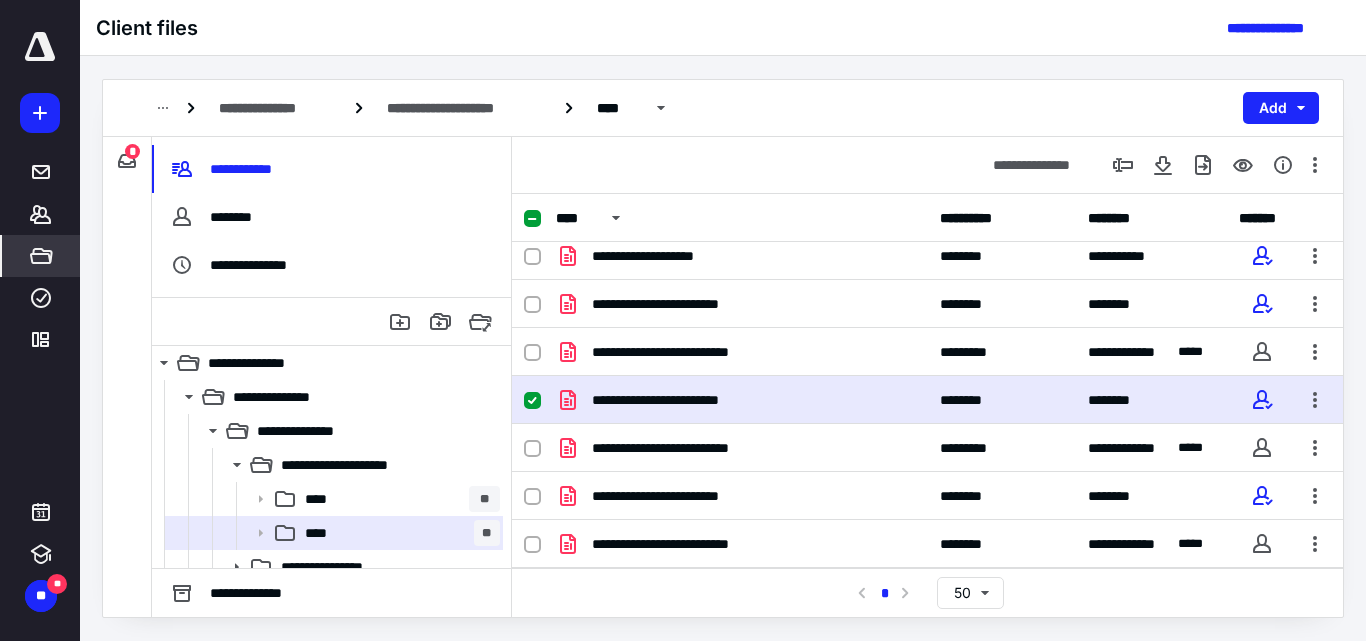 click at bounding box center [532, 401] 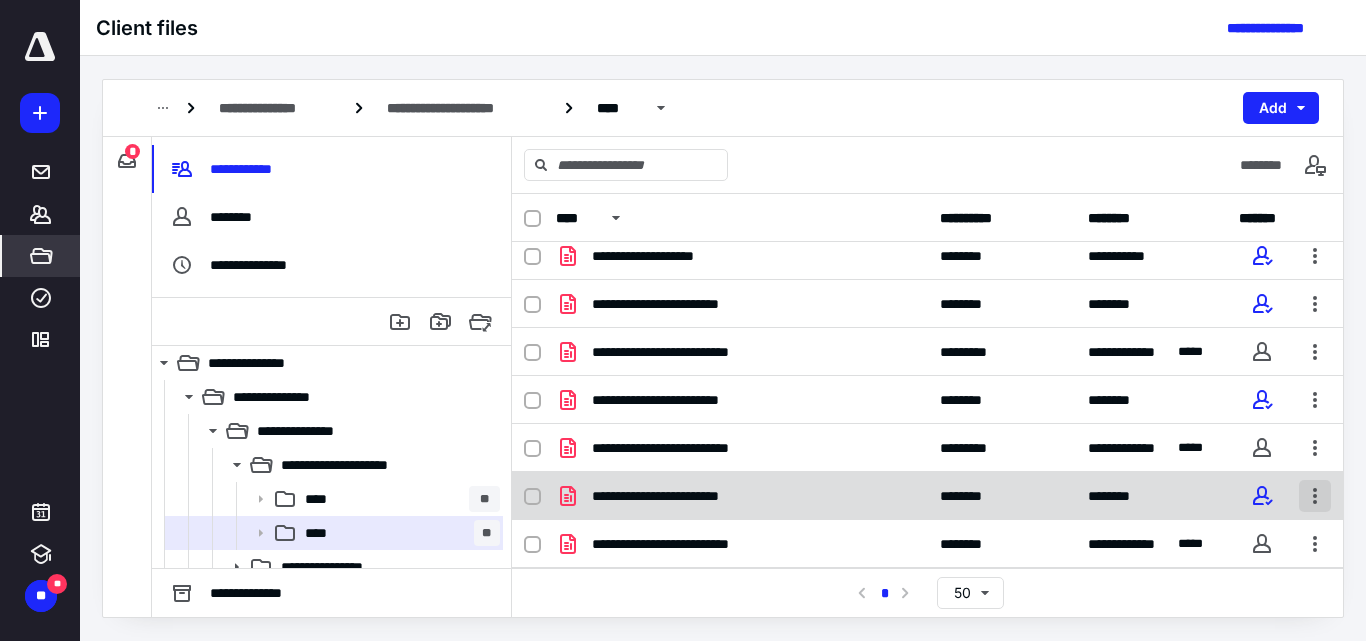 click at bounding box center [1315, 496] 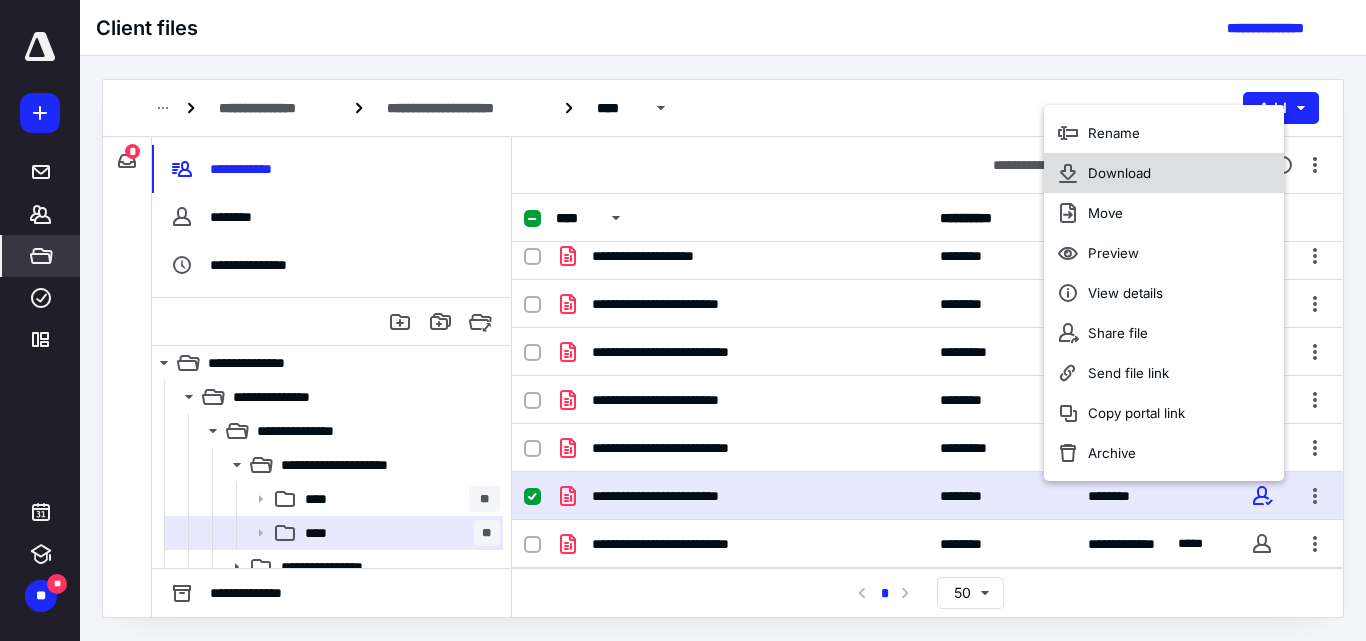 click on "Download" at bounding box center [1119, 173] 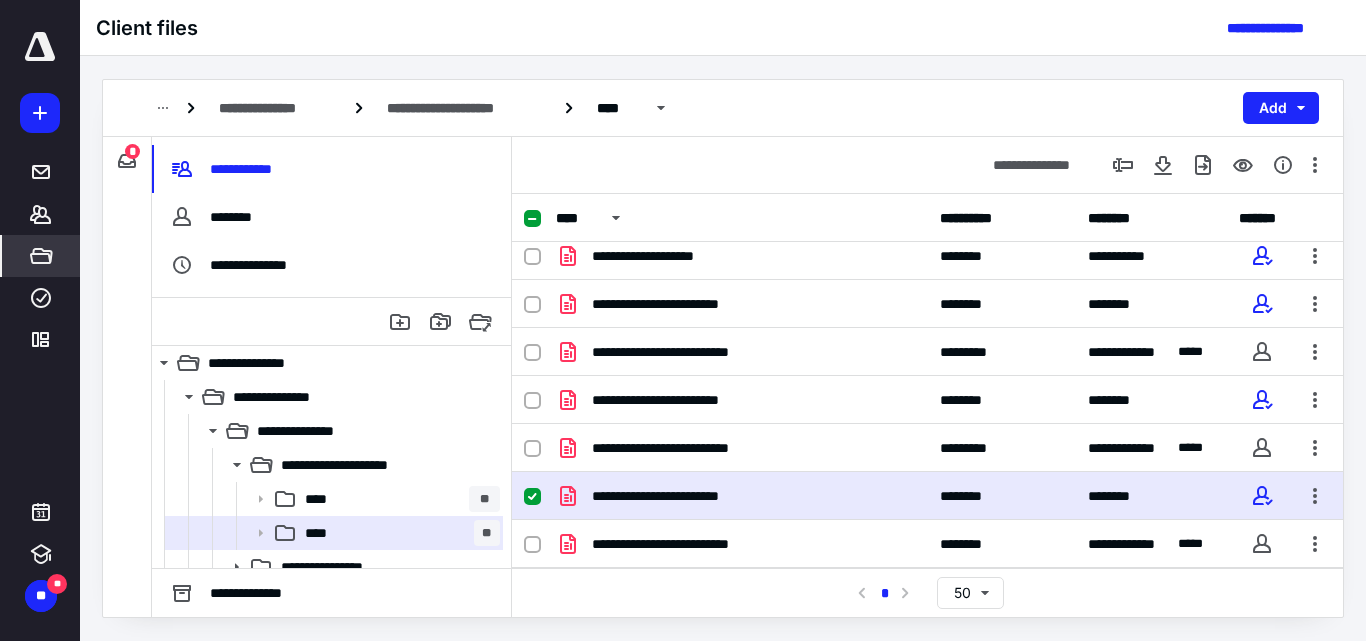 click 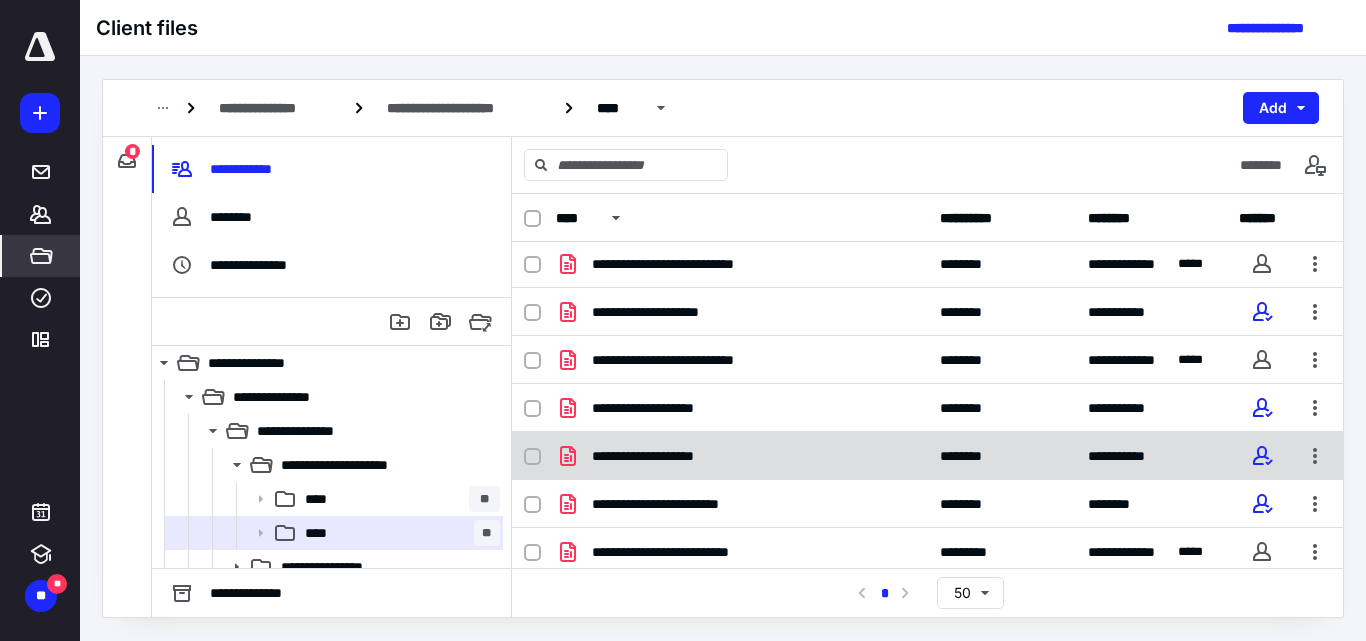 scroll, scrollTop: 0, scrollLeft: 0, axis: both 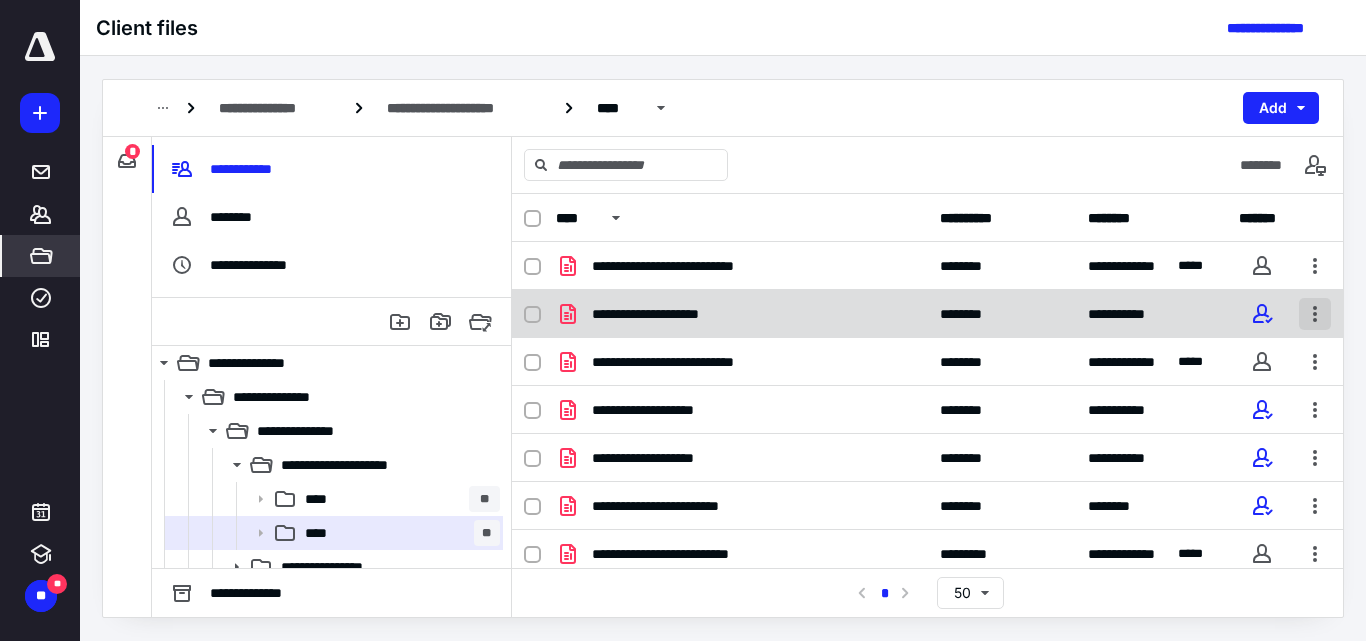 click at bounding box center (1315, 314) 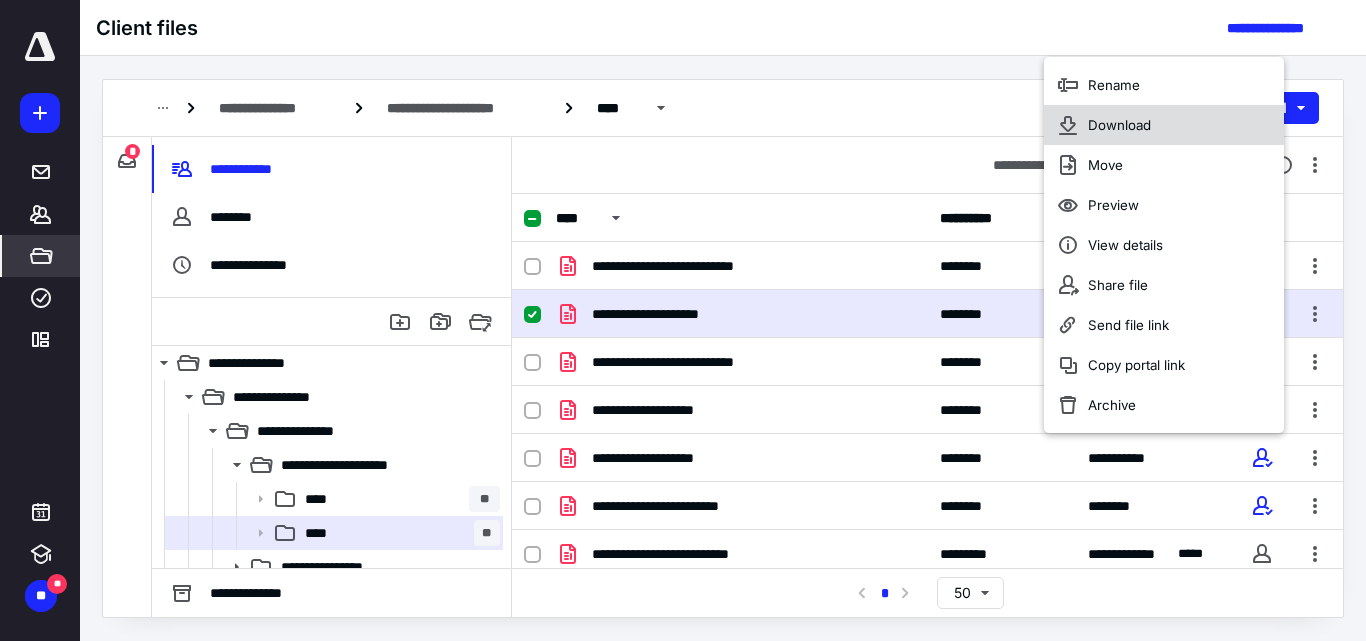 drag, startPoint x: 1136, startPoint y: 124, endPoint x: 1125, endPoint y: 125, distance: 11.045361 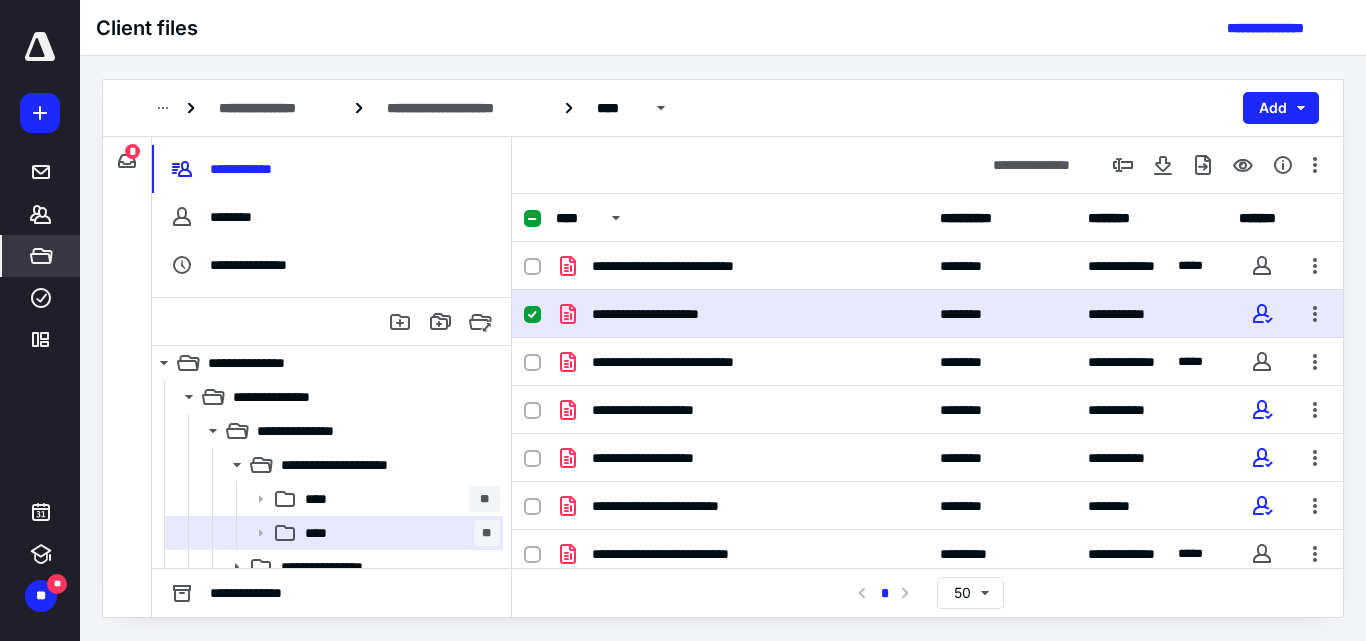 click at bounding box center (532, 315) 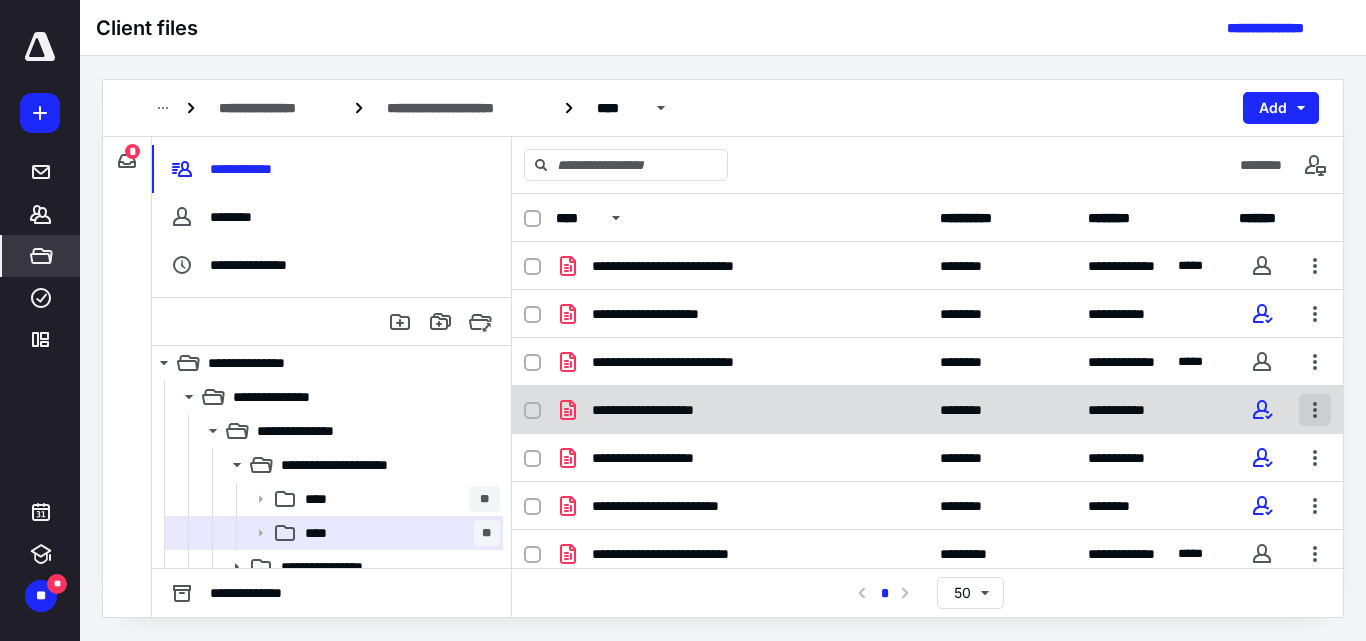 click at bounding box center (1315, 410) 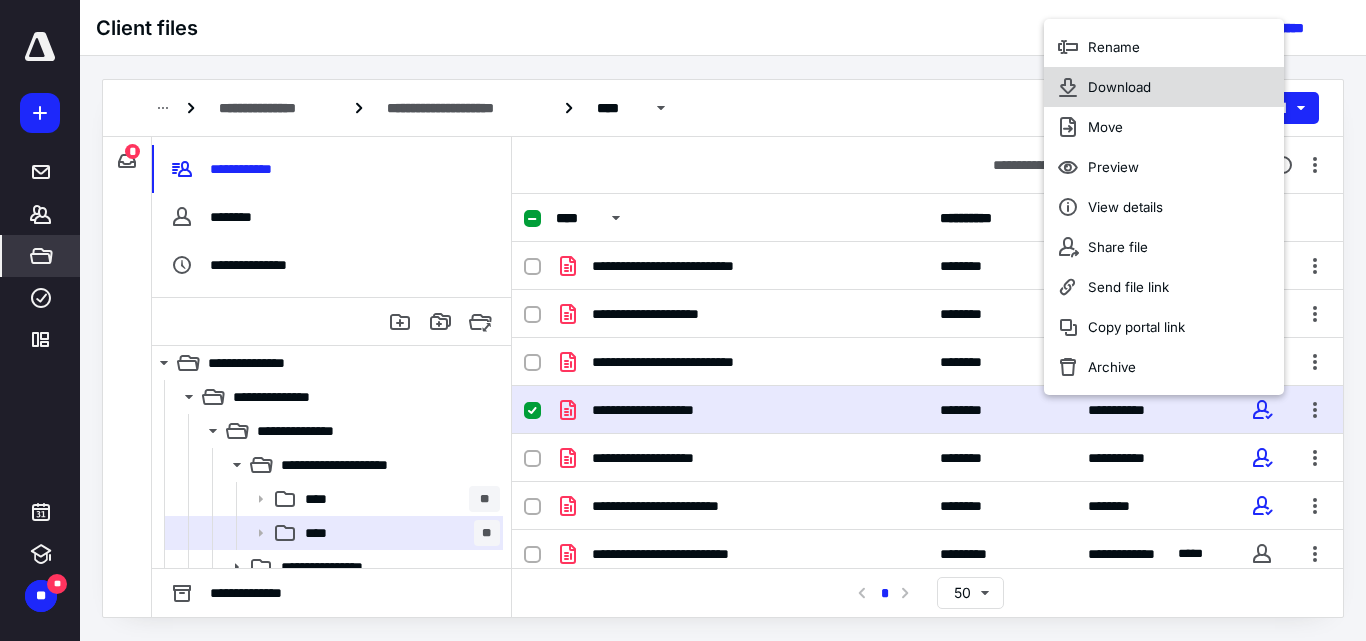 click on "Download" at bounding box center [1119, 87] 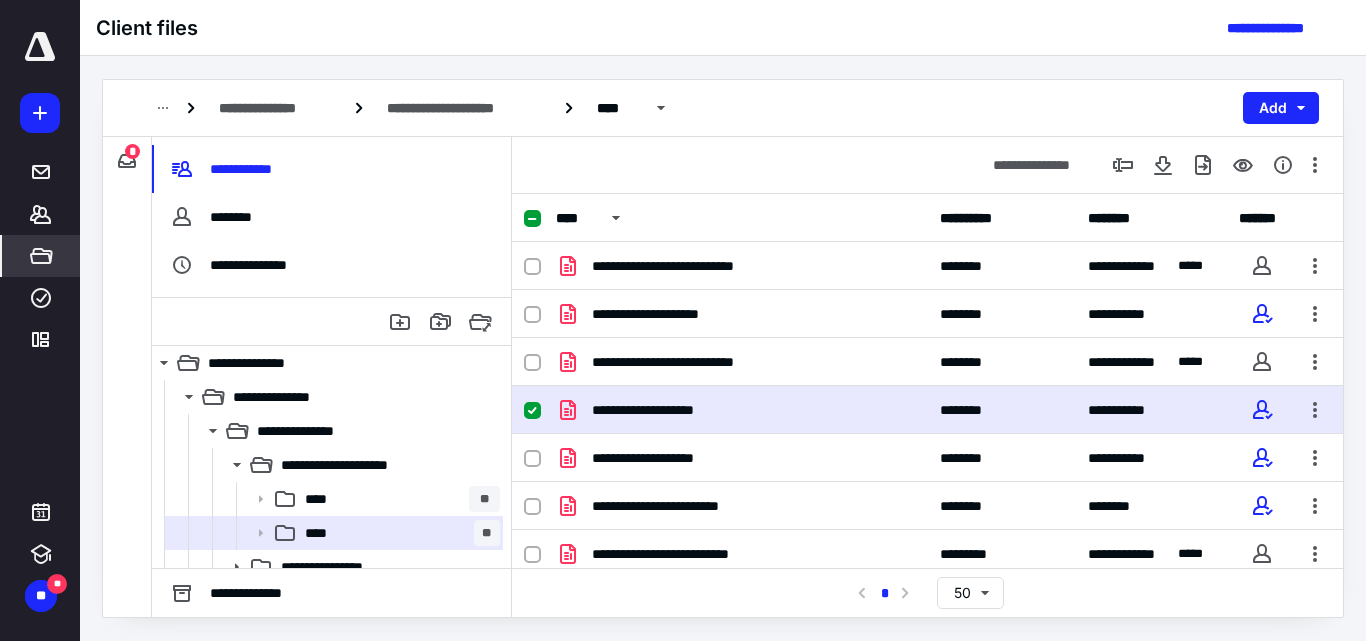 click at bounding box center [532, 411] 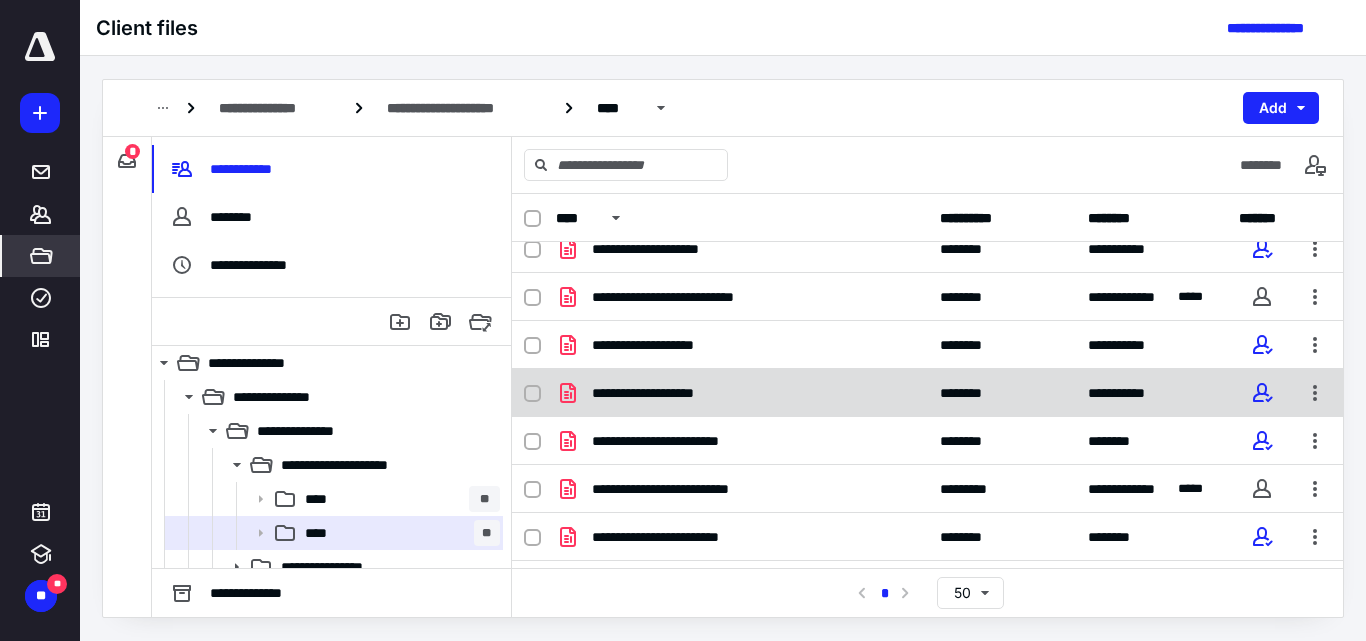 scroll, scrollTop: 100, scrollLeft: 0, axis: vertical 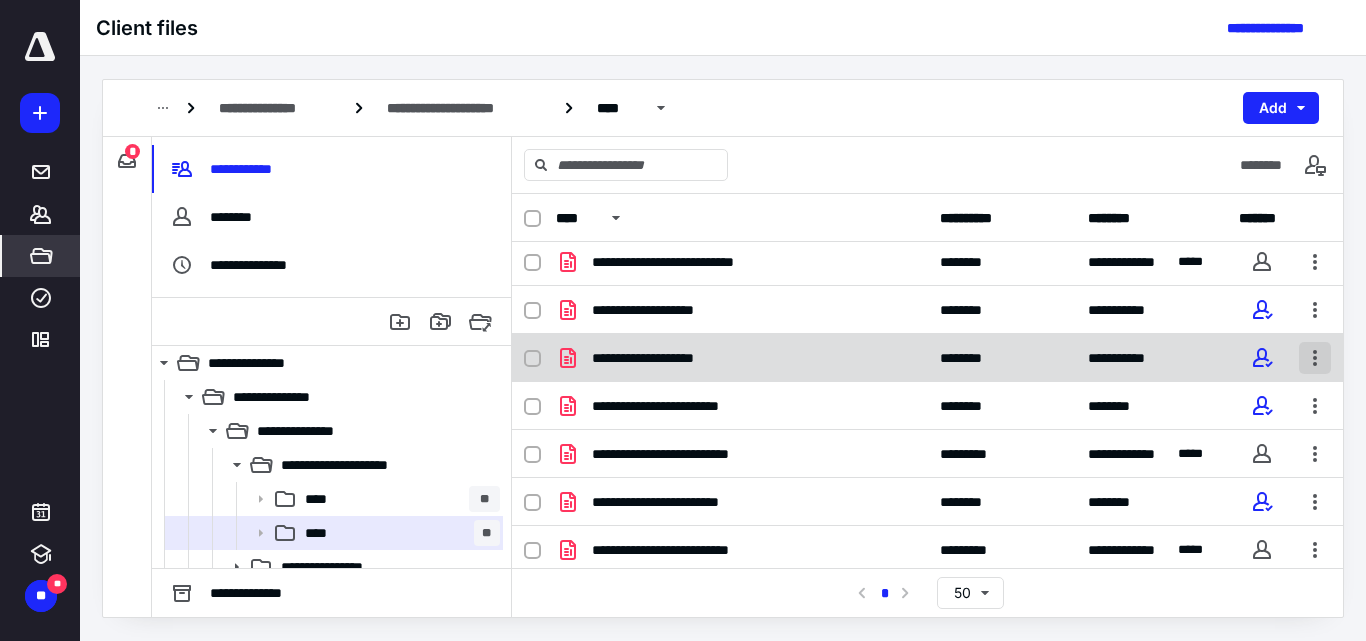click at bounding box center [1315, 358] 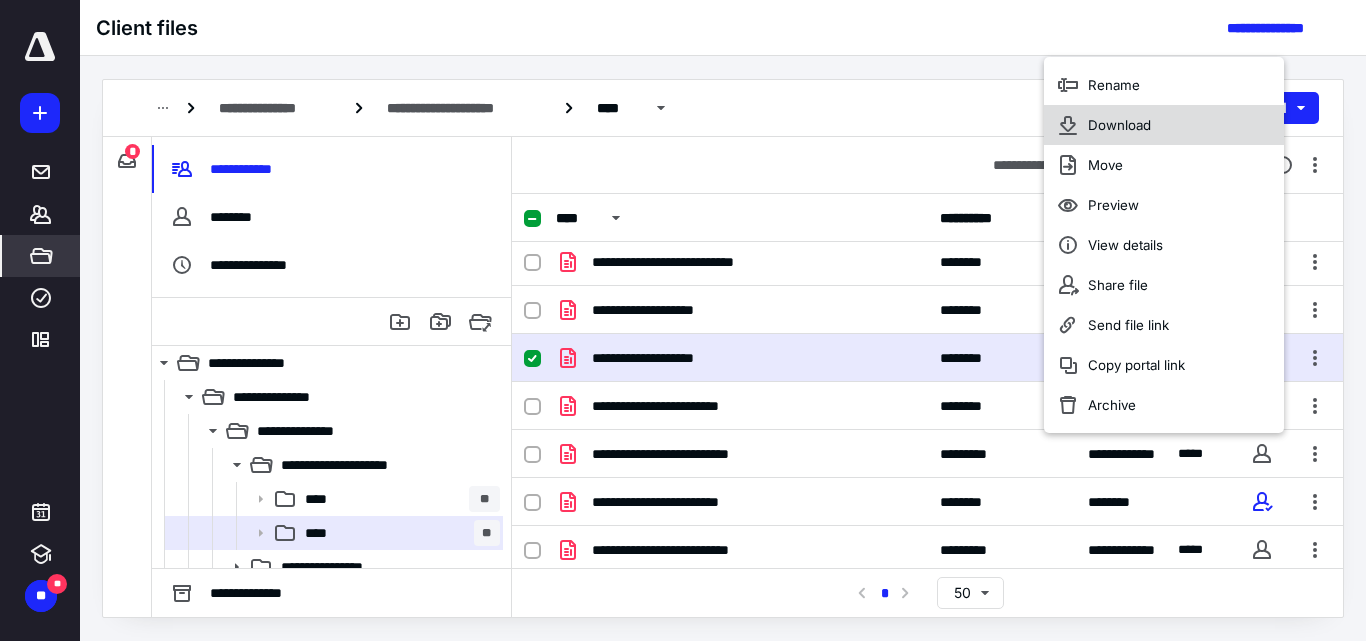 click on "Download" at bounding box center [1119, 125] 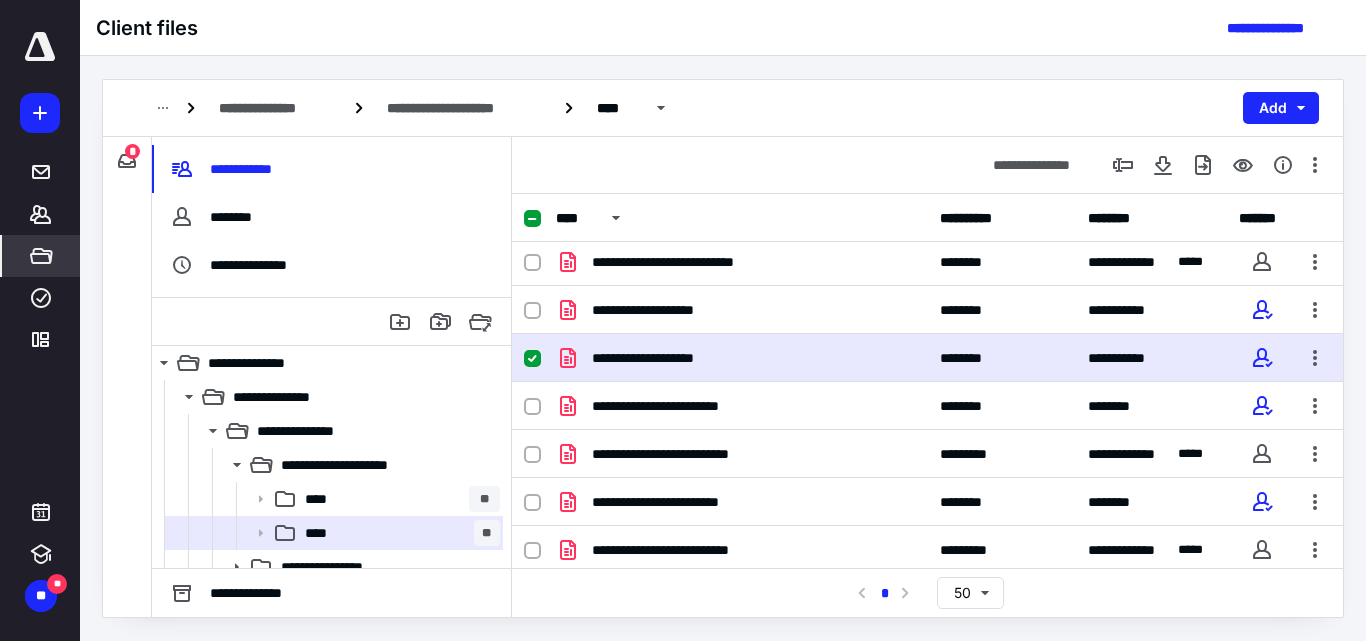 click 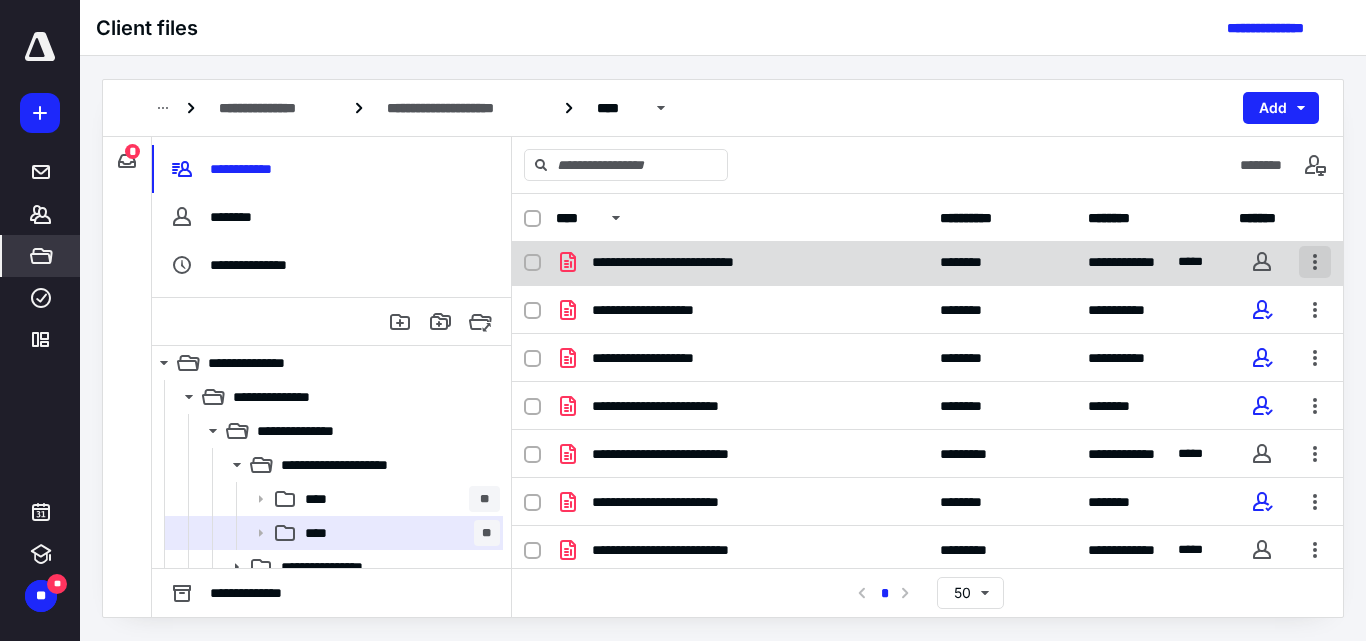 click at bounding box center (1315, 262) 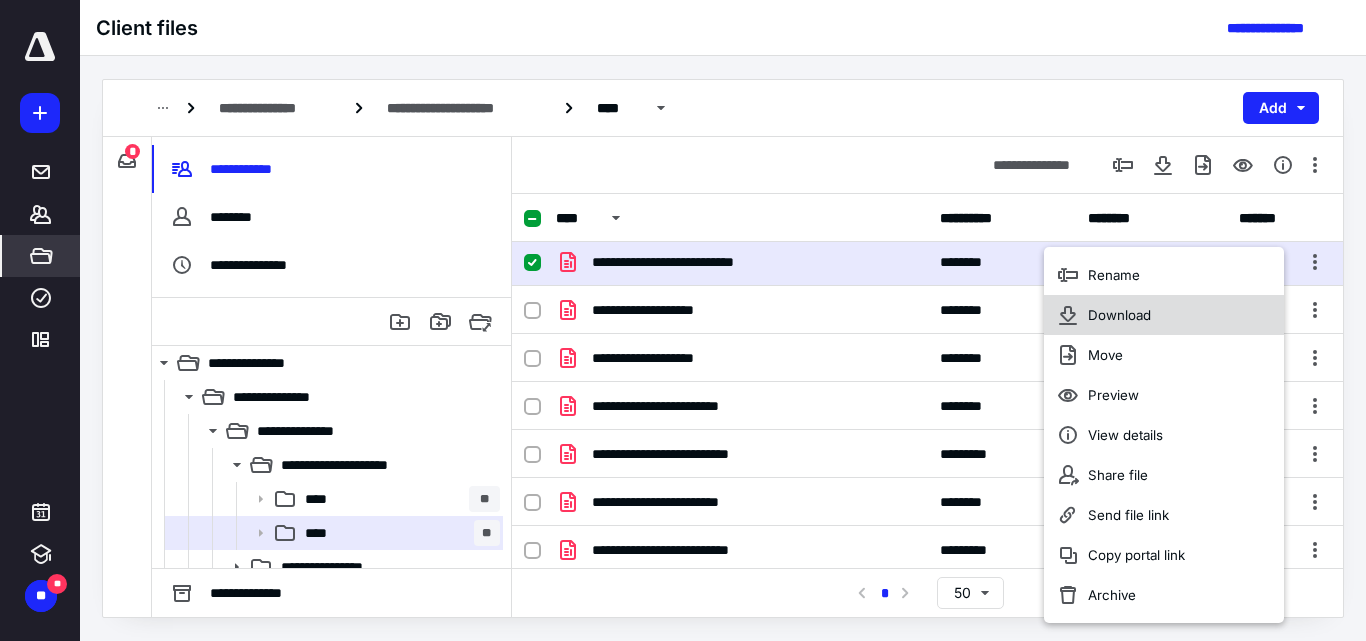 click on "Download" at bounding box center [1164, 315] 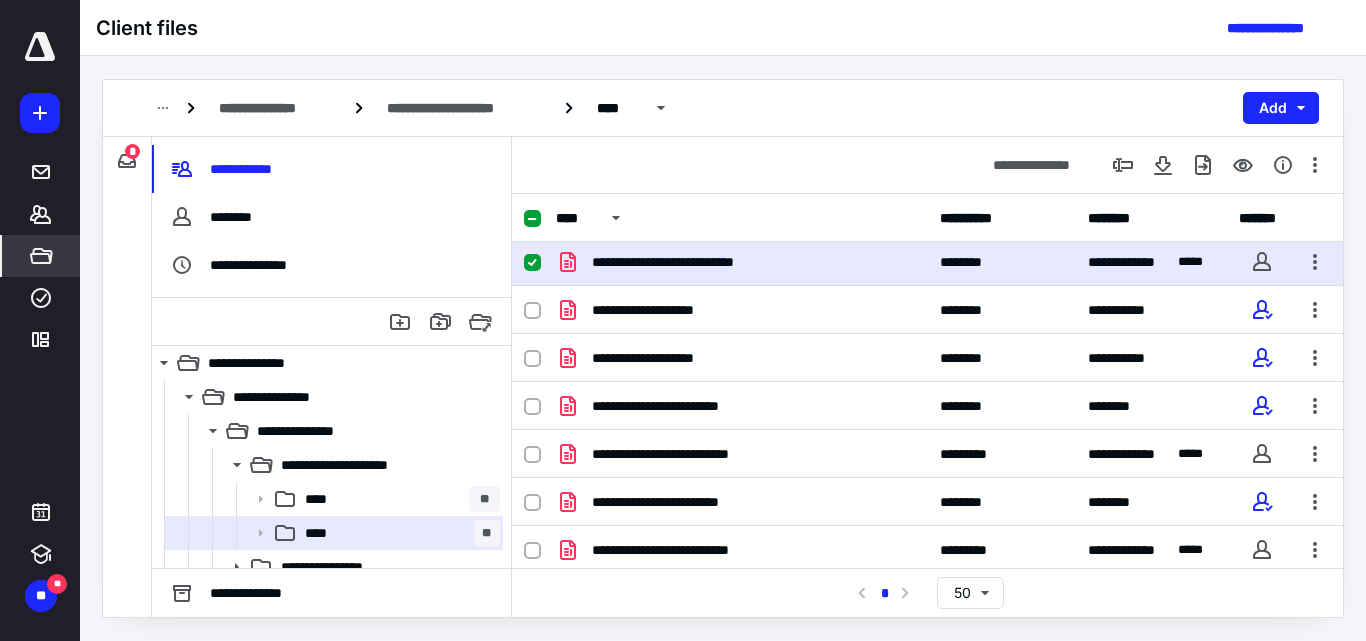 click 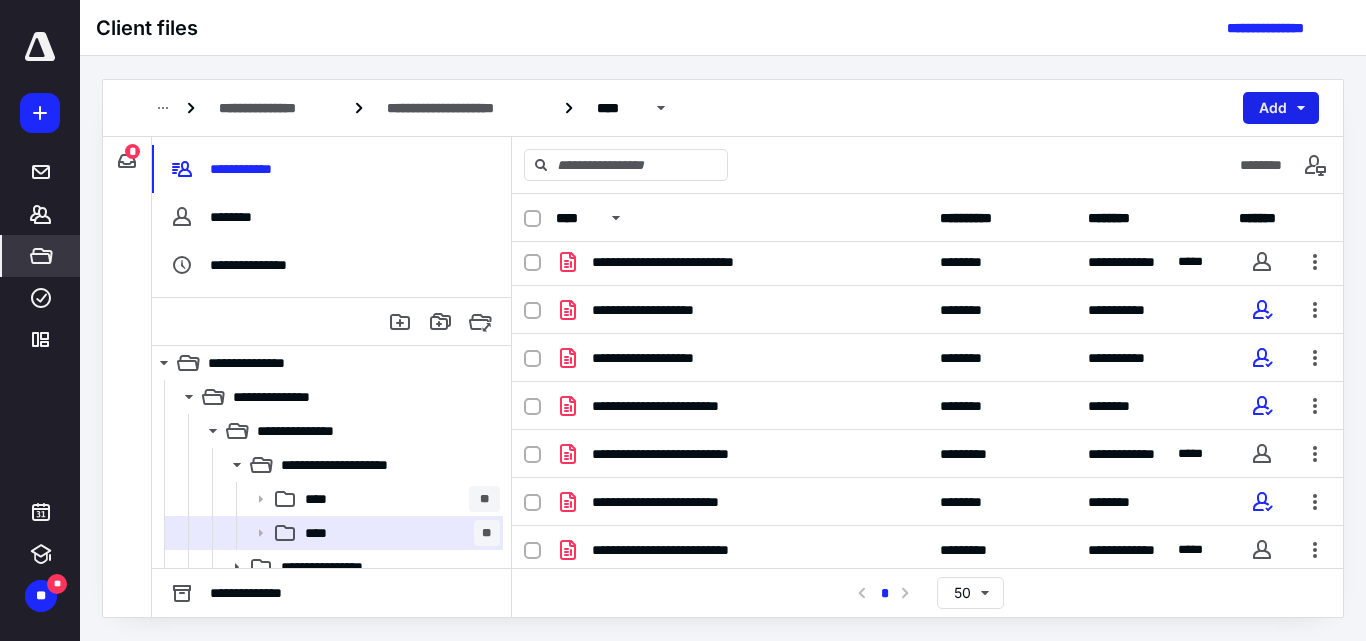 click on "Add" at bounding box center (1281, 108) 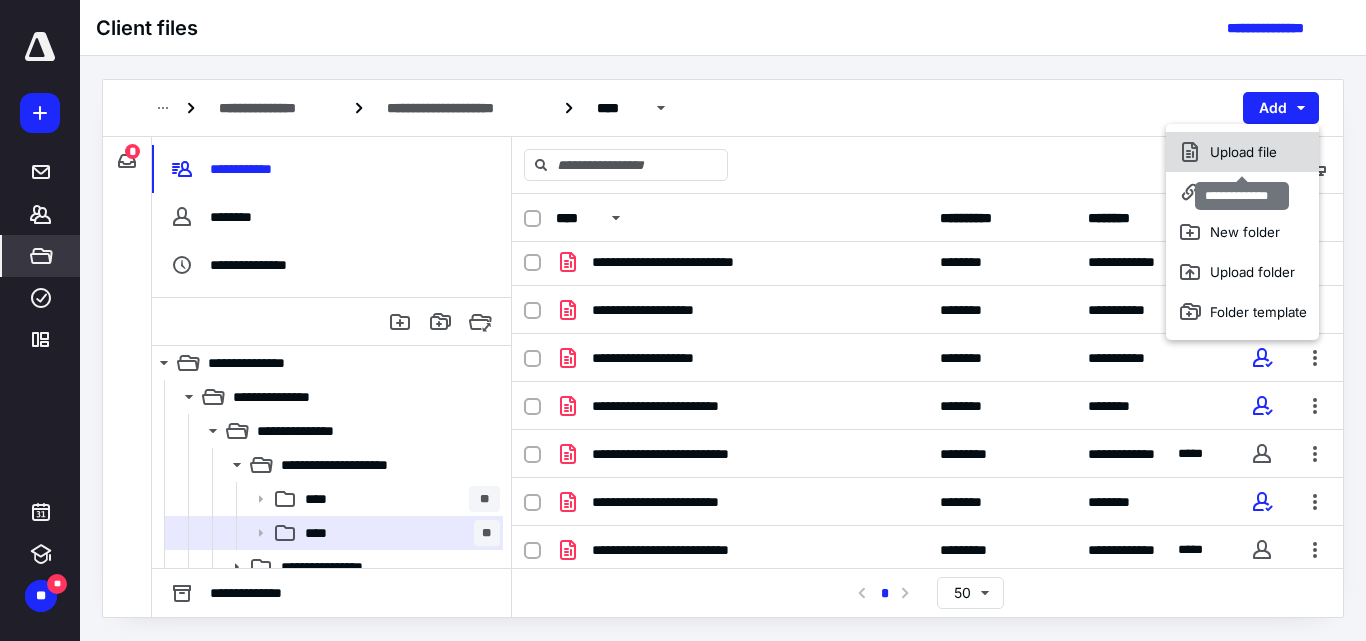 click on "Upload file" at bounding box center (1242, 152) 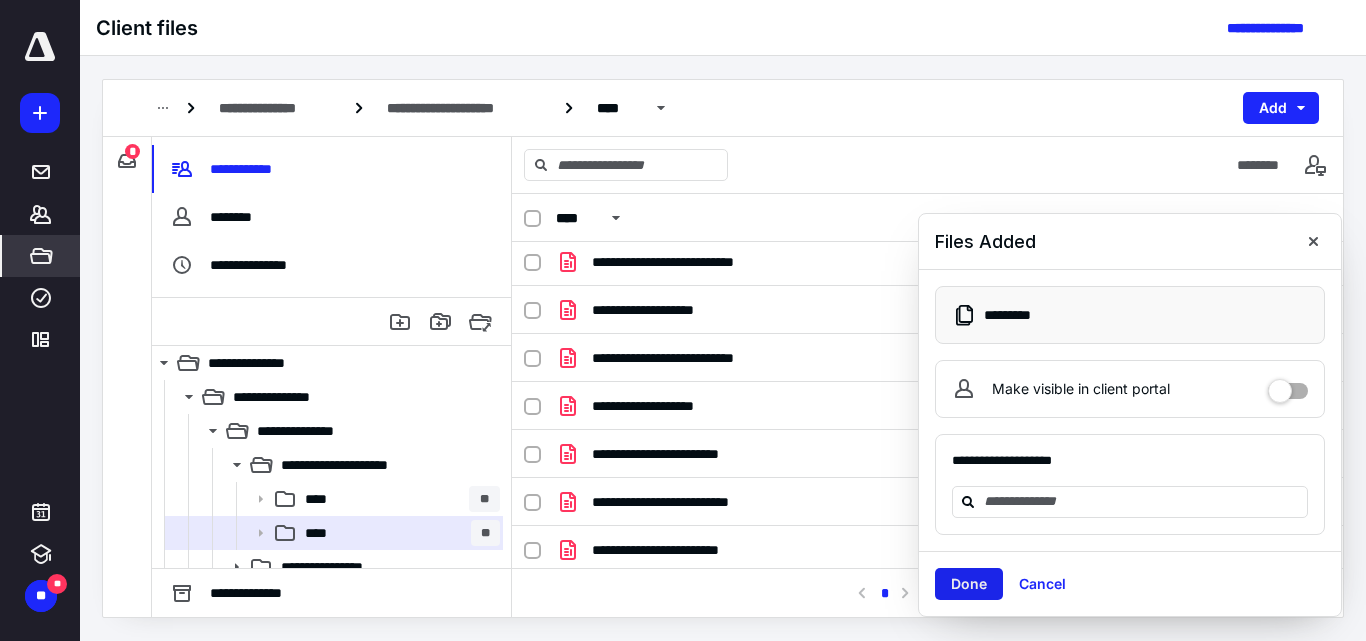 click on "Done" at bounding box center [969, 584] 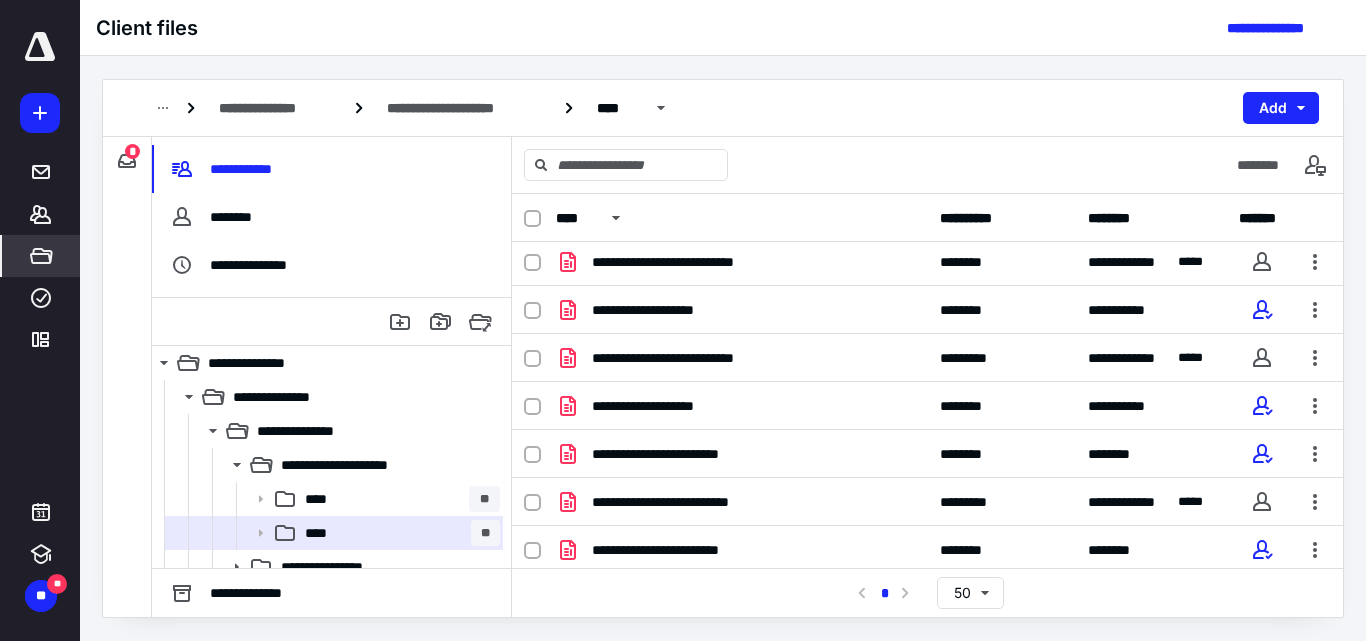 drag, startPoint x: 520, startPoint y: 109, endPoint x: 516, endPoint y: 126, distance: 17.464249 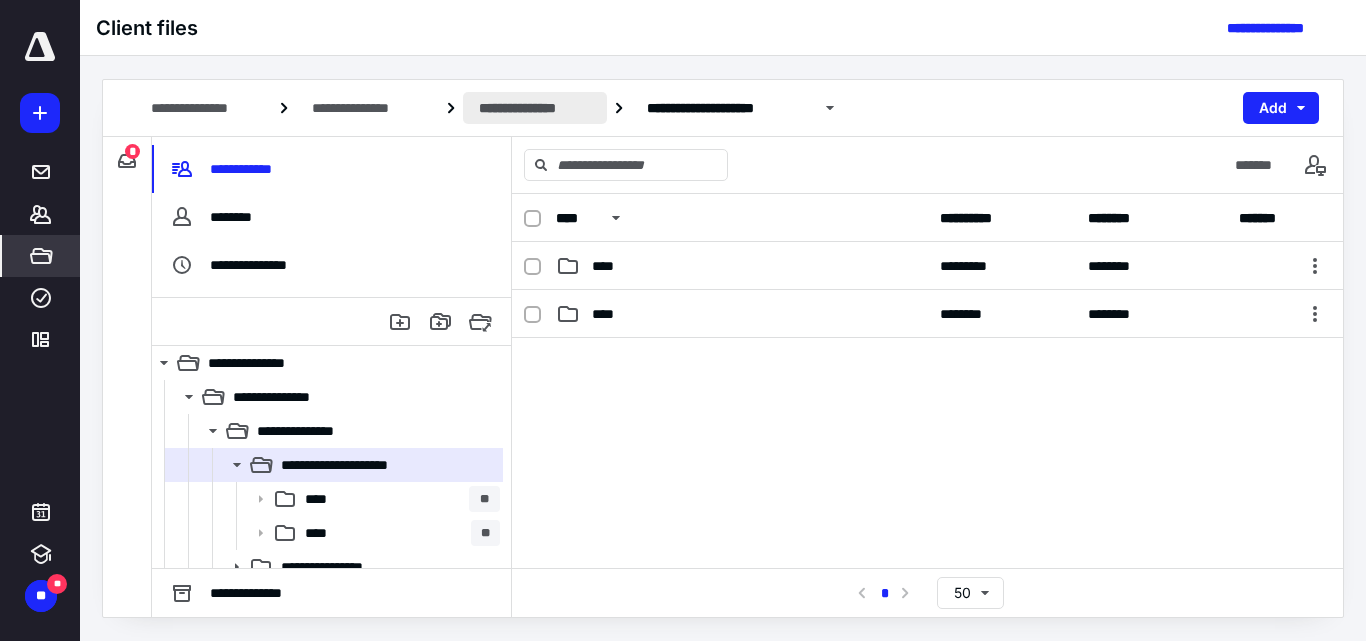 click on "**********" at bounding box center [535, 108] 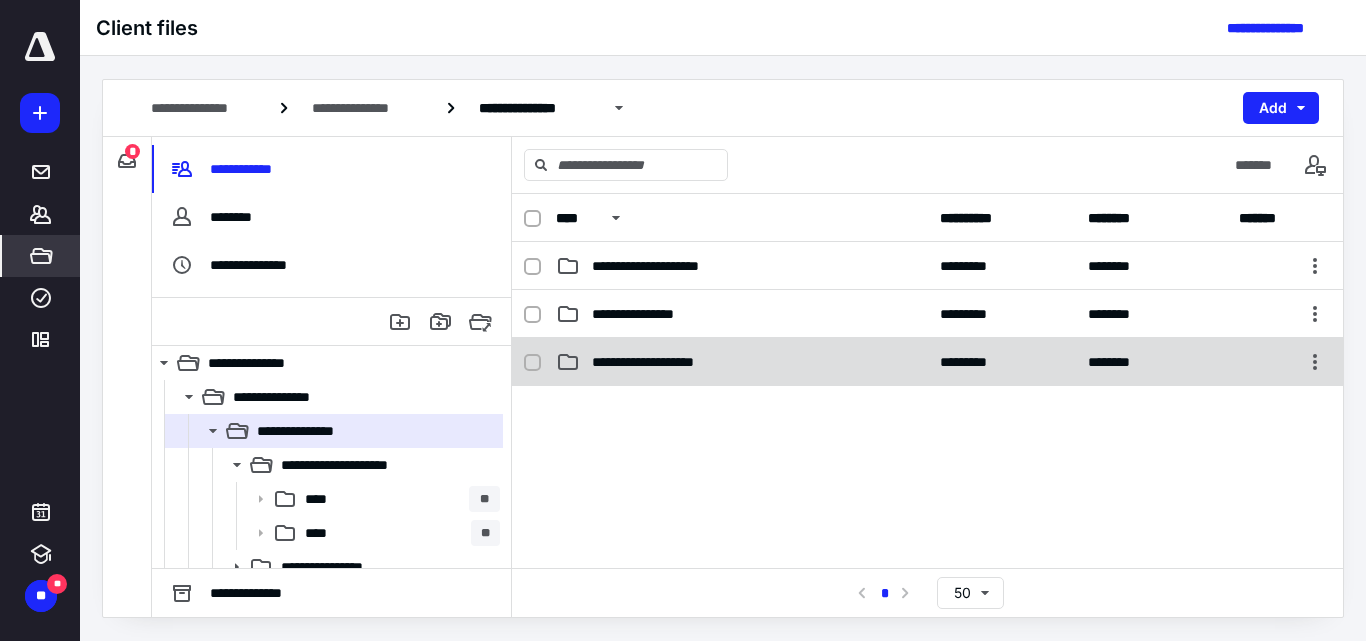 click on "**********" at bounding box center [665, 362] 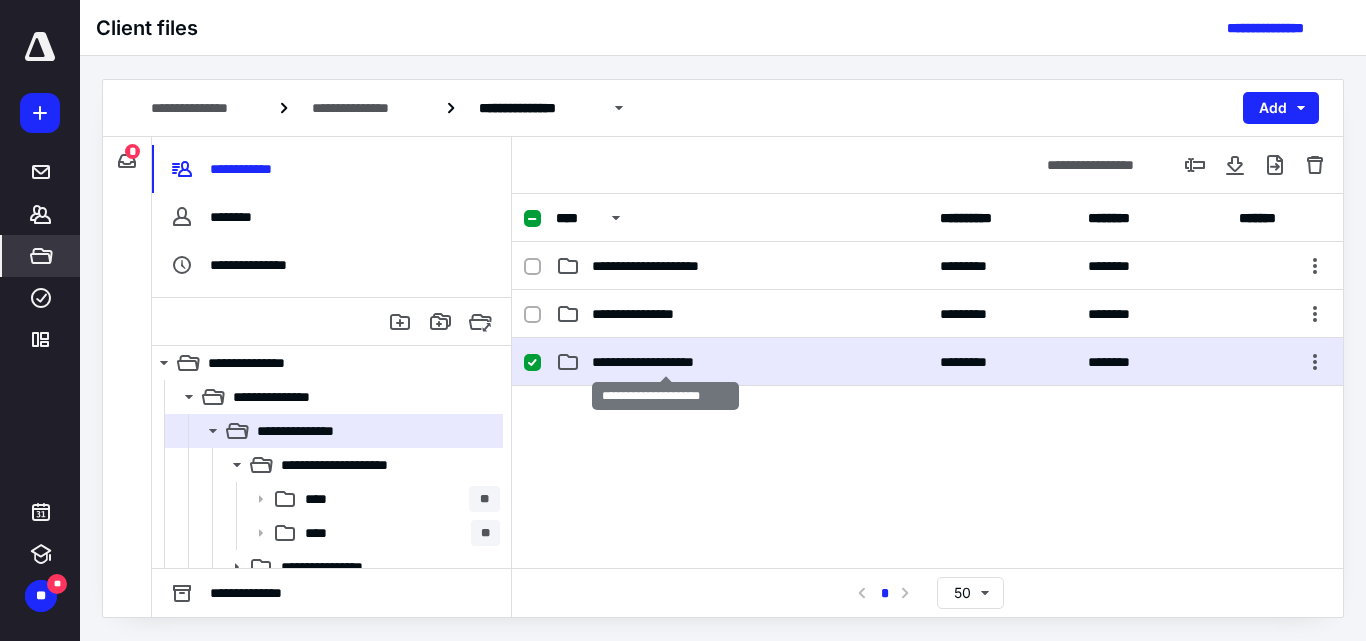 click on "**********" at bounding box center [665, 362] 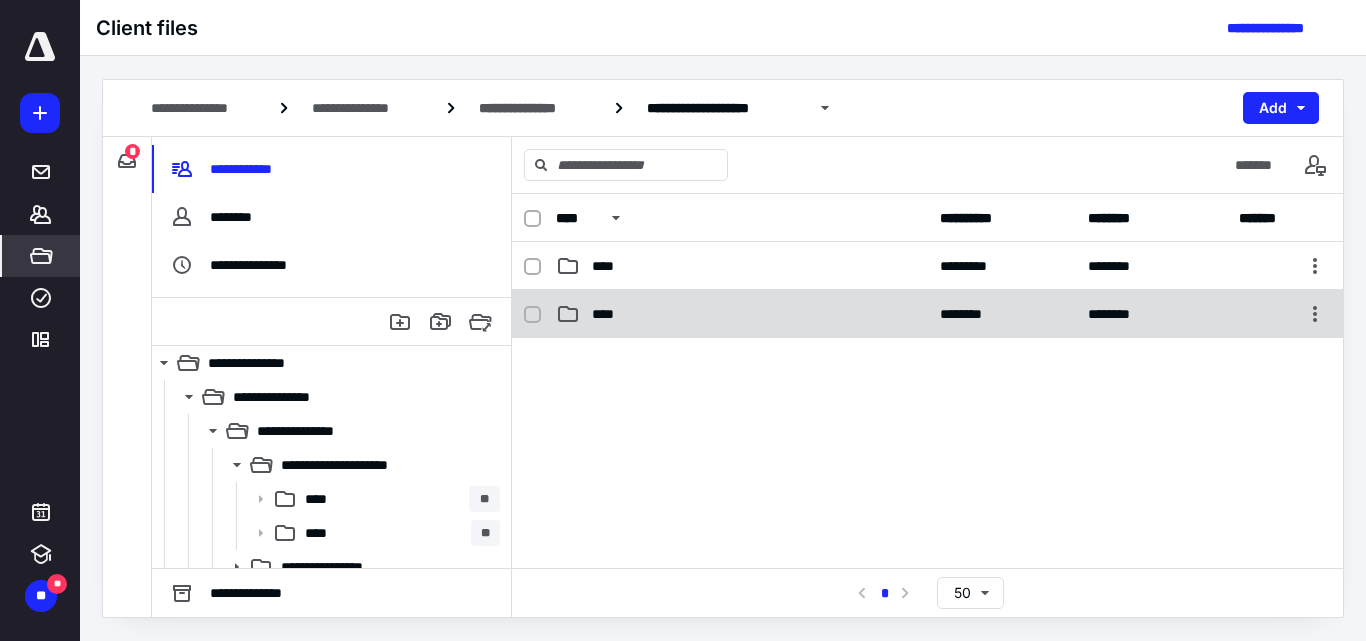 drag, startPoint x: 564, startPoint y: 287, endPoint x: 615, endPoint y: 306, distance: 54.42426 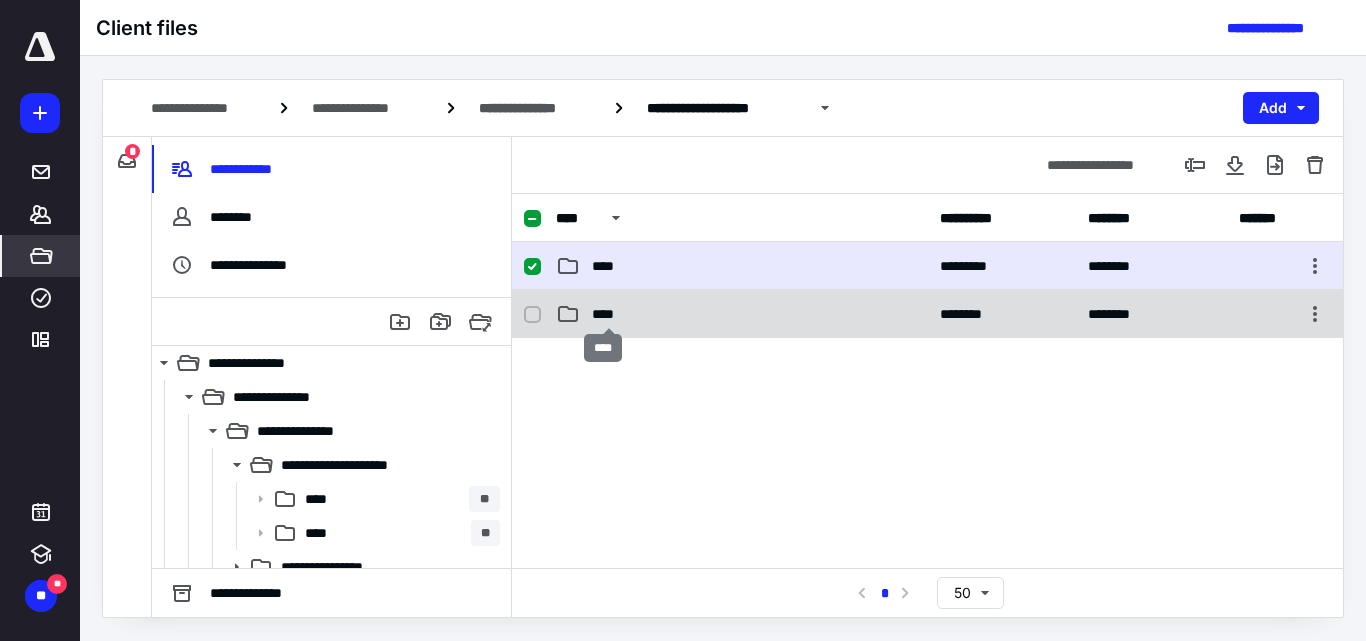 click on "****" at bounding box center [609, 314] 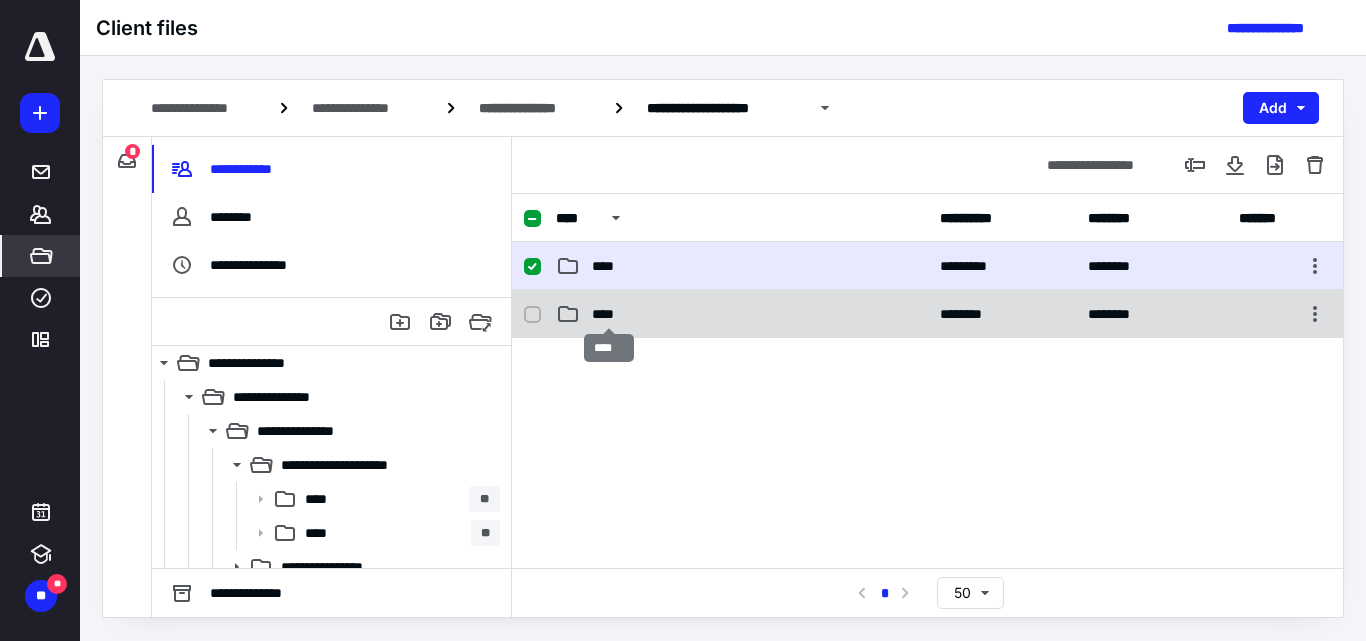 click on "****" at bounding box center (609, 314) 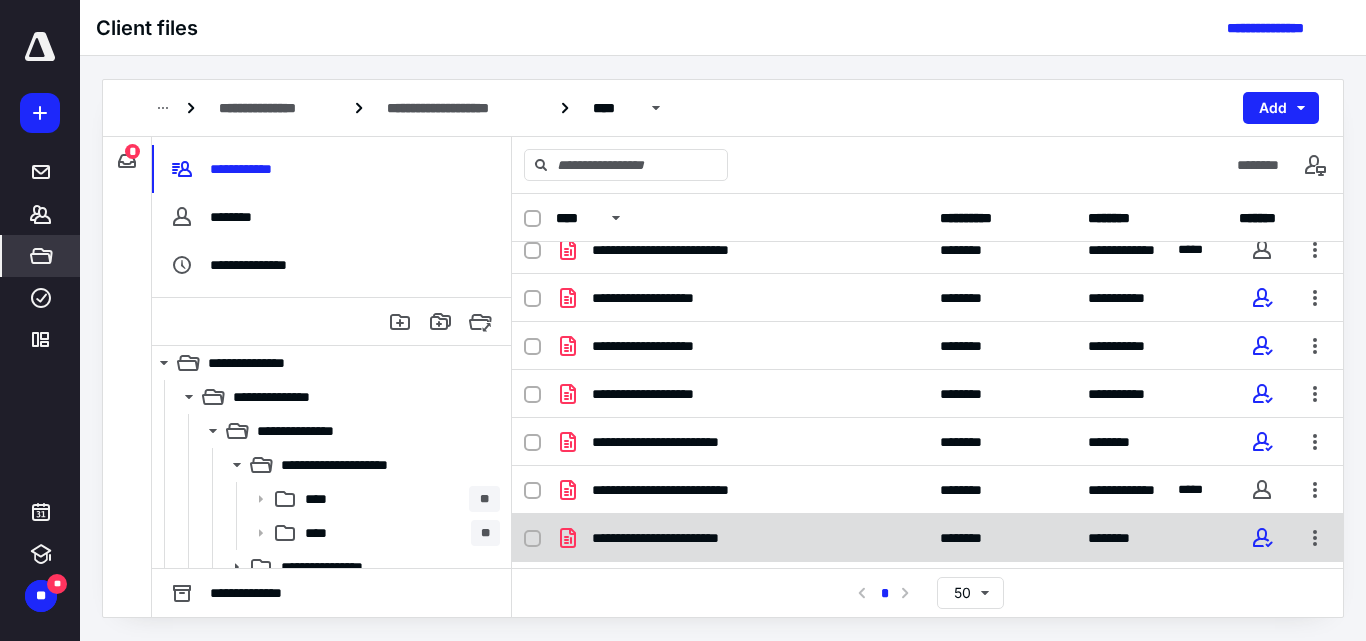 scroll, scrollTop: 0, scrollLeft: 0, axis: both 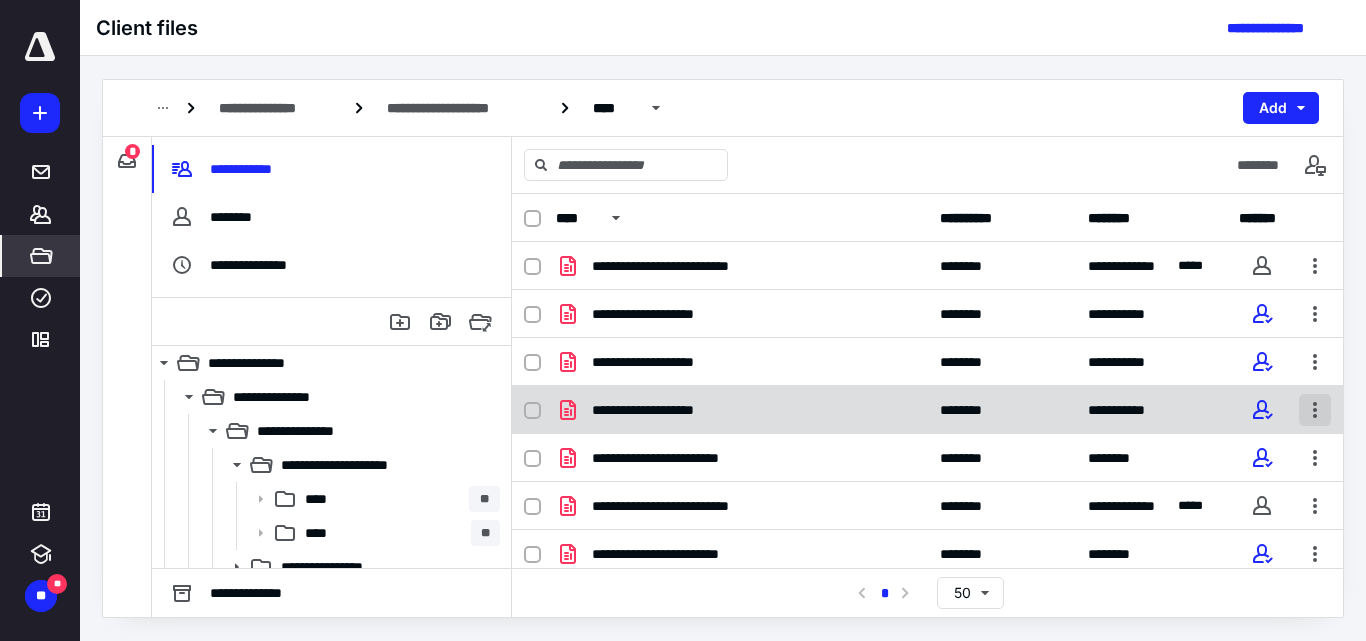 click at bounding box center [1315, 410] 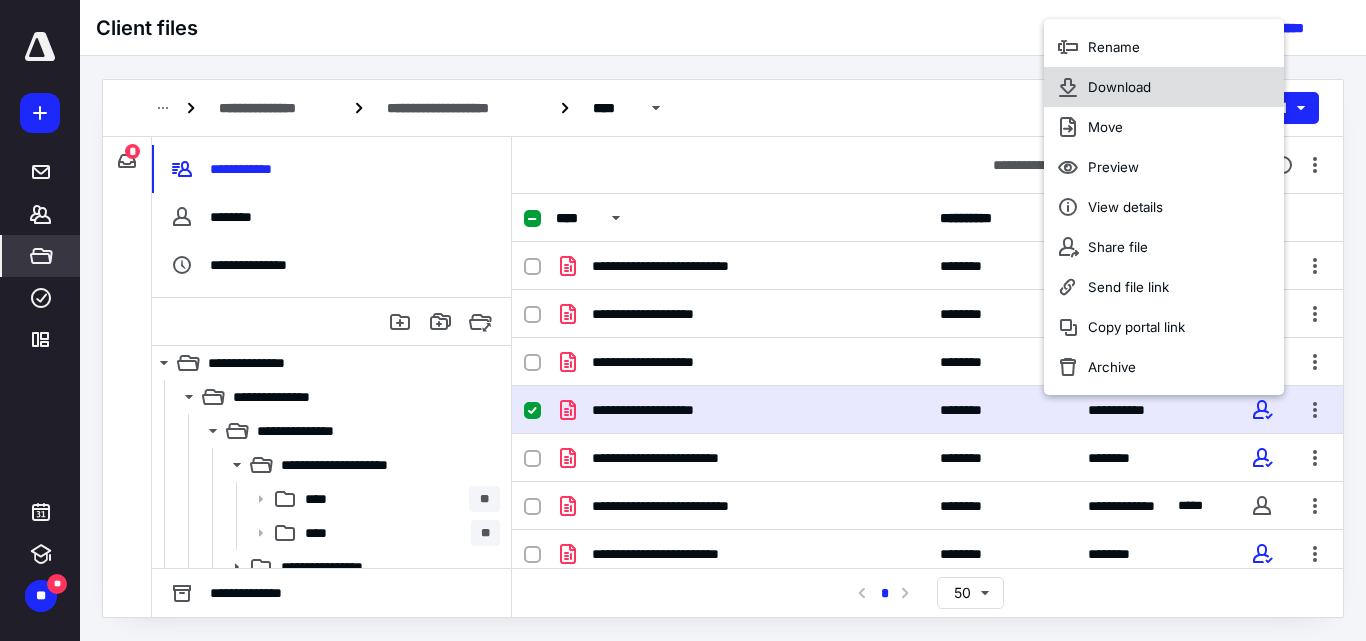 click on "Download" at bounding box center (1119, 87) 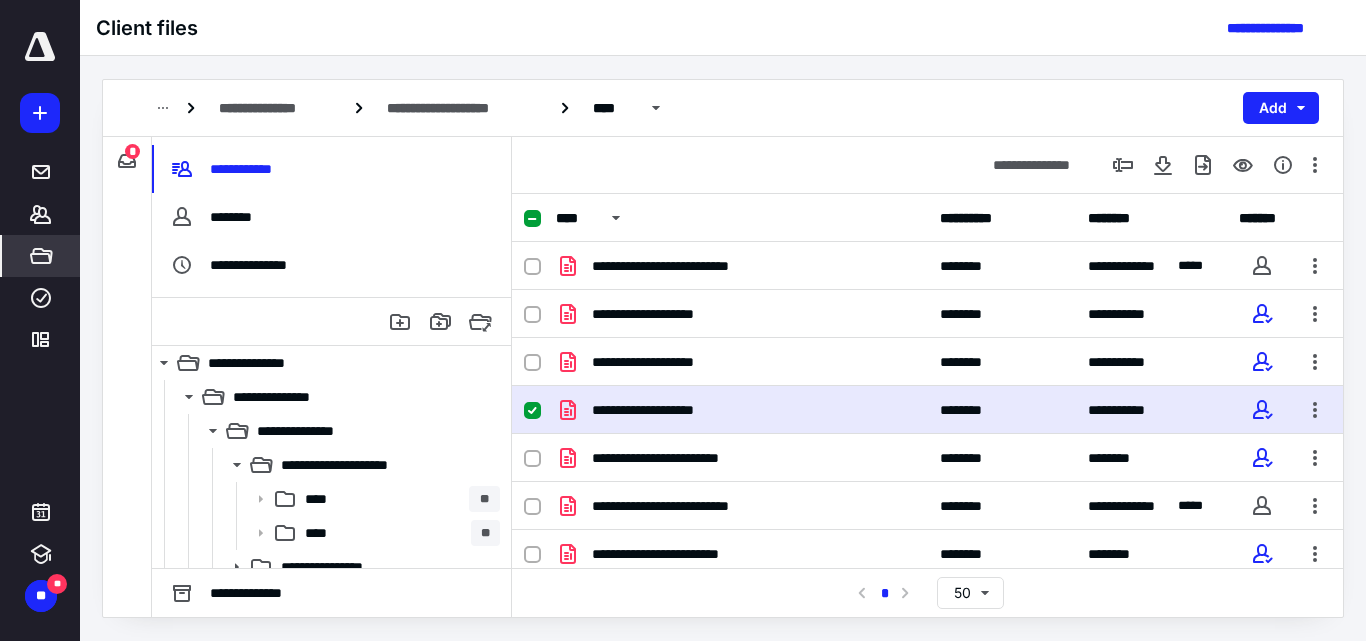 click at bounding box center (532, 411) 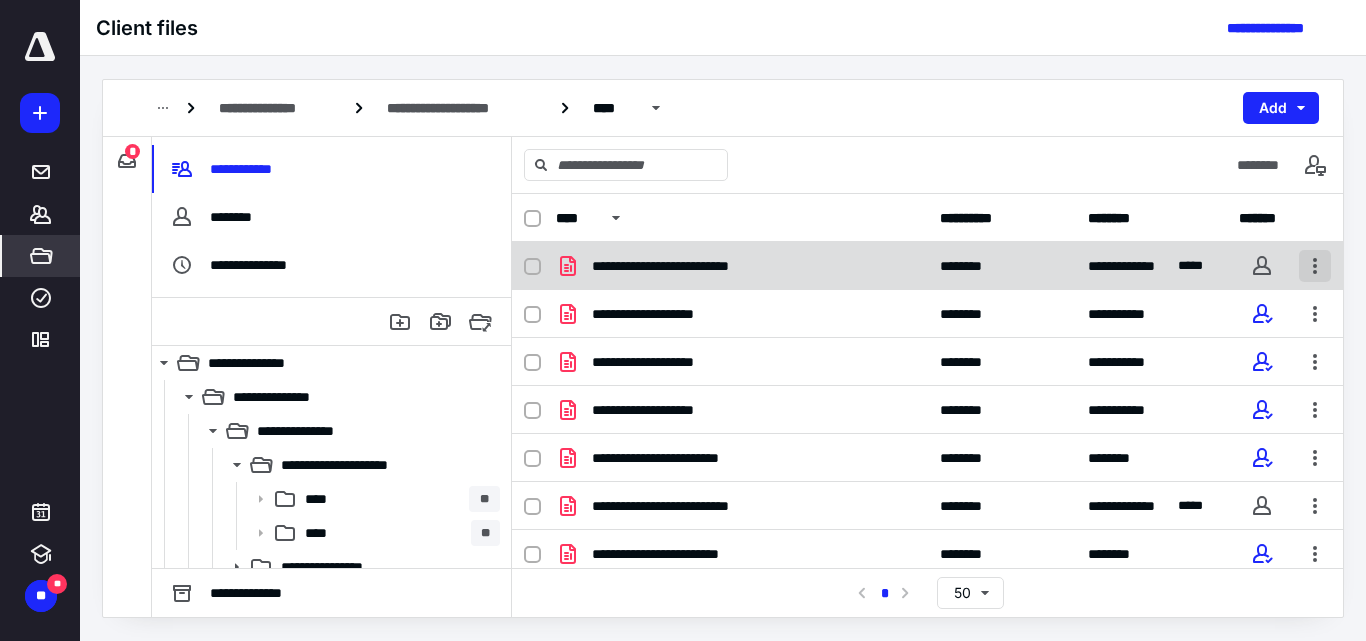 click at bounding box center [1315, 266] 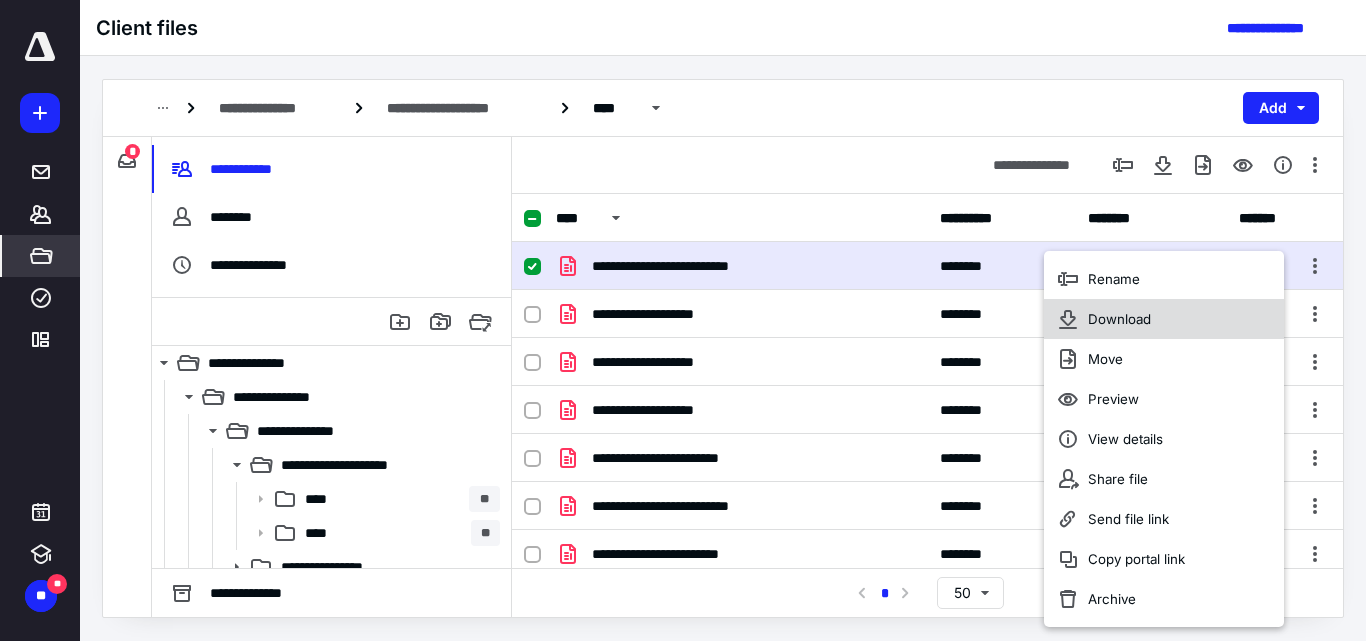 click on "Download" at bounding box center [1119, 319] 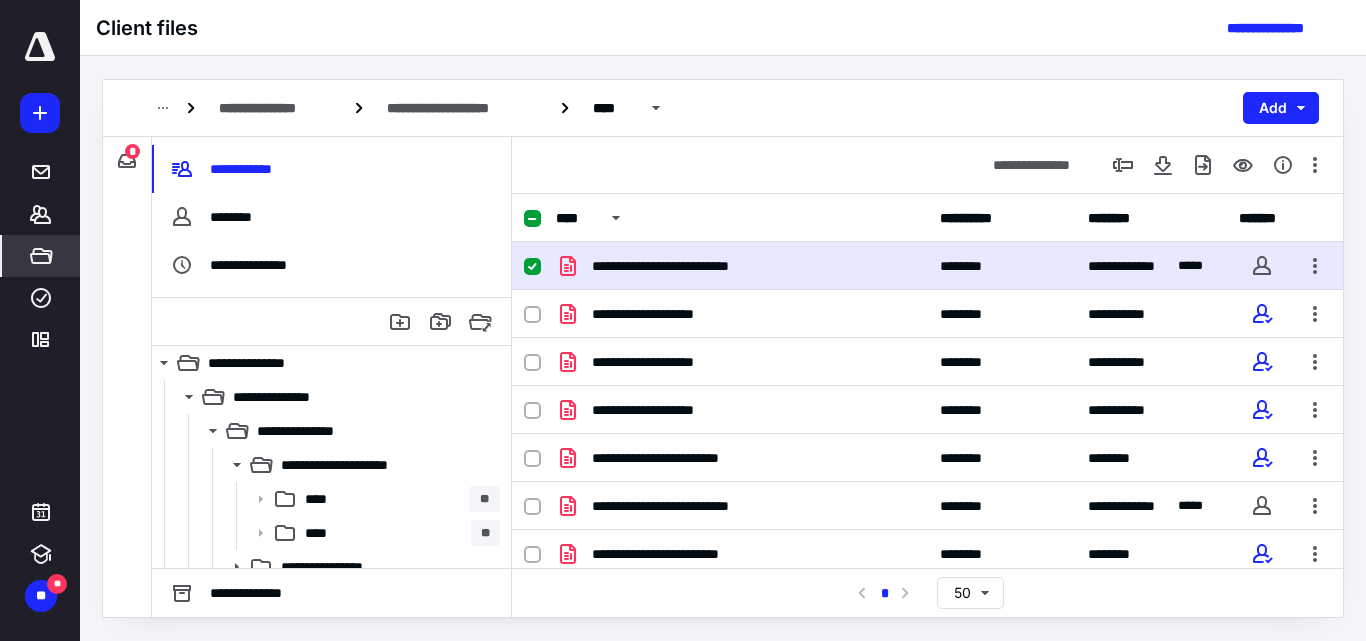 click on "**********" at bounding box center [723, 108] 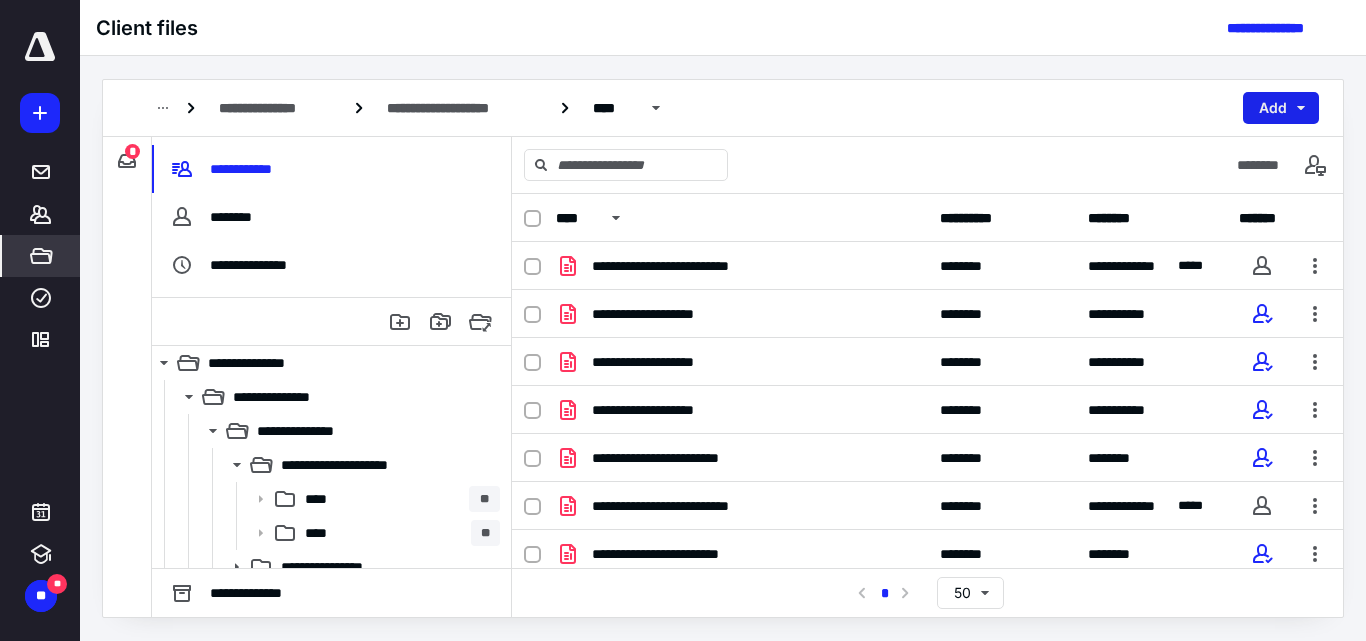 click on "Add" at bounding box center [1281, 108] 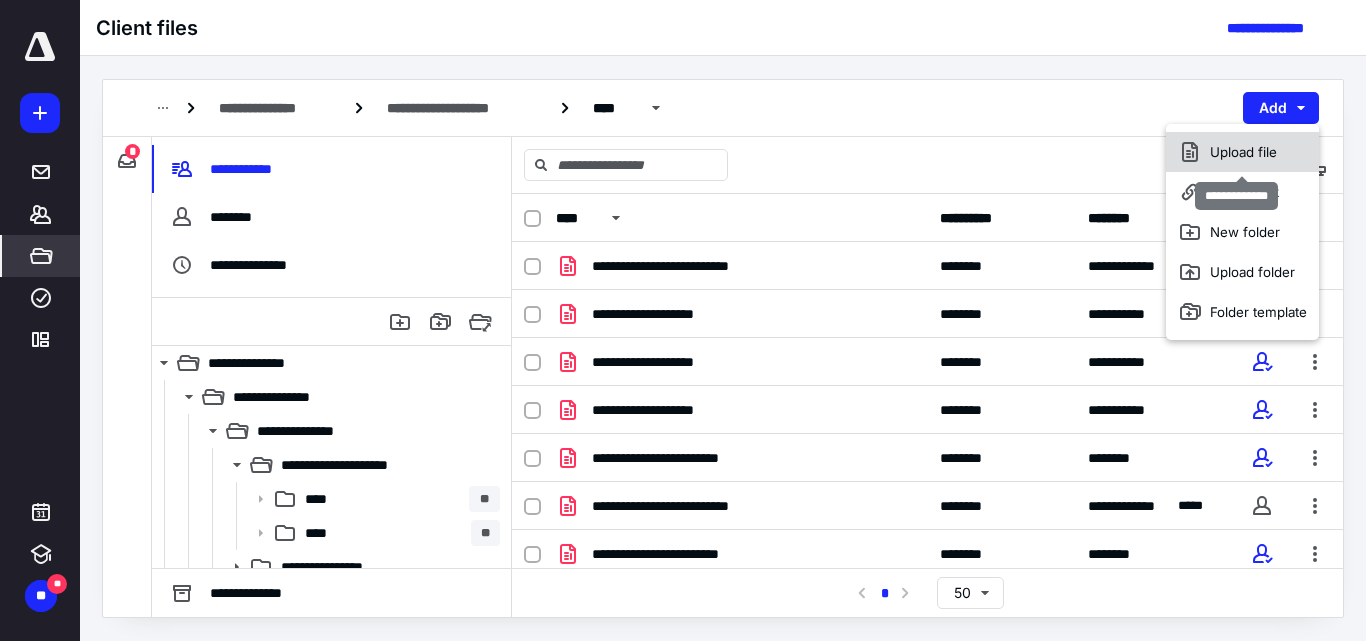 click on "Upload file" at bounding box center (1242, 152) 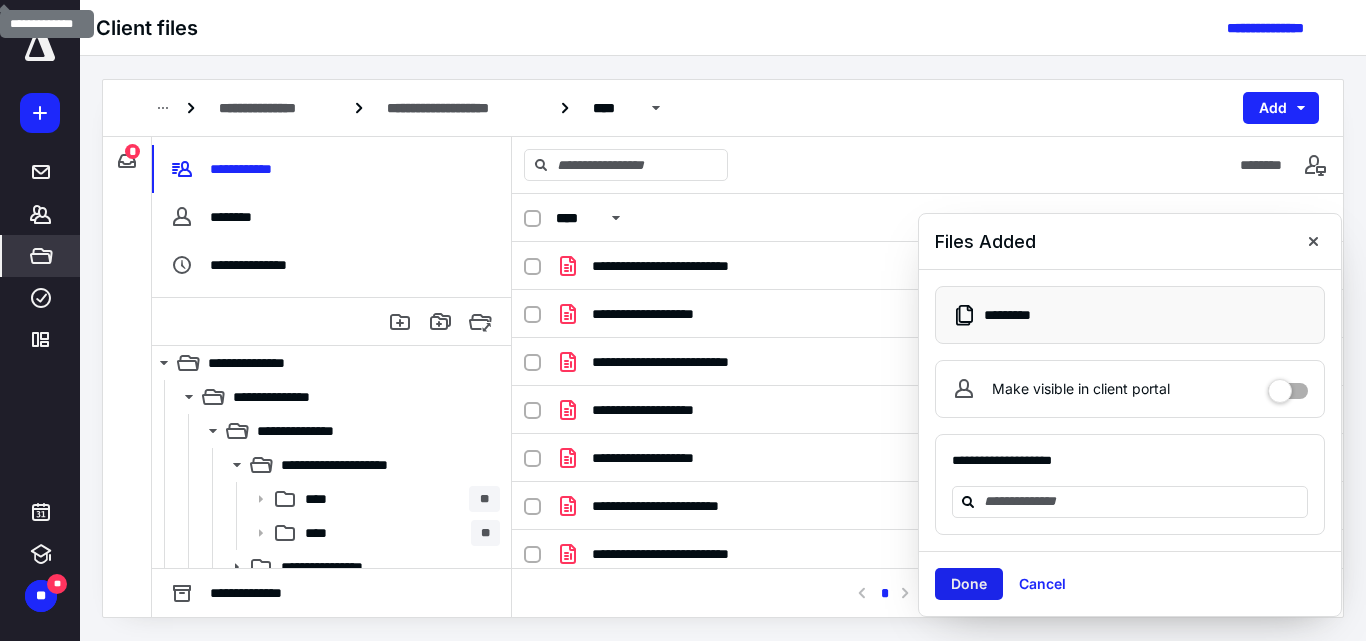 click on "Done" at bounding box center [969, 584] 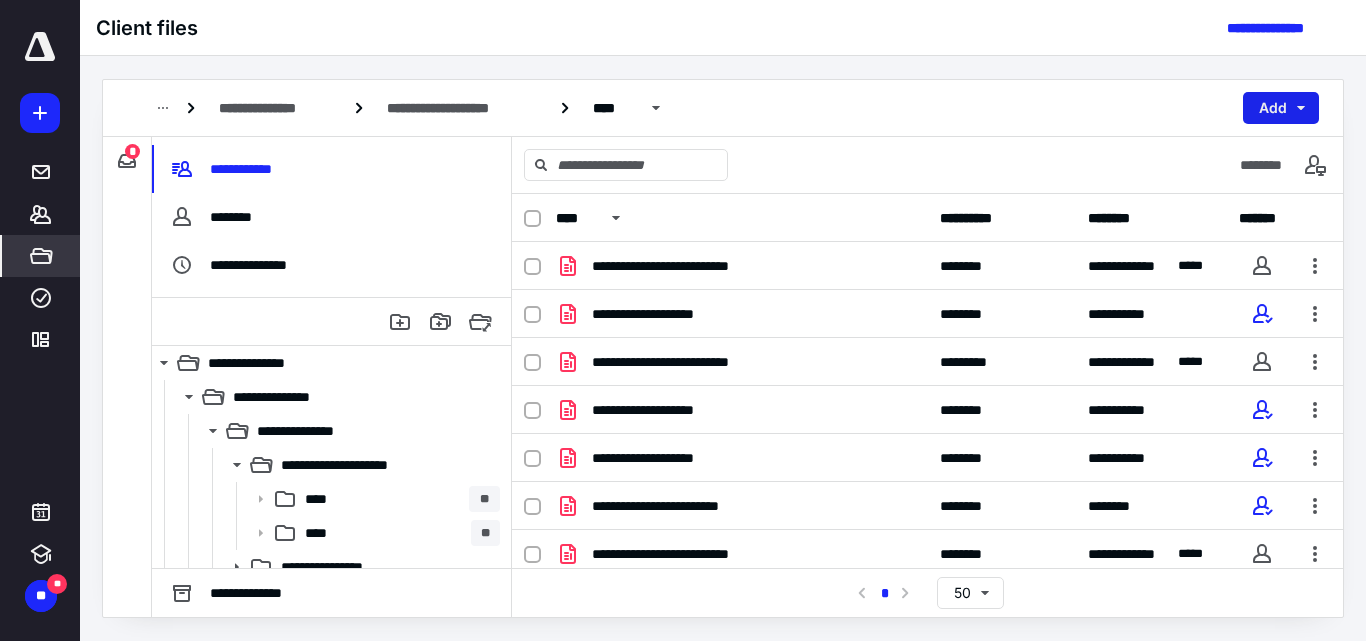 click on "Add" at bounding box center (1281, 108) 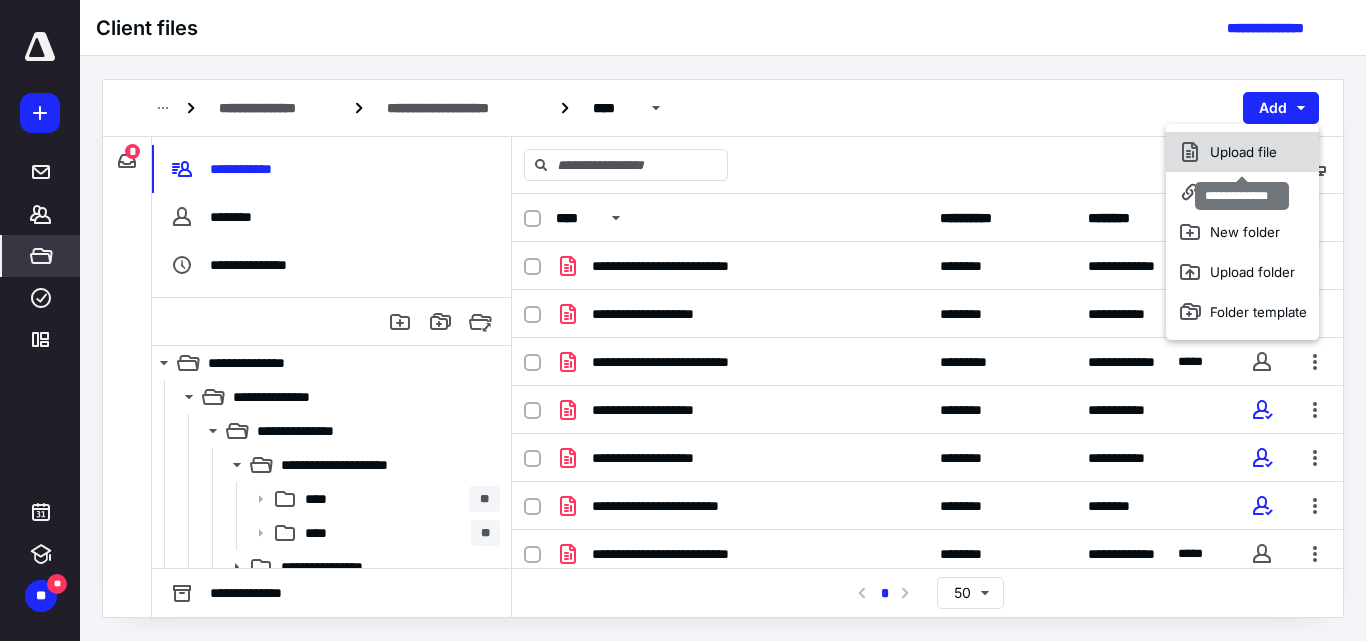 click on "Upload file" at bounding box center [1242, 152] 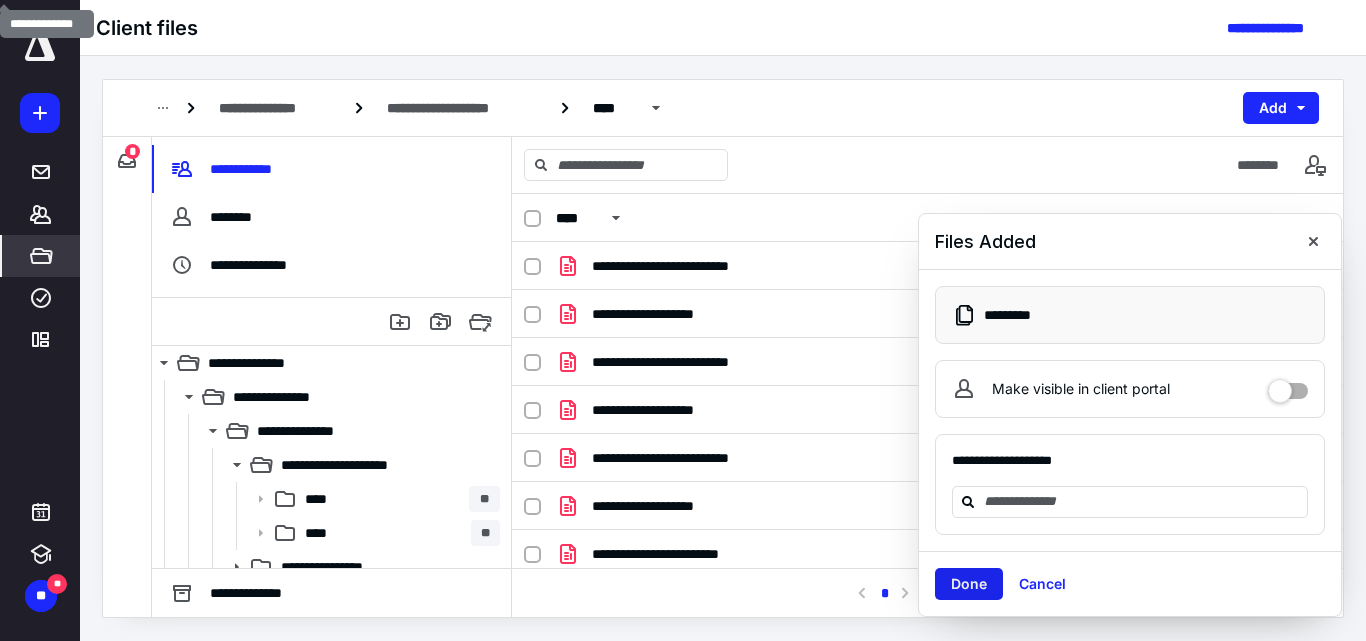 click on "Done" at bounding box center (969, 584) 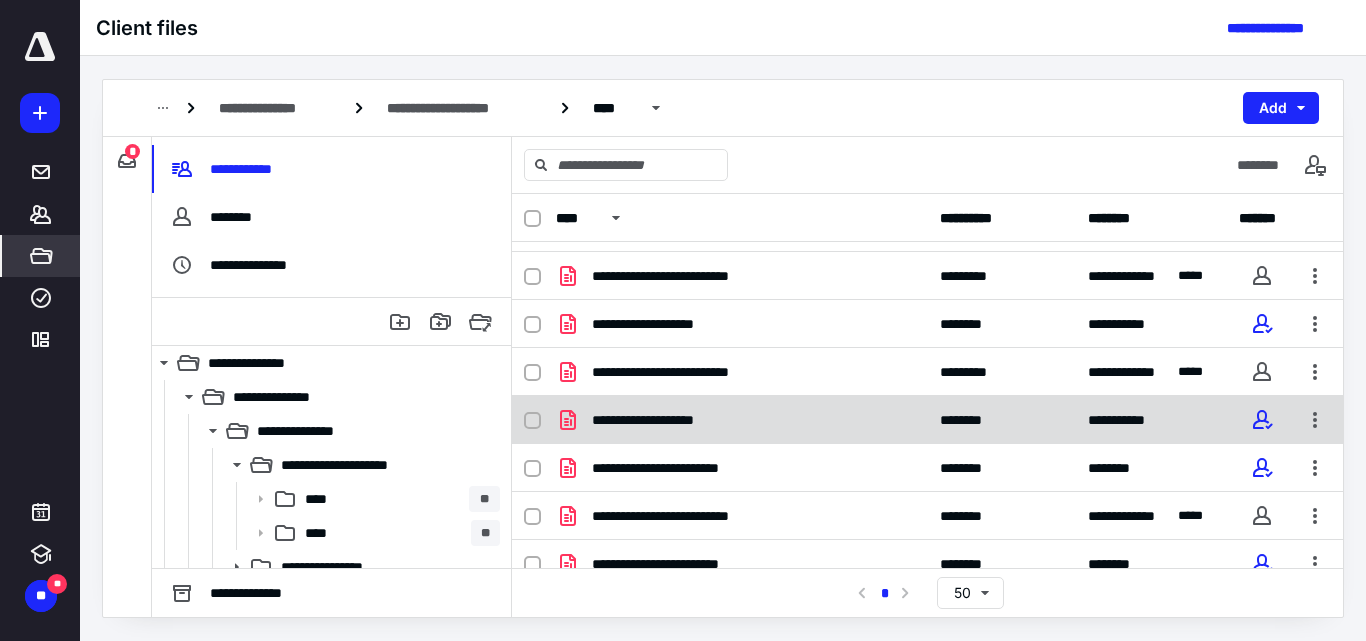 scroll, scrollTop: 0, scrollLeft: 0, axis: both 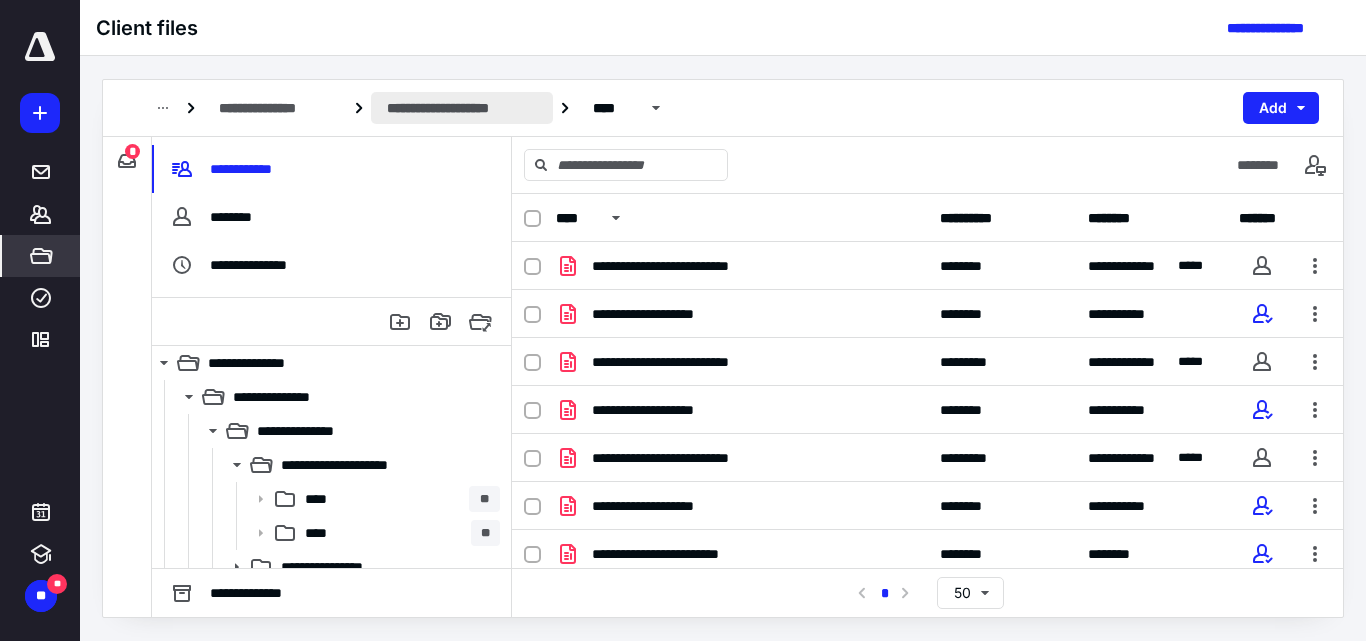click on "**********" at bounding box center (462, 108) 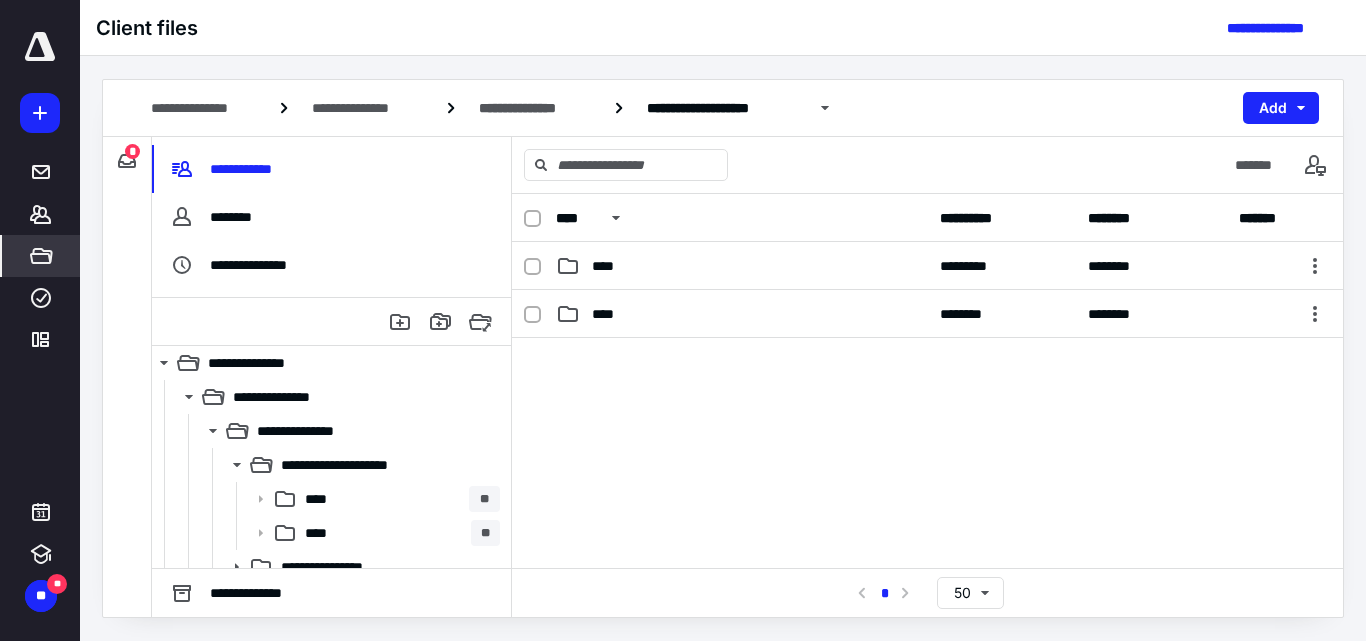 click on "**********" at bounding box center [723, 108] 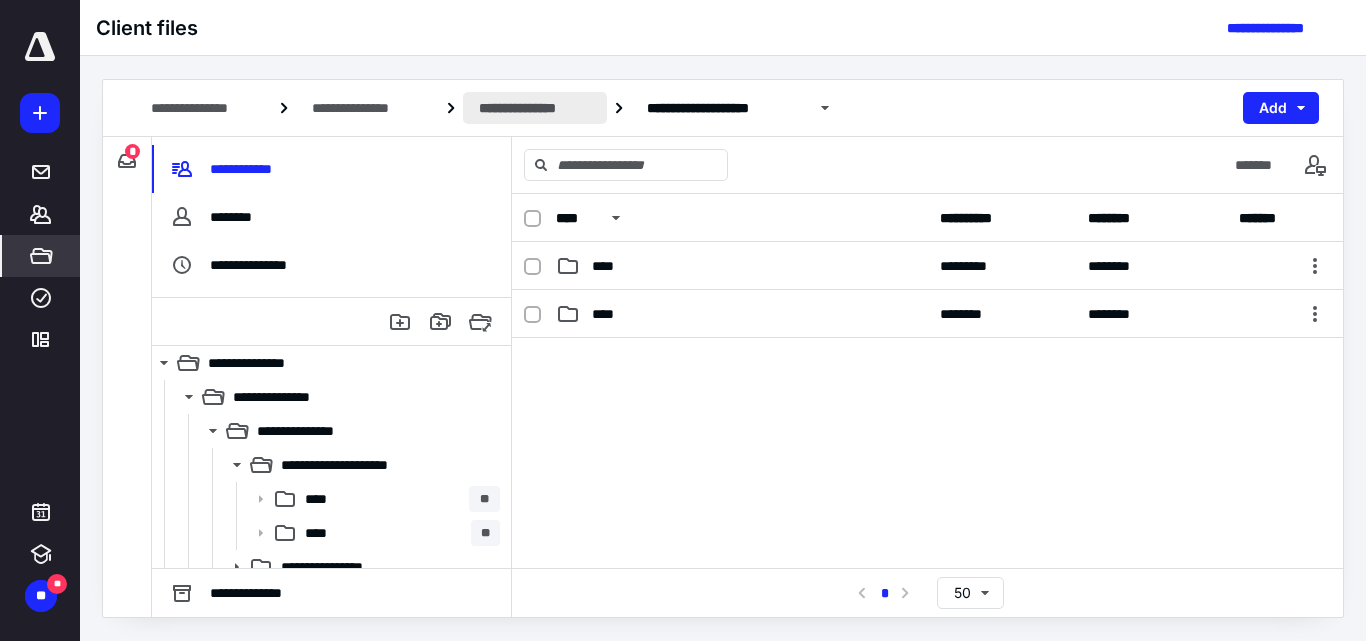 click on "**********" at bounding box center [535, 108] 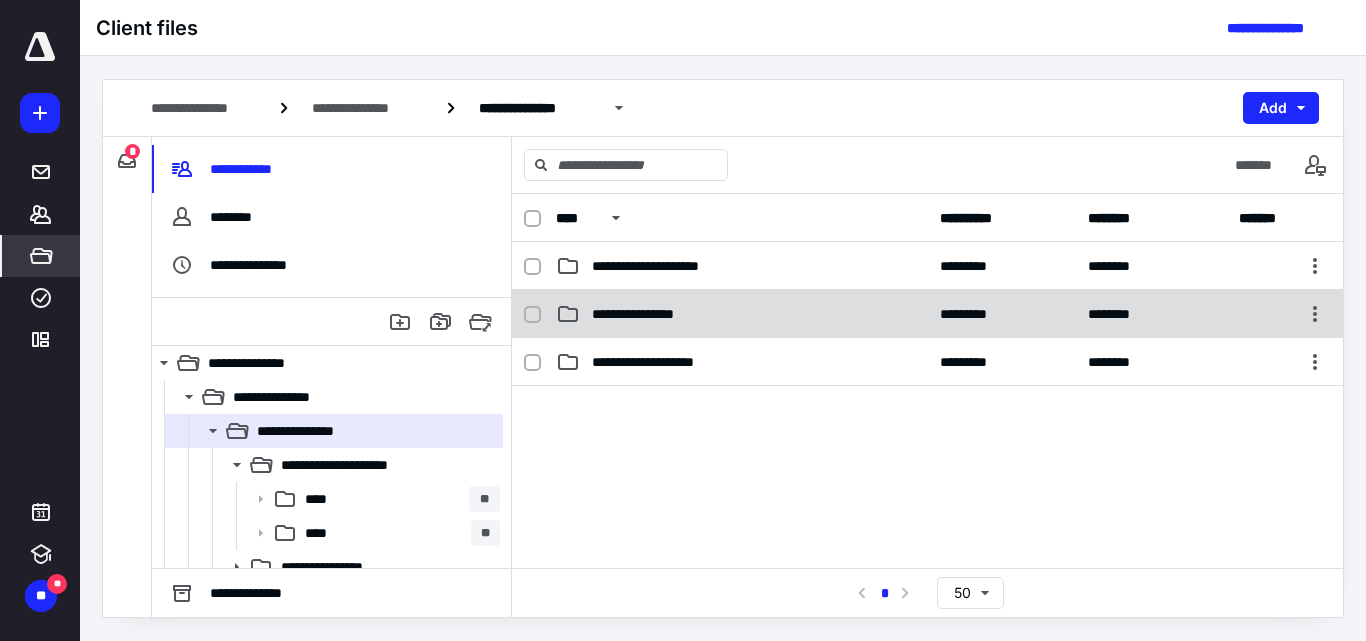 click on "**********" at bounding box center [648, 314] 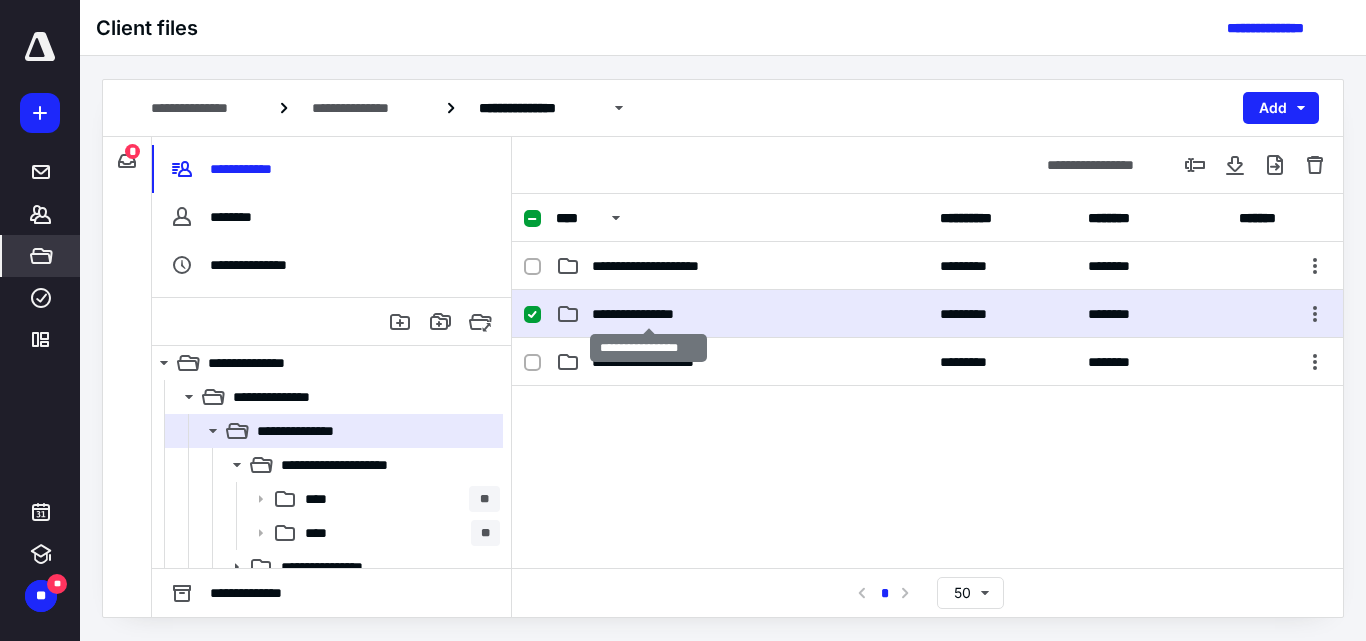 click on "**********" at bounding box center (648, 314) 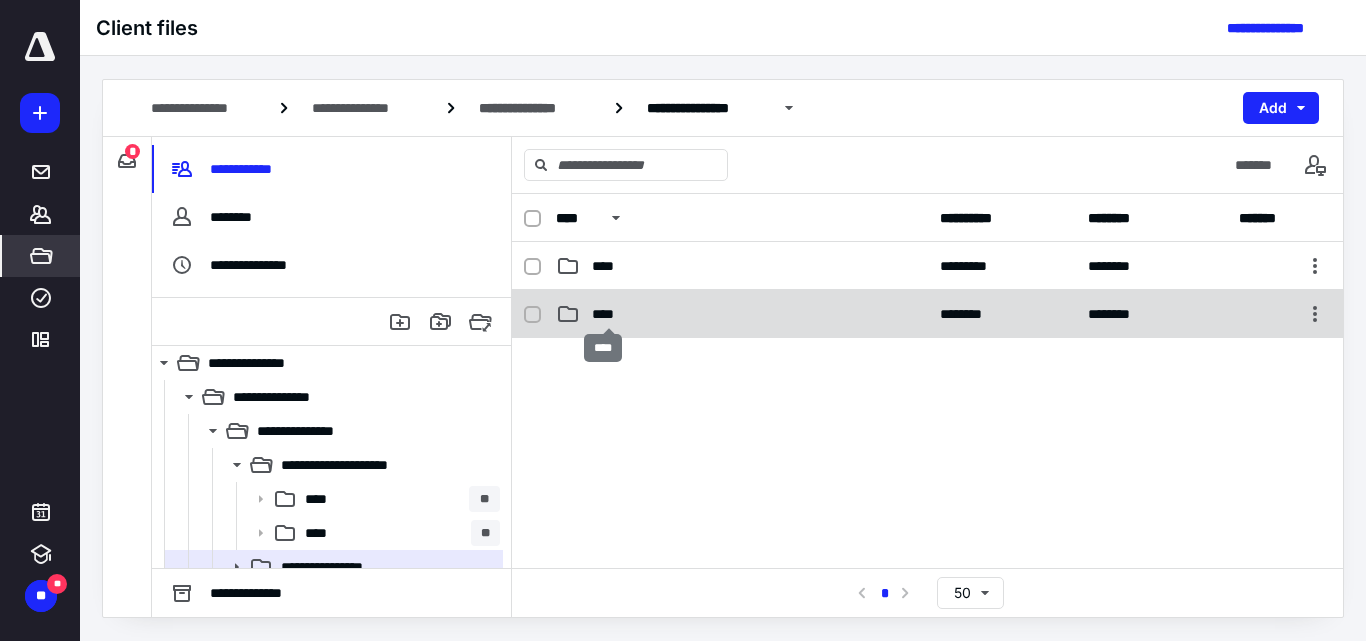 click on "****" at bounding box center [609, 314] 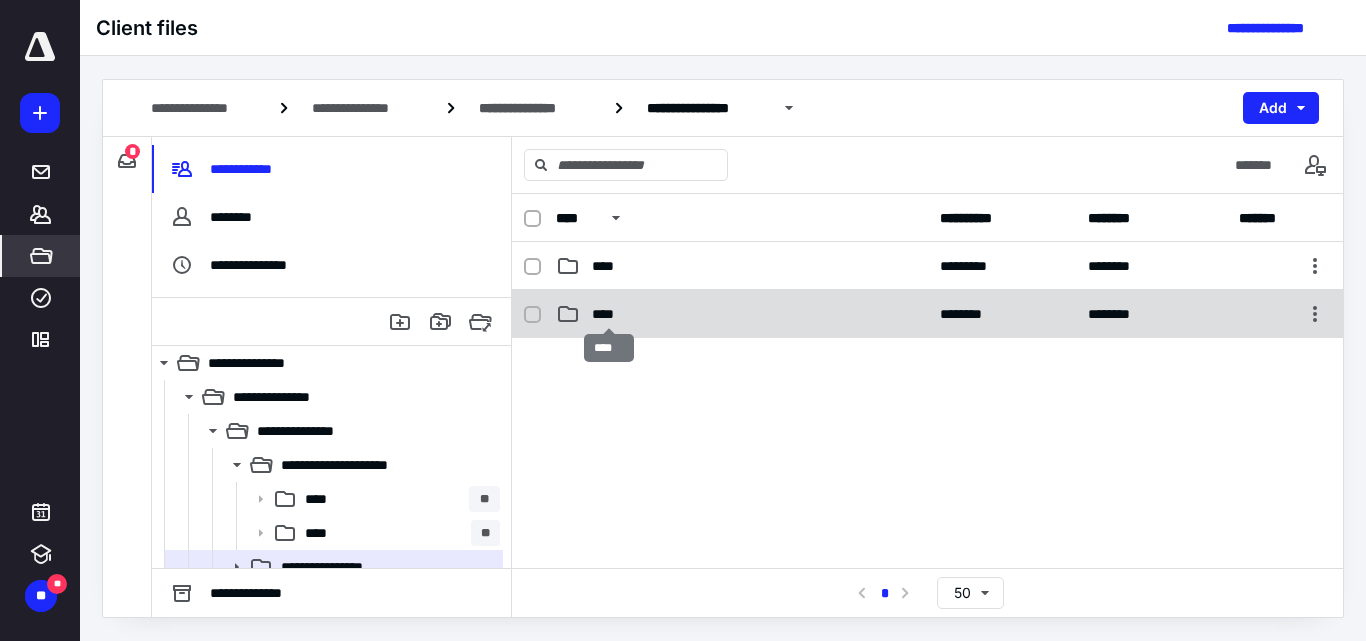 click on "****" at bounding box center [609, 314] 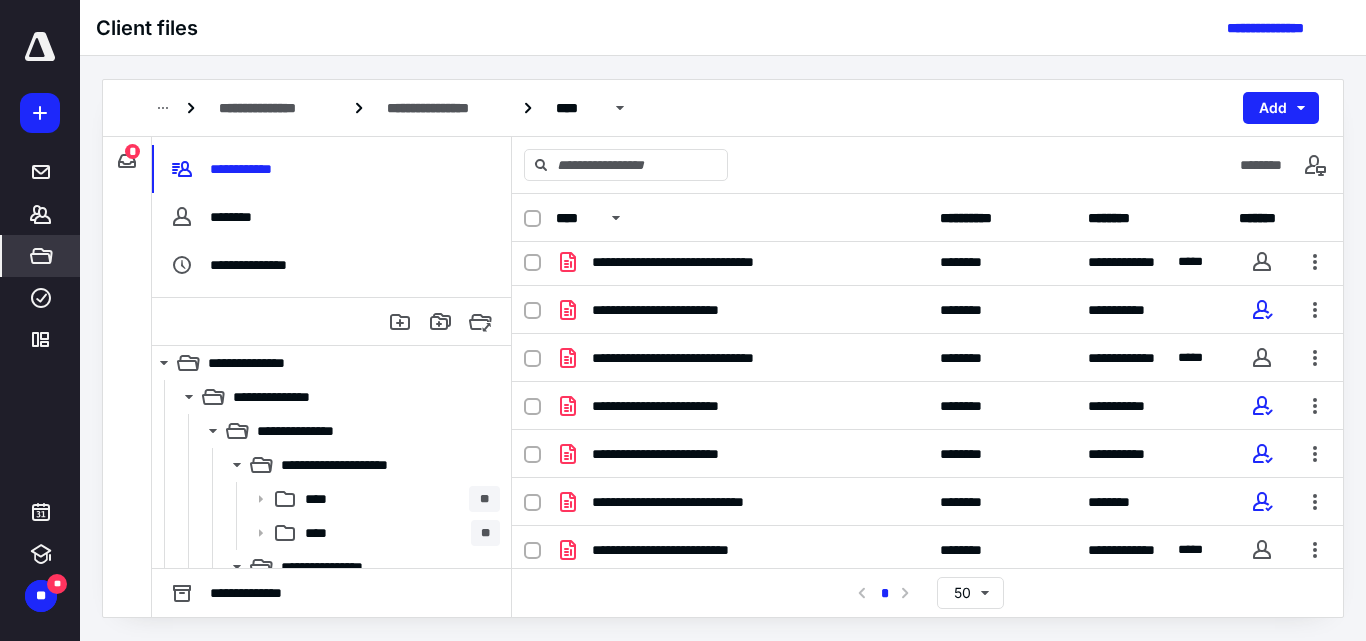 scroll, scrollTop: 2, scrollLeft: 0, axis: vertical 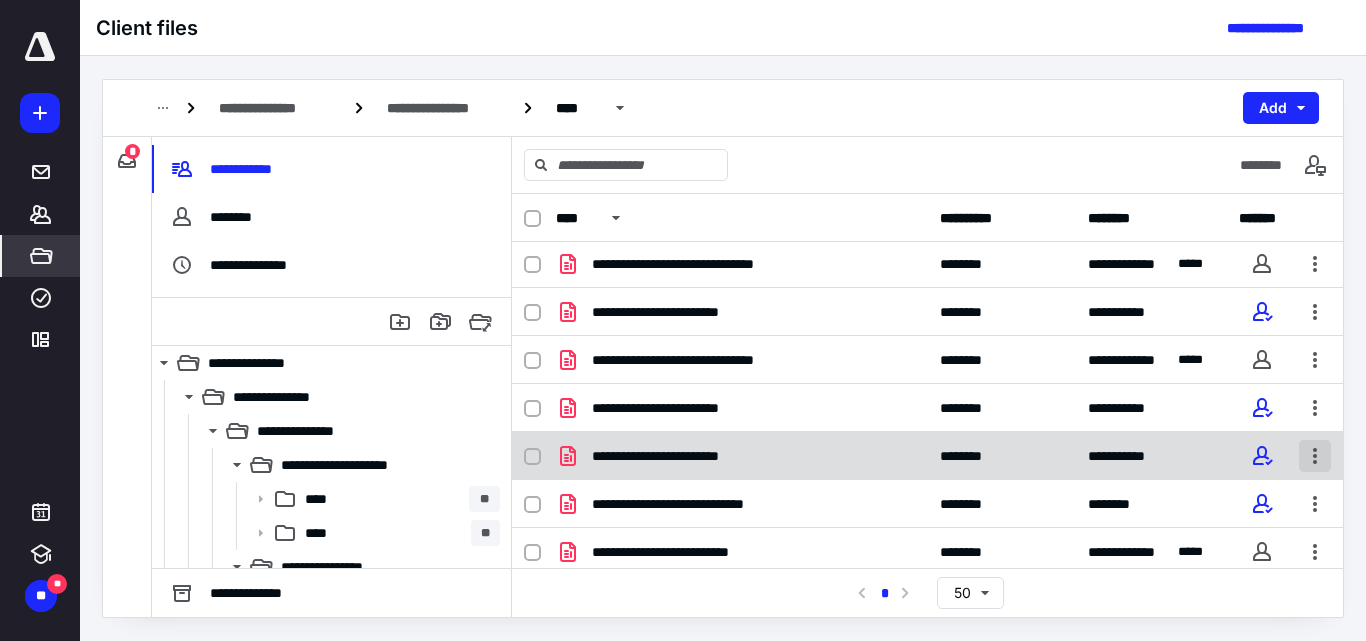 click at bounding box center [1315, 456] 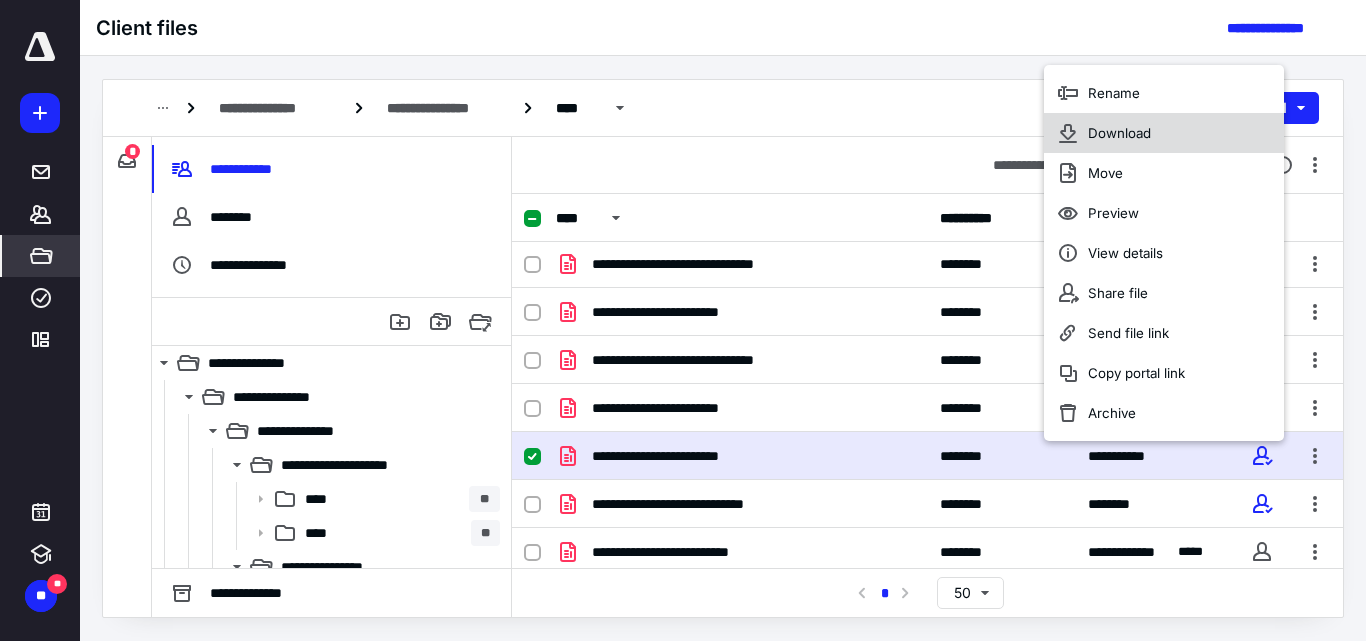 click on "Download" at bounding box center (1119, 133) 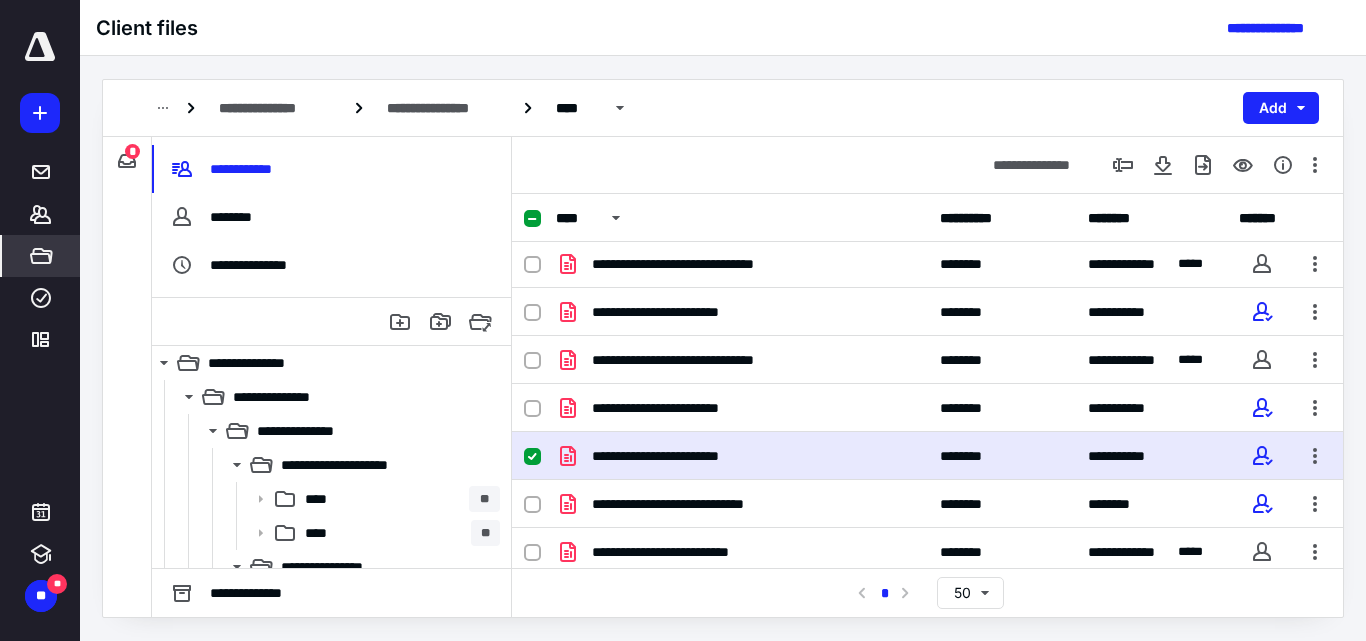 click 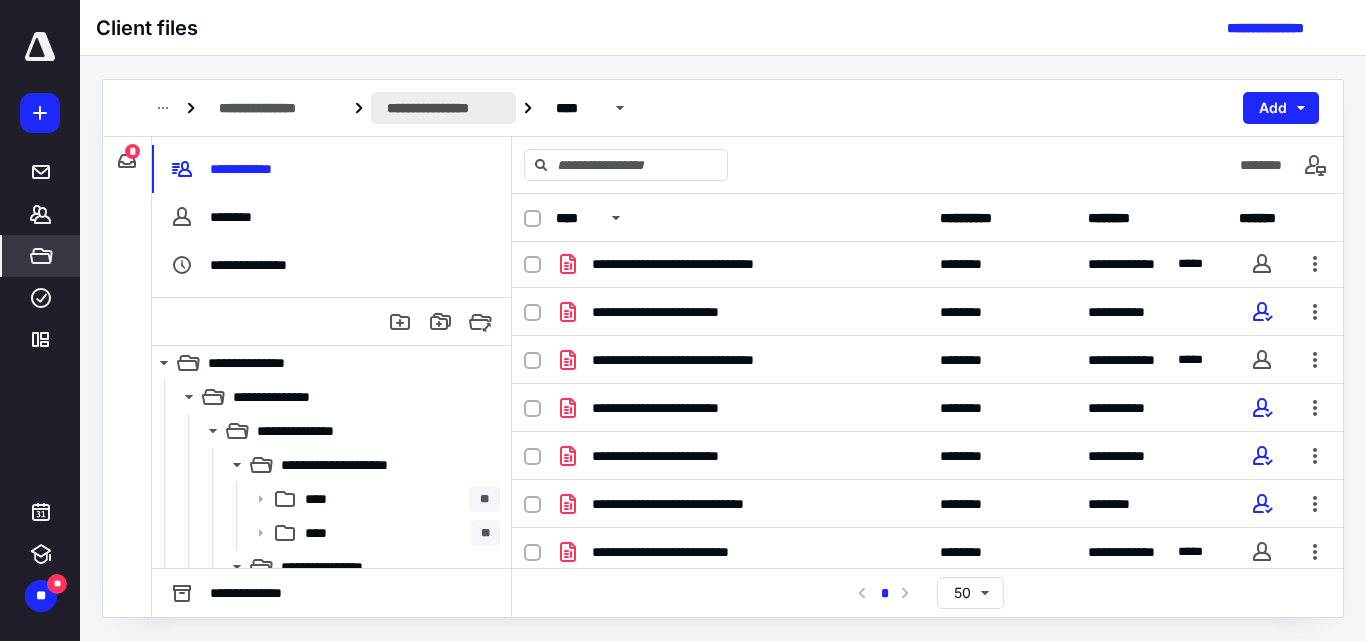 click on "**********" at bounding box center [444, 108] 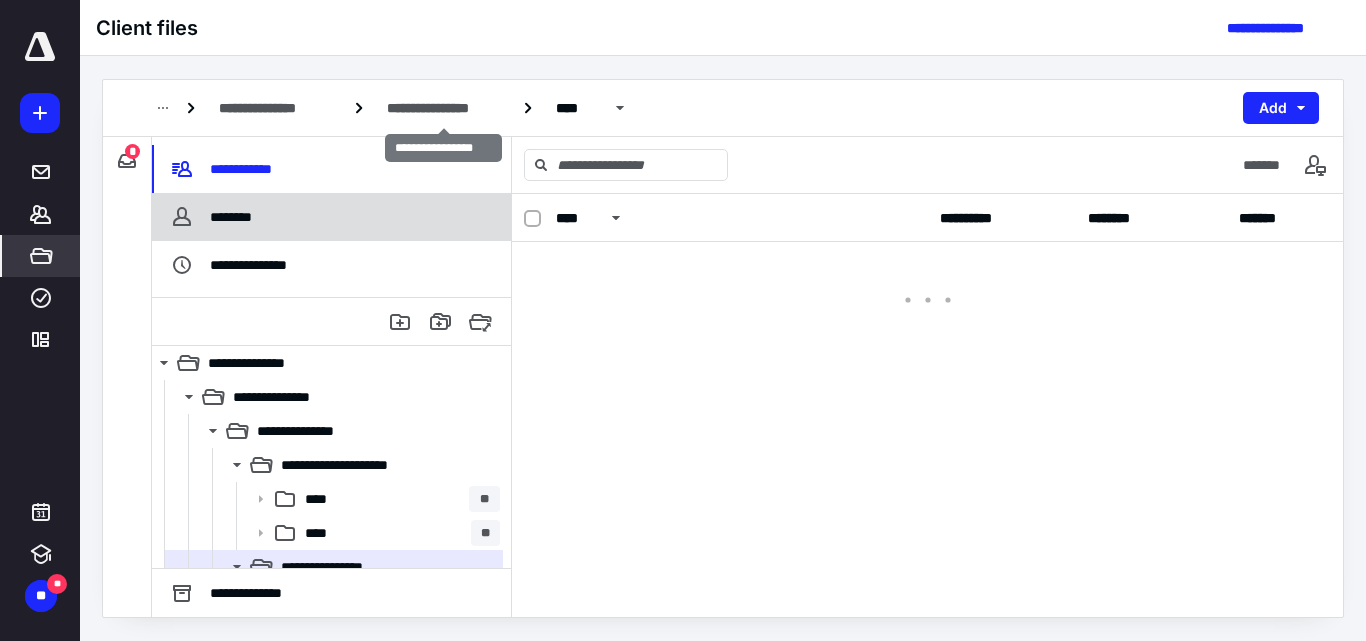 scroll, scrollTop: 0, scrollLeft: 0, axis: both 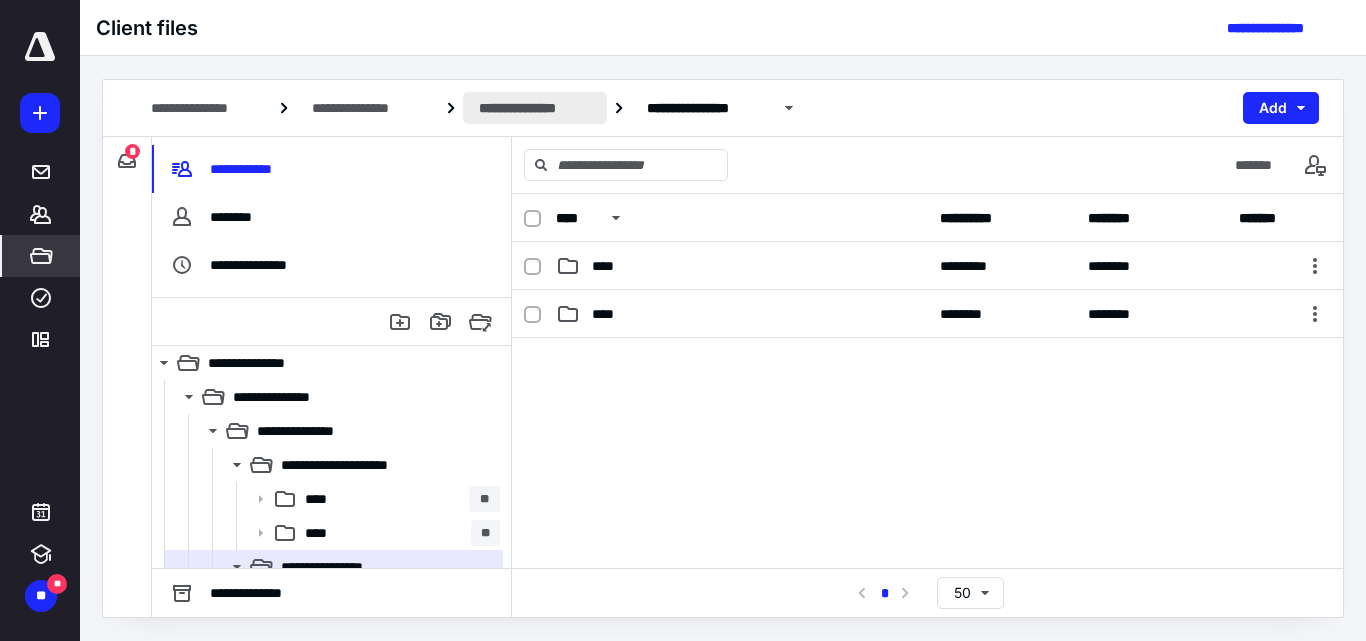 click on "**********" at bounding box center [535, 108] 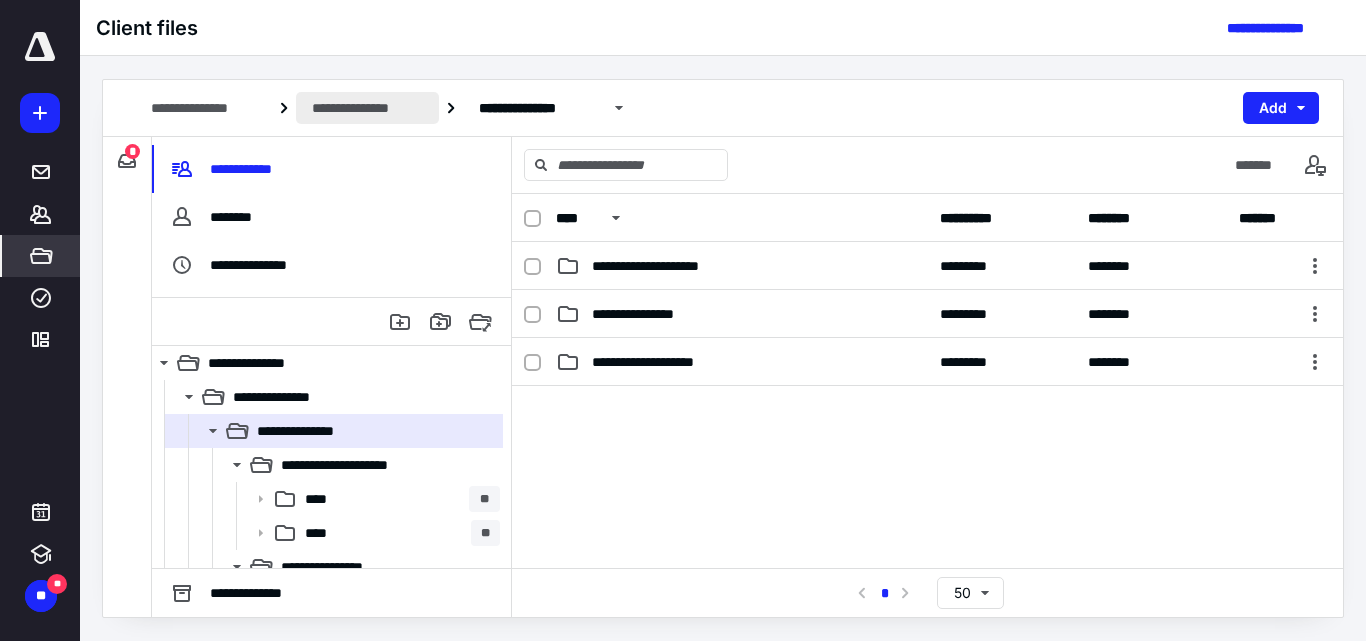 click on "**********" at bounding box center (368, 108) 